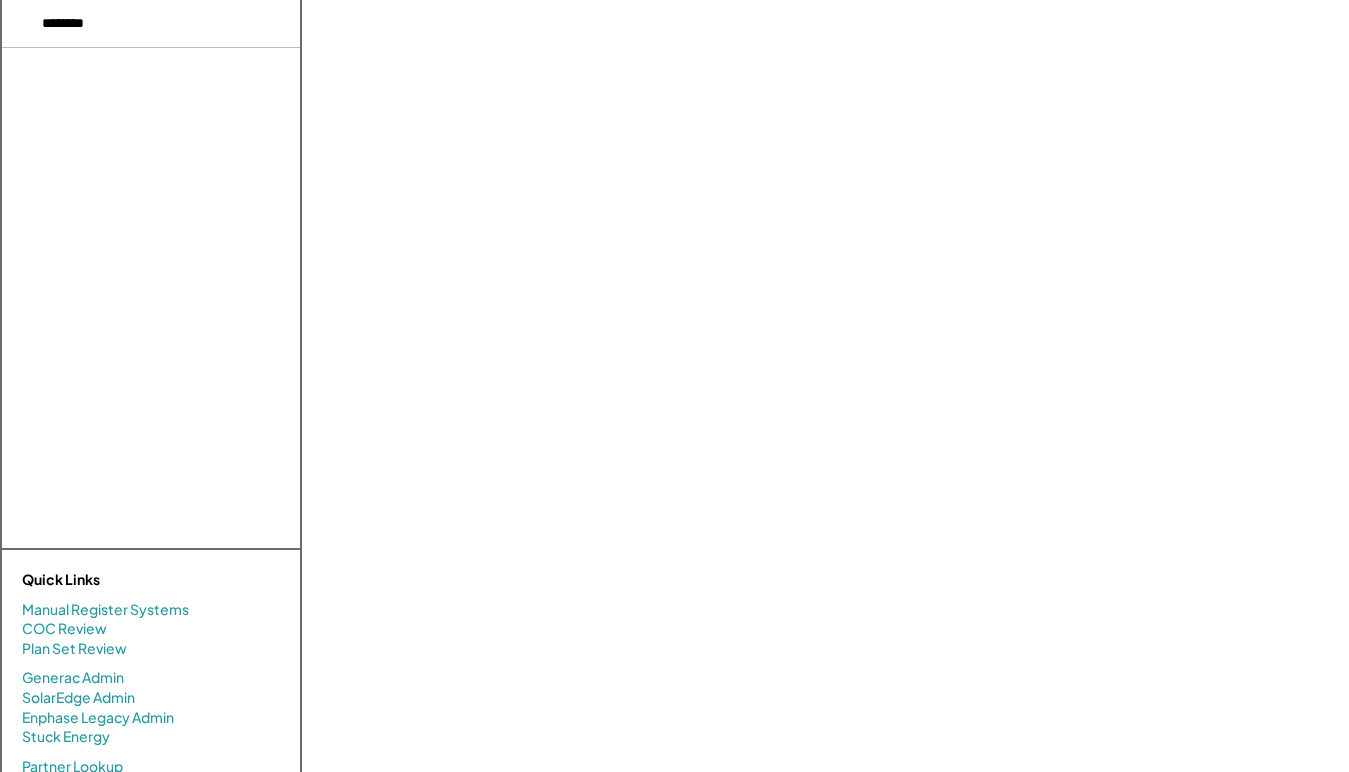 select on "**********" 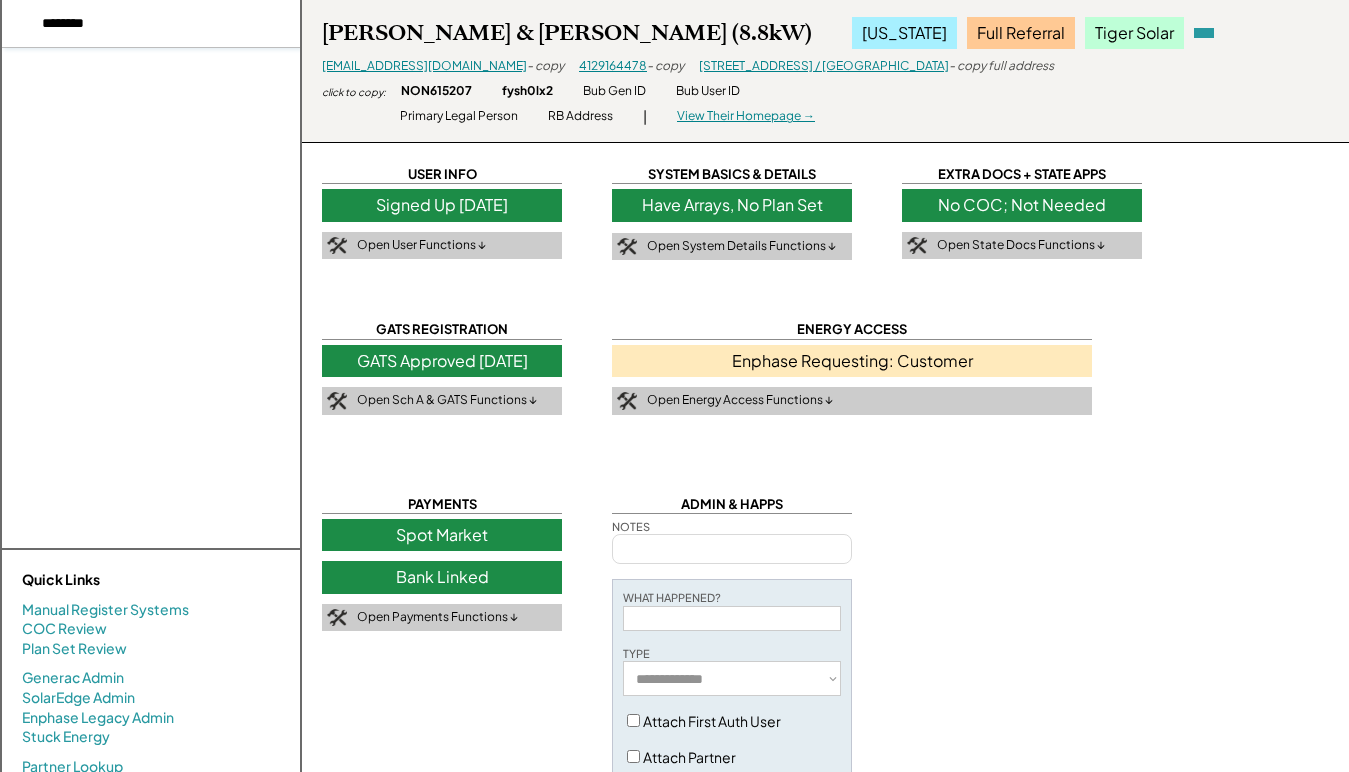 click at bounding box center [151, 24] 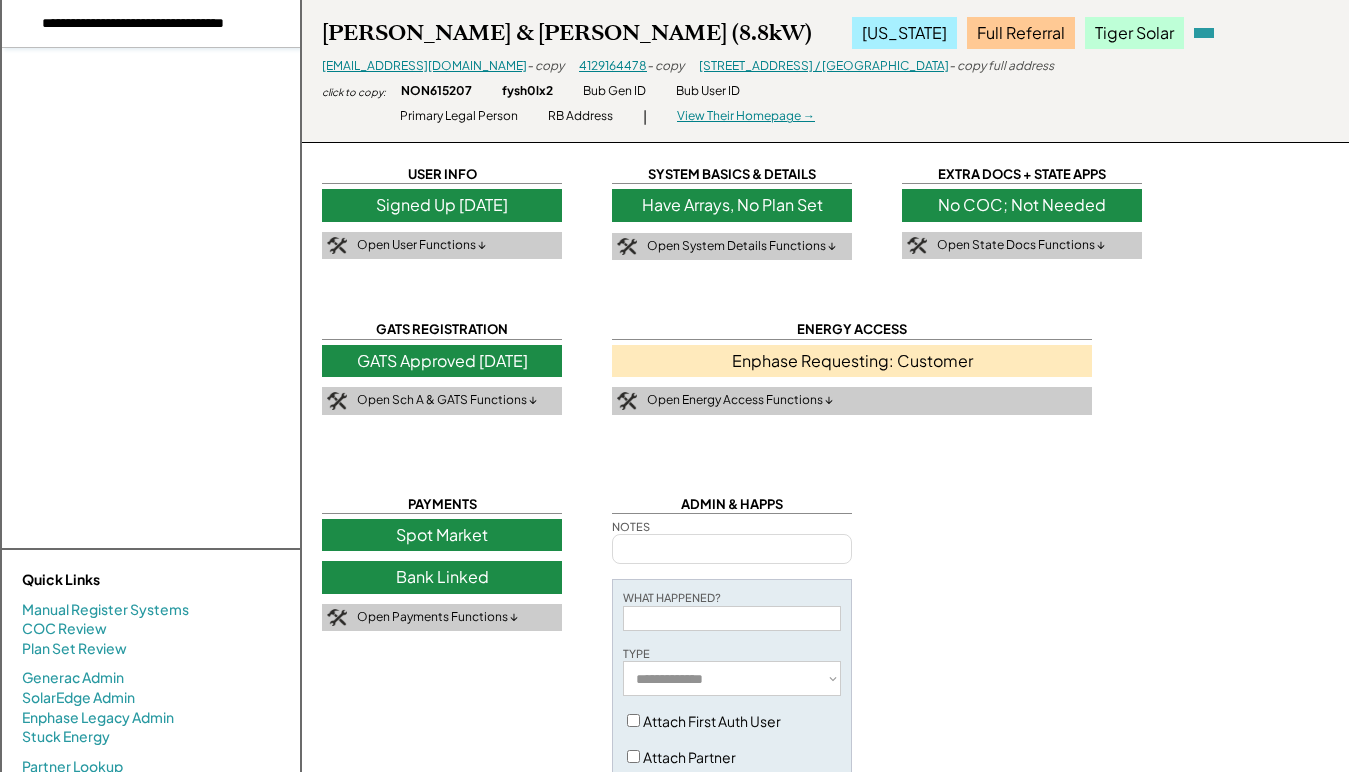 scroll, scrollTop: 0, scrollLeft: 63, axis: horizontal 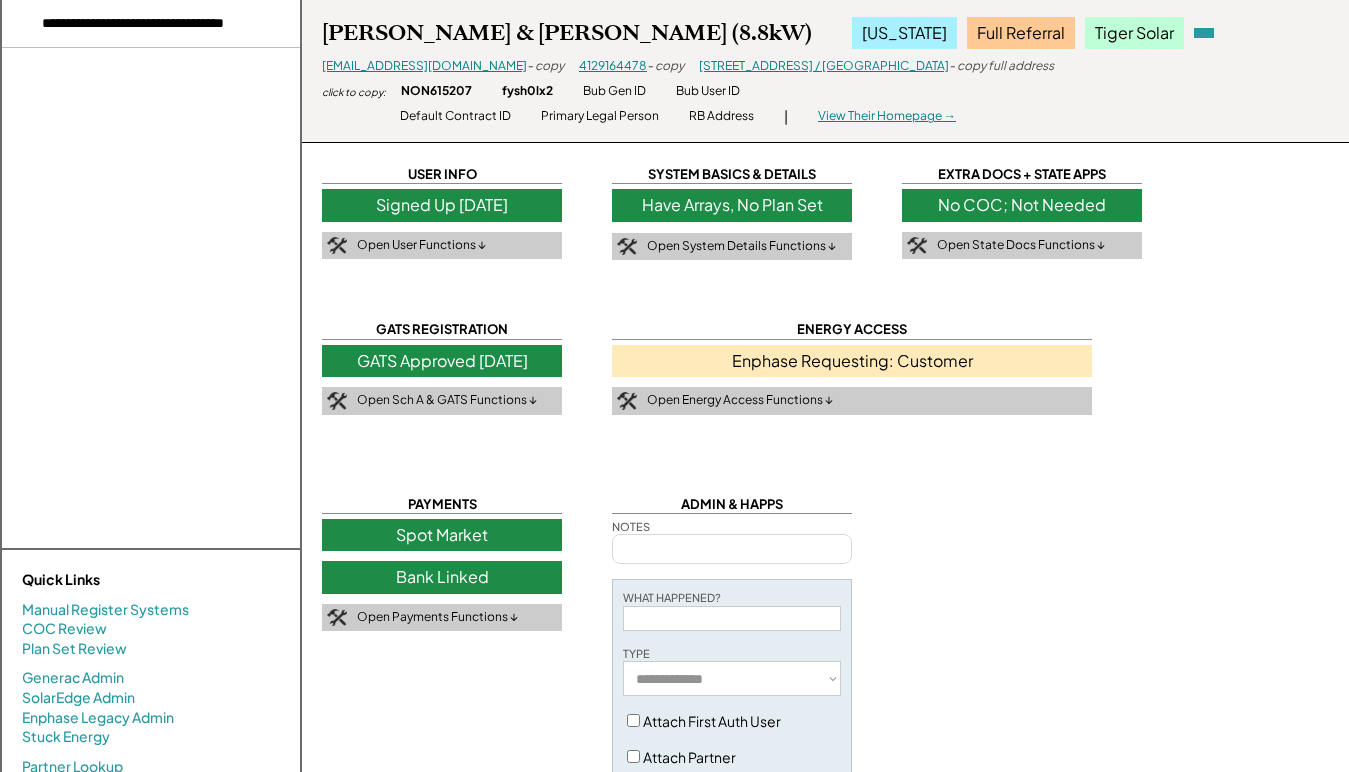 click at bounding box center [151, 24] 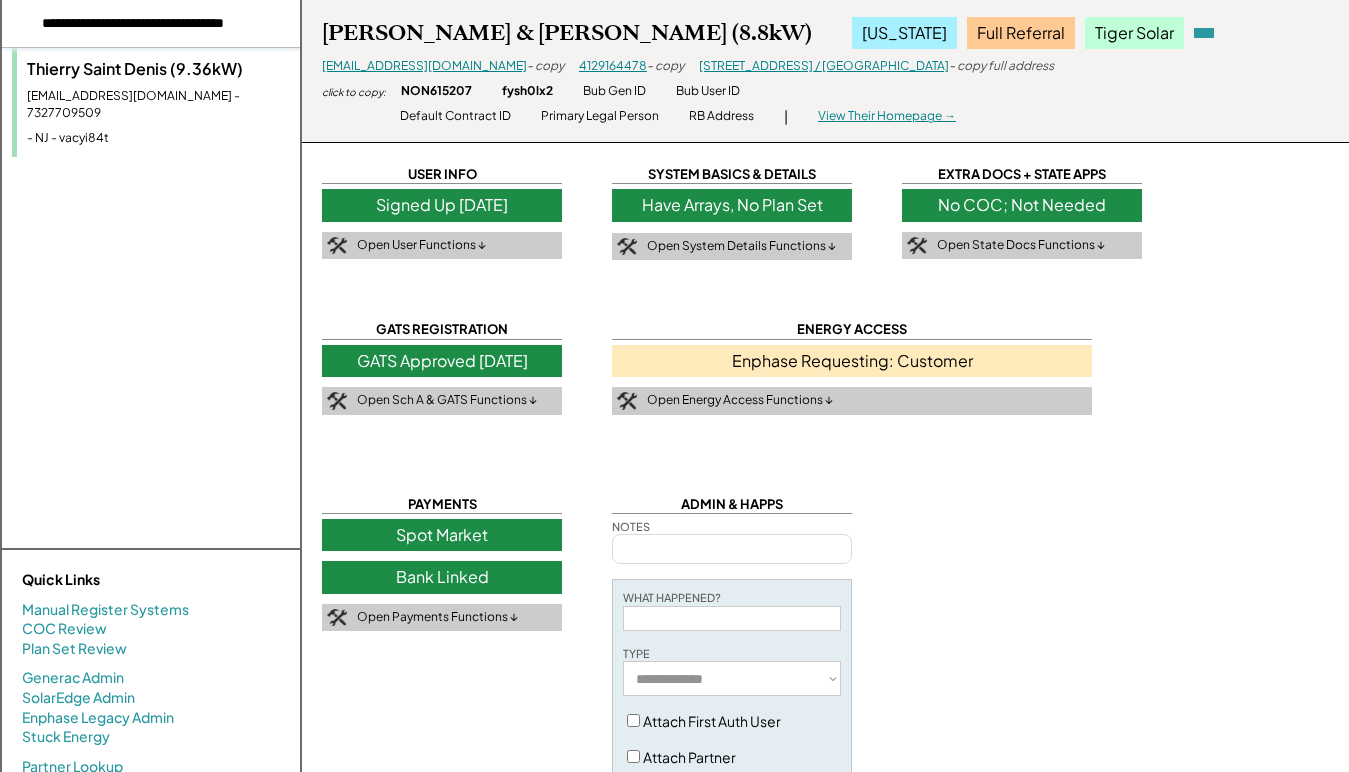 click on "[PERSON_NAME] (9.36kW) [EMAIL_ADDRESS][DOMAIN_NAME] - 7327709509  - NJ - vacyi84t" at bounding box center [156, 102] 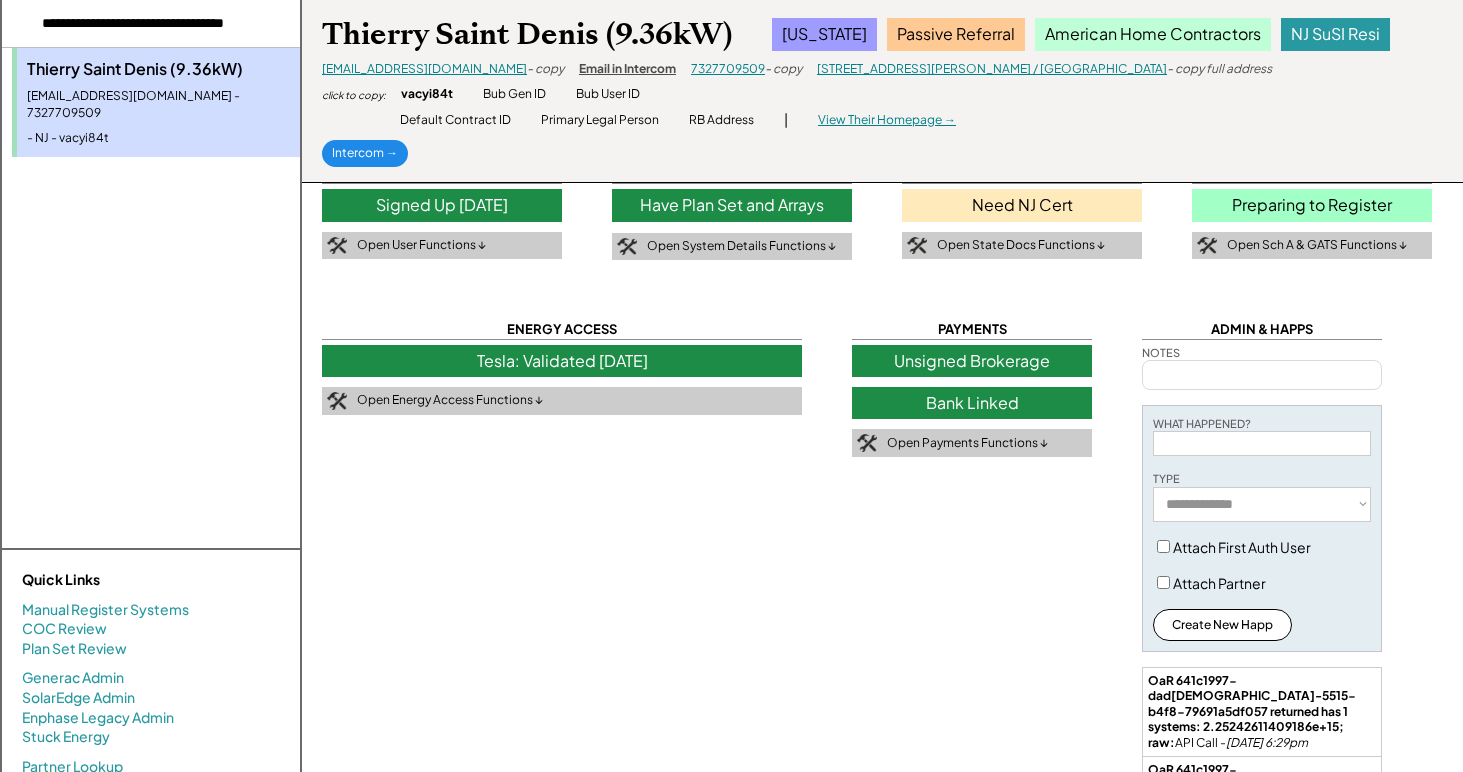 click on "Tesla: Validated [DATE]" at bounding box center (562, 361) 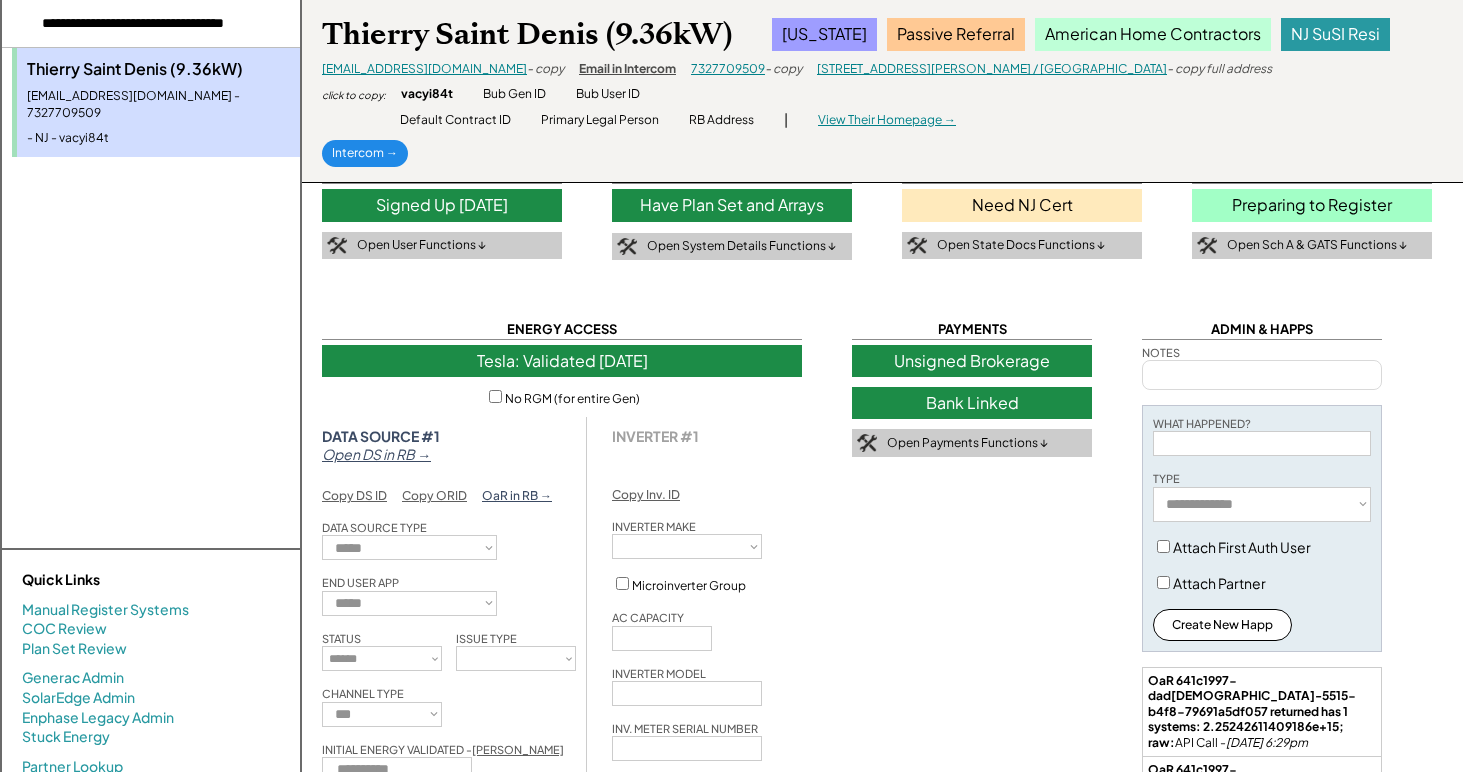 type on "*****" 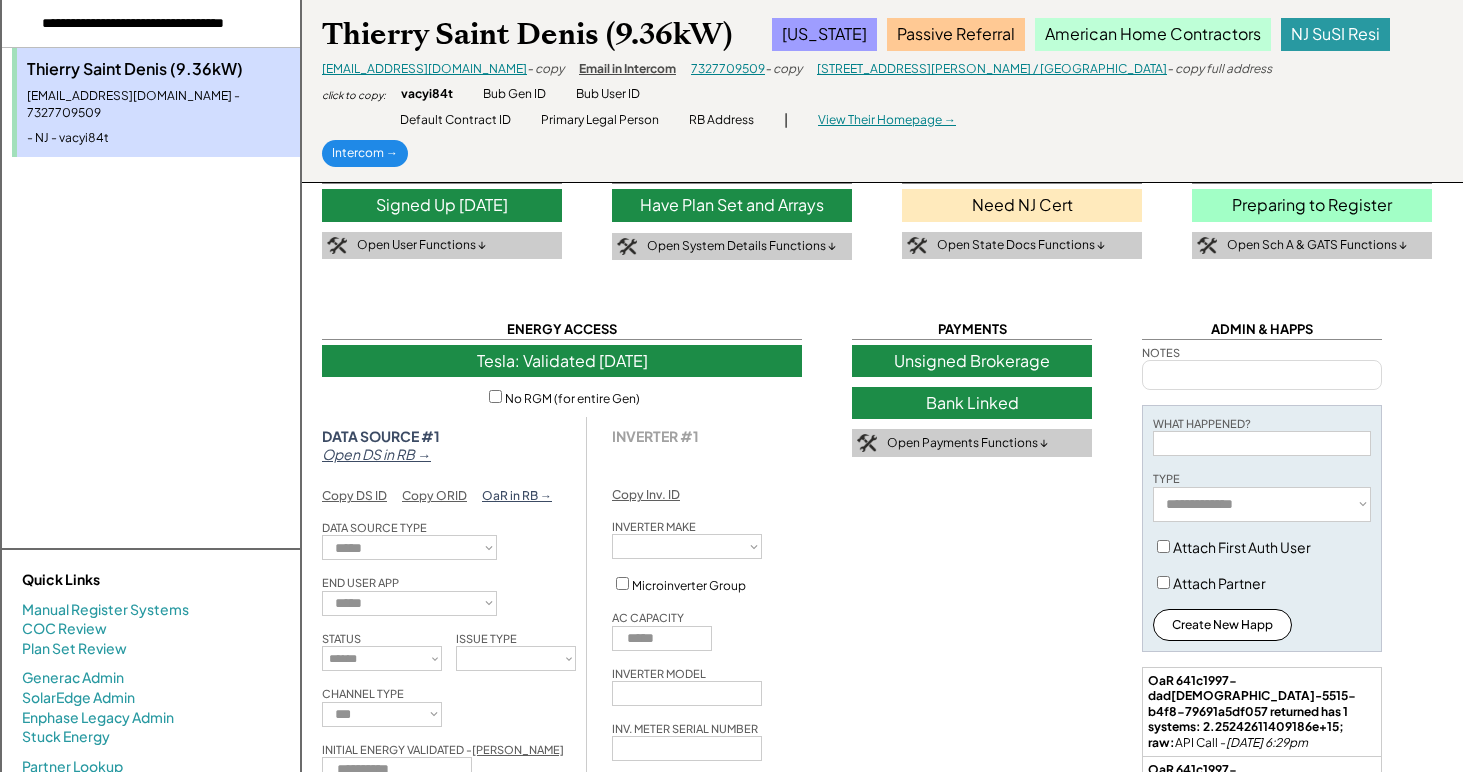 select on "*******" 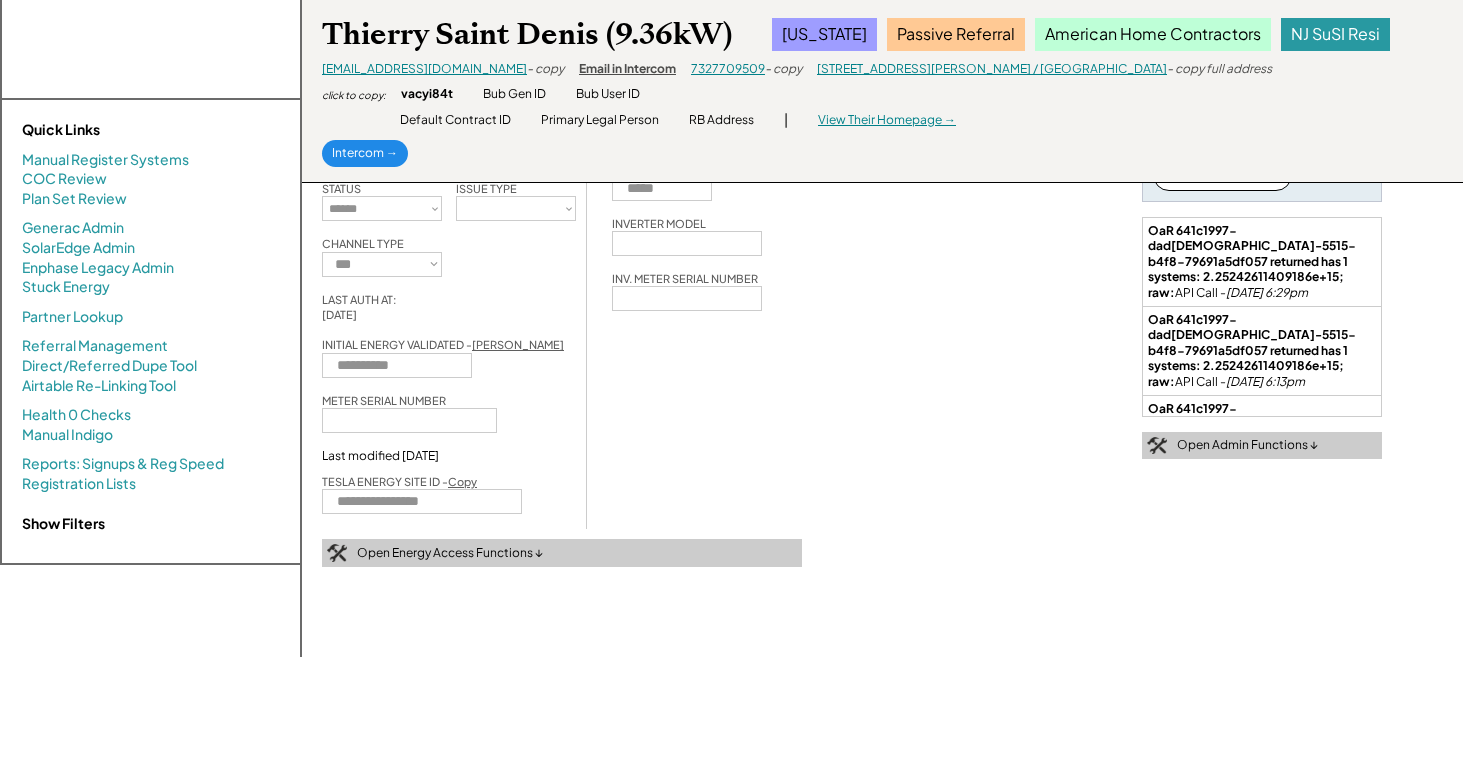 scroll, scrollTop: 454, scrollLeft: 0, axis: vertical 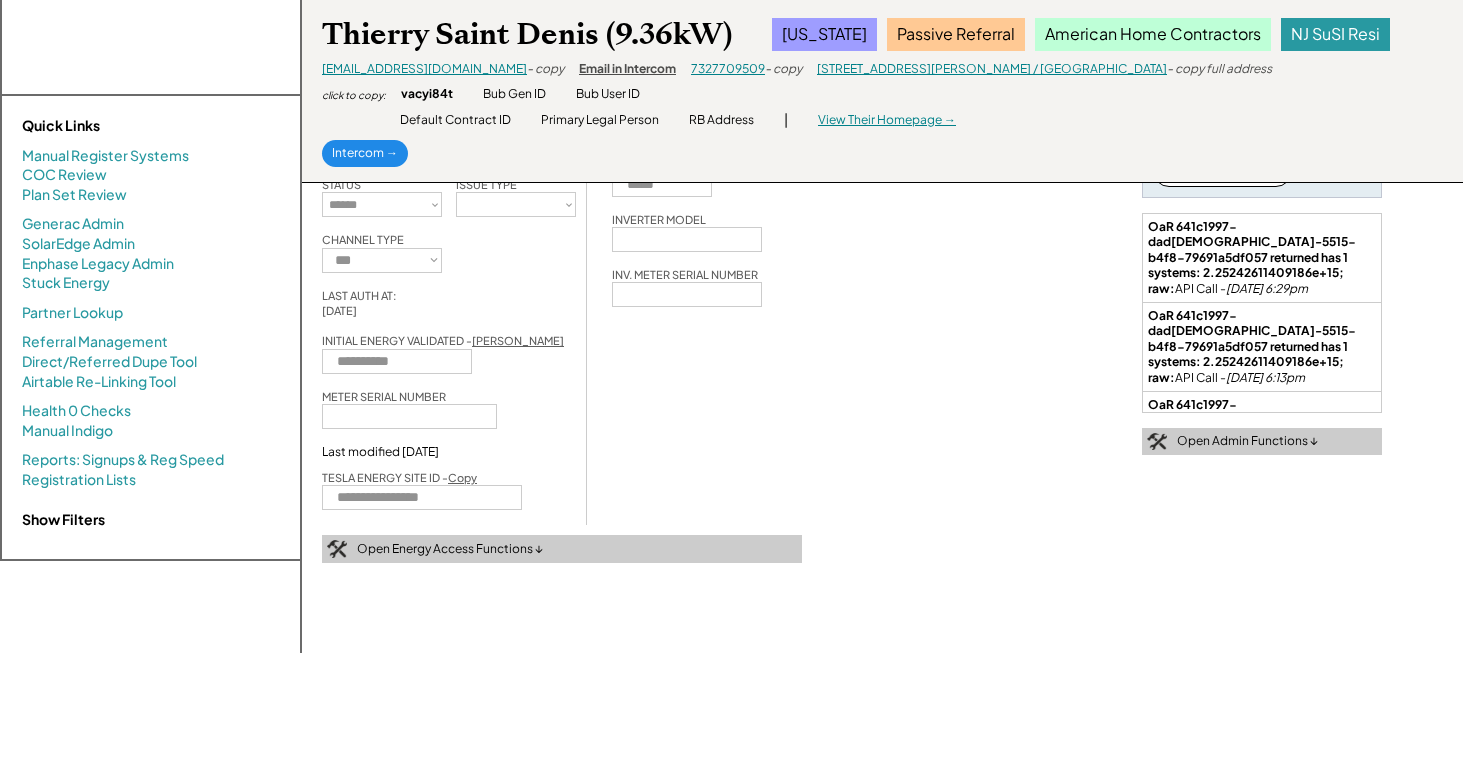 click at bounding box center [422, 497] 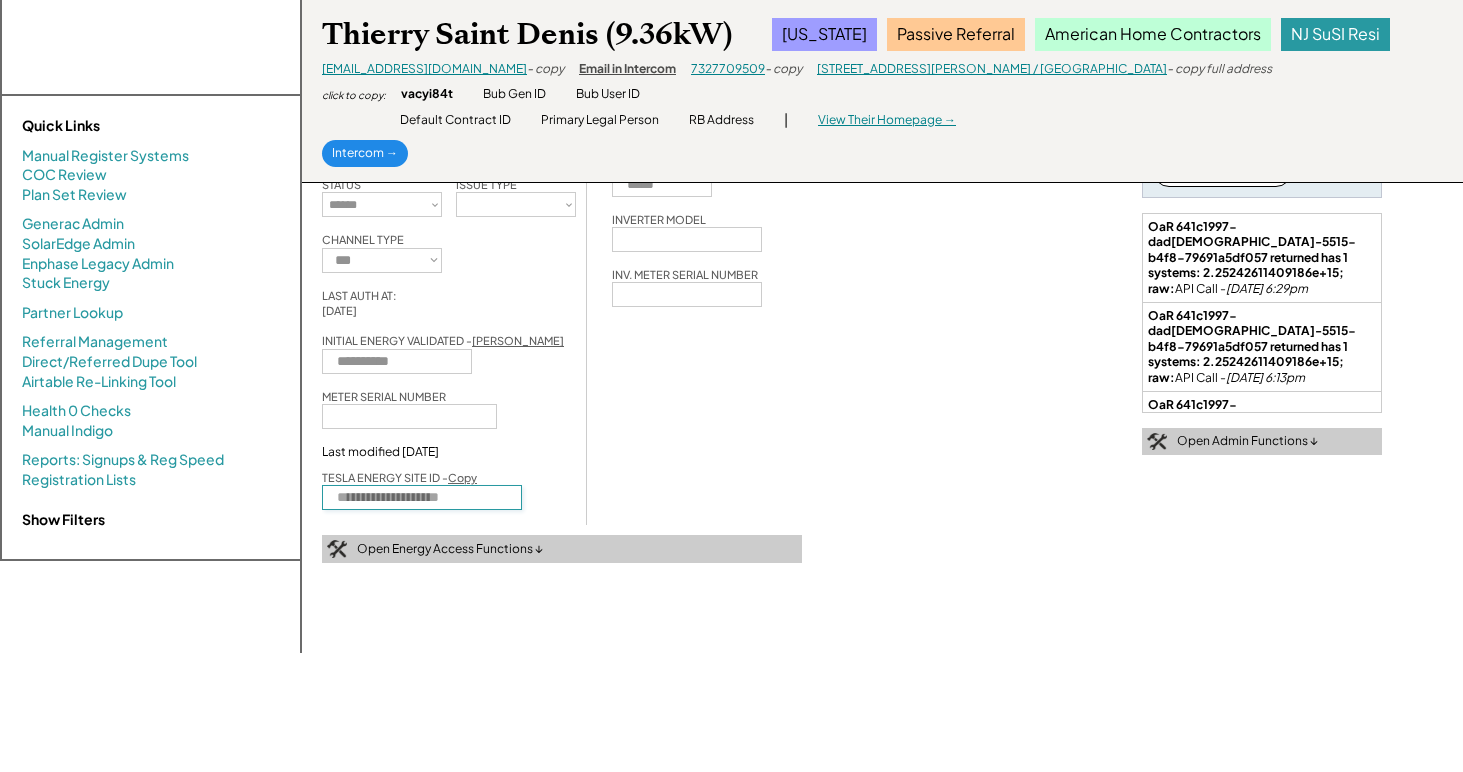 paste on "**********" 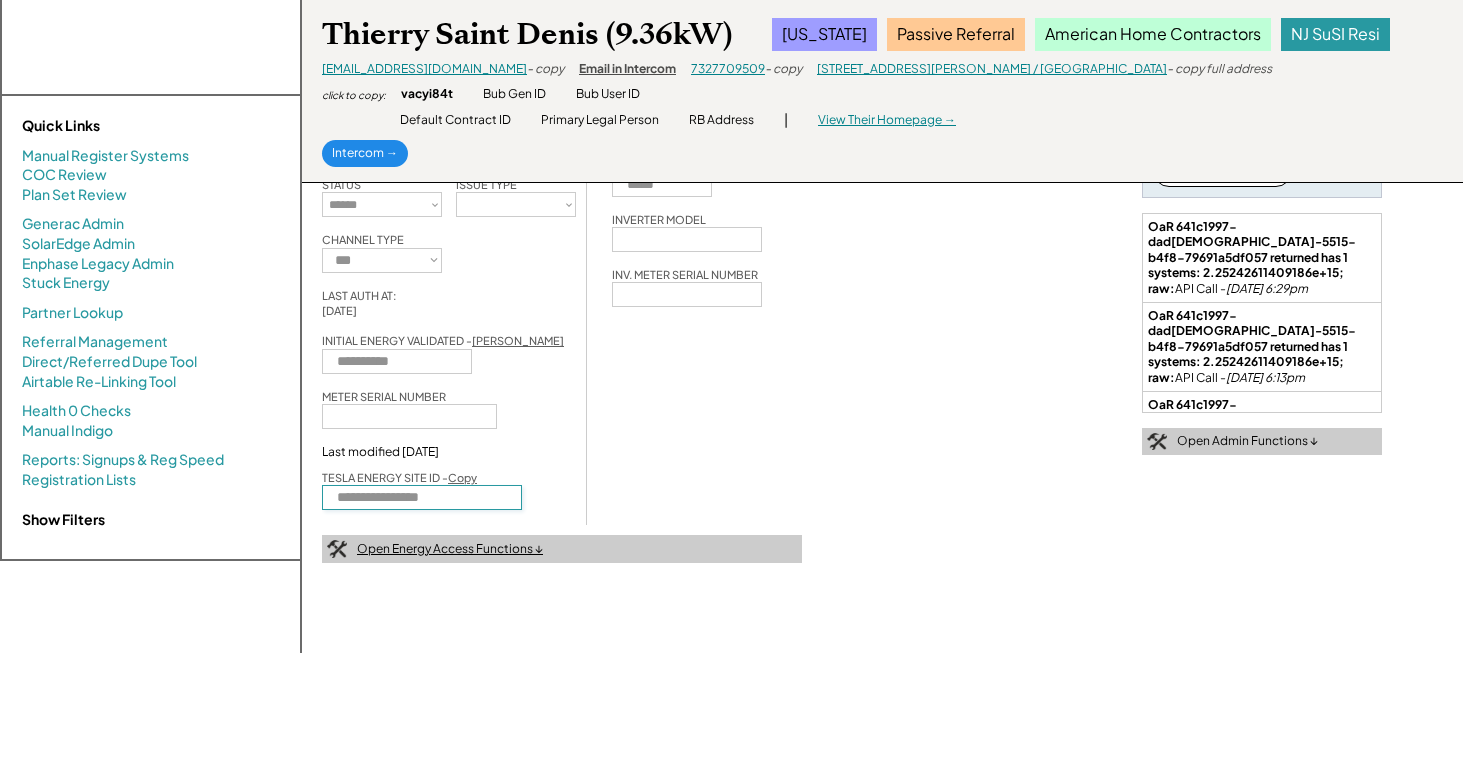 click on "Open Energy Access Functions ↓" at bounding box center [450, 549] 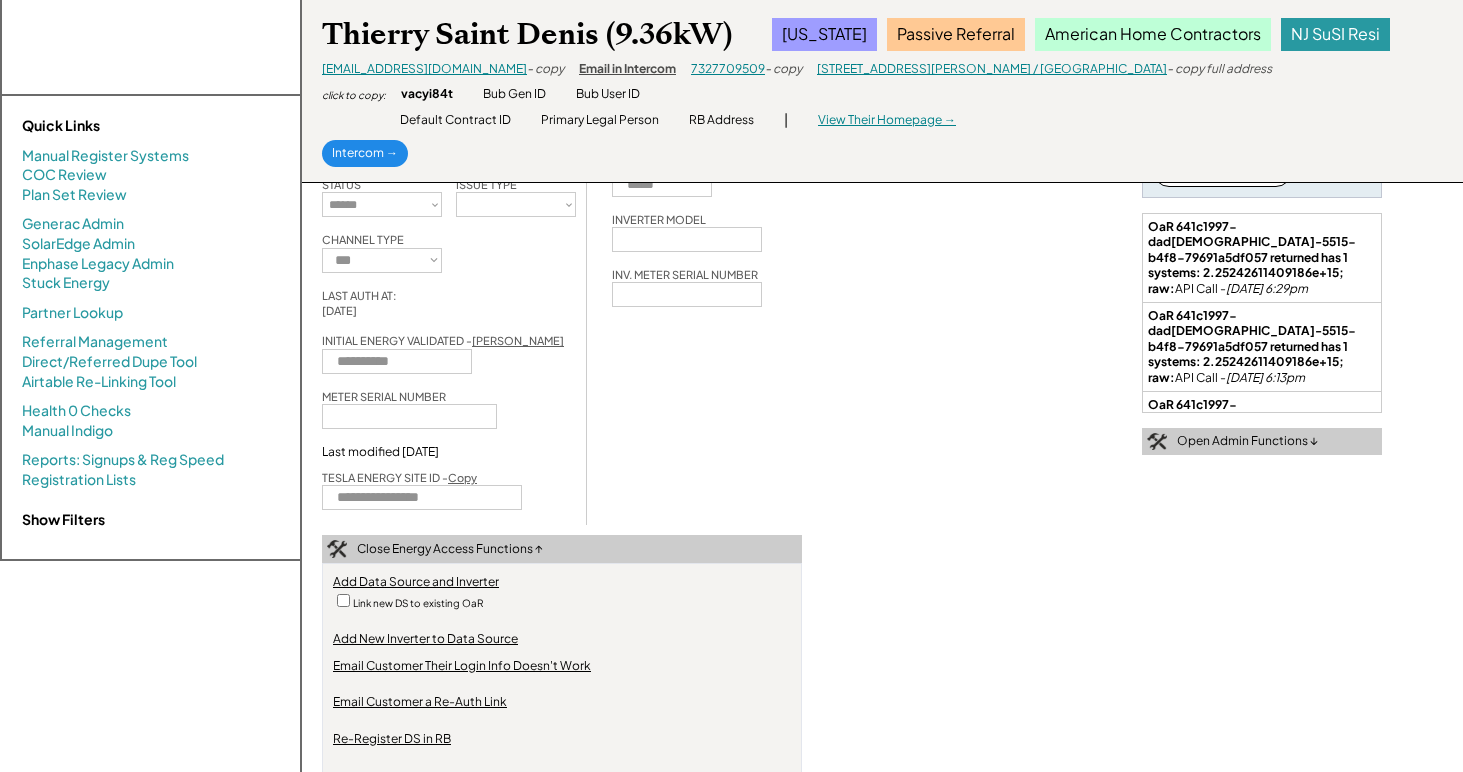 click on "TESLA ENERGY SITE ID -  Copy" at bounding box center [449, 497] 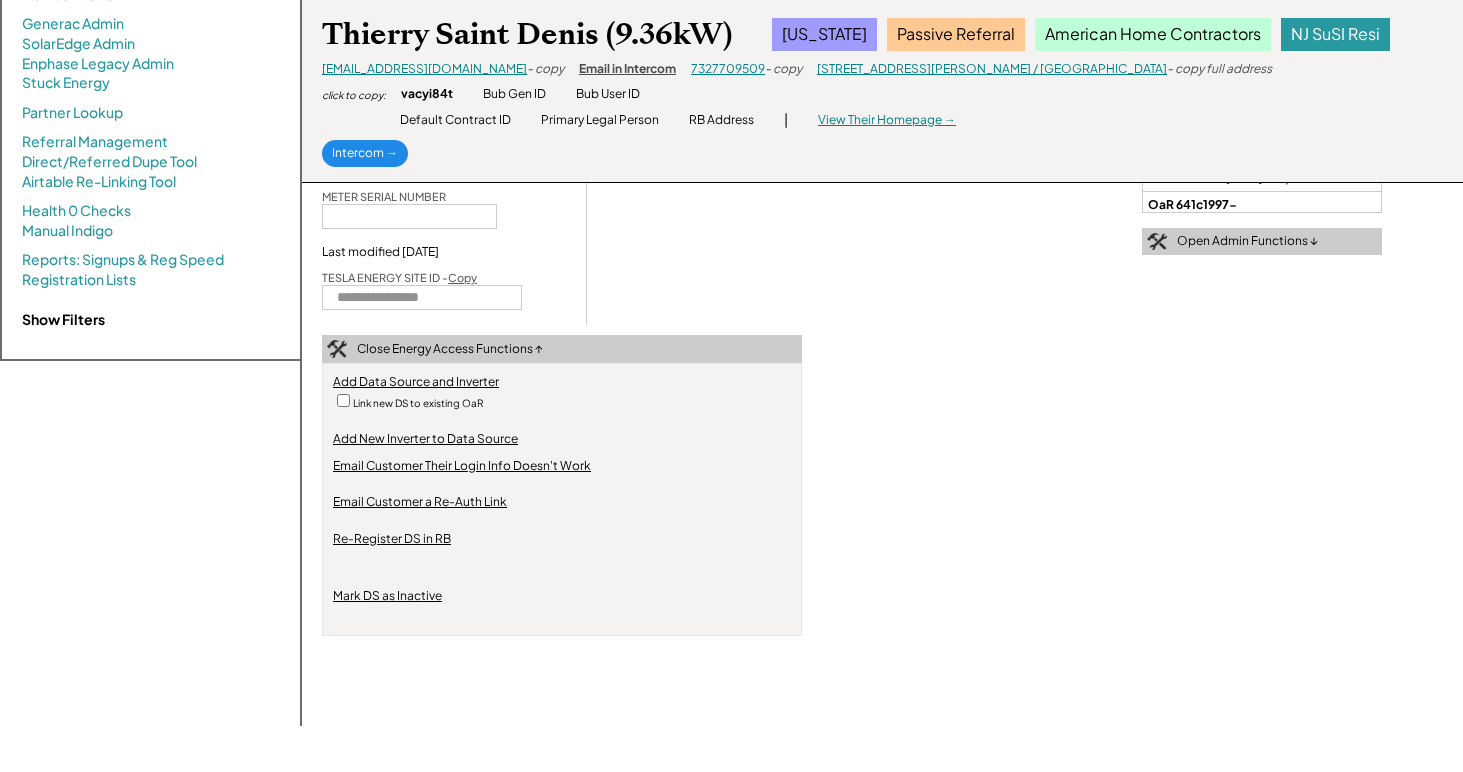 scroll, scrollTop: 656, scrollLeft: 0, axis: vertical 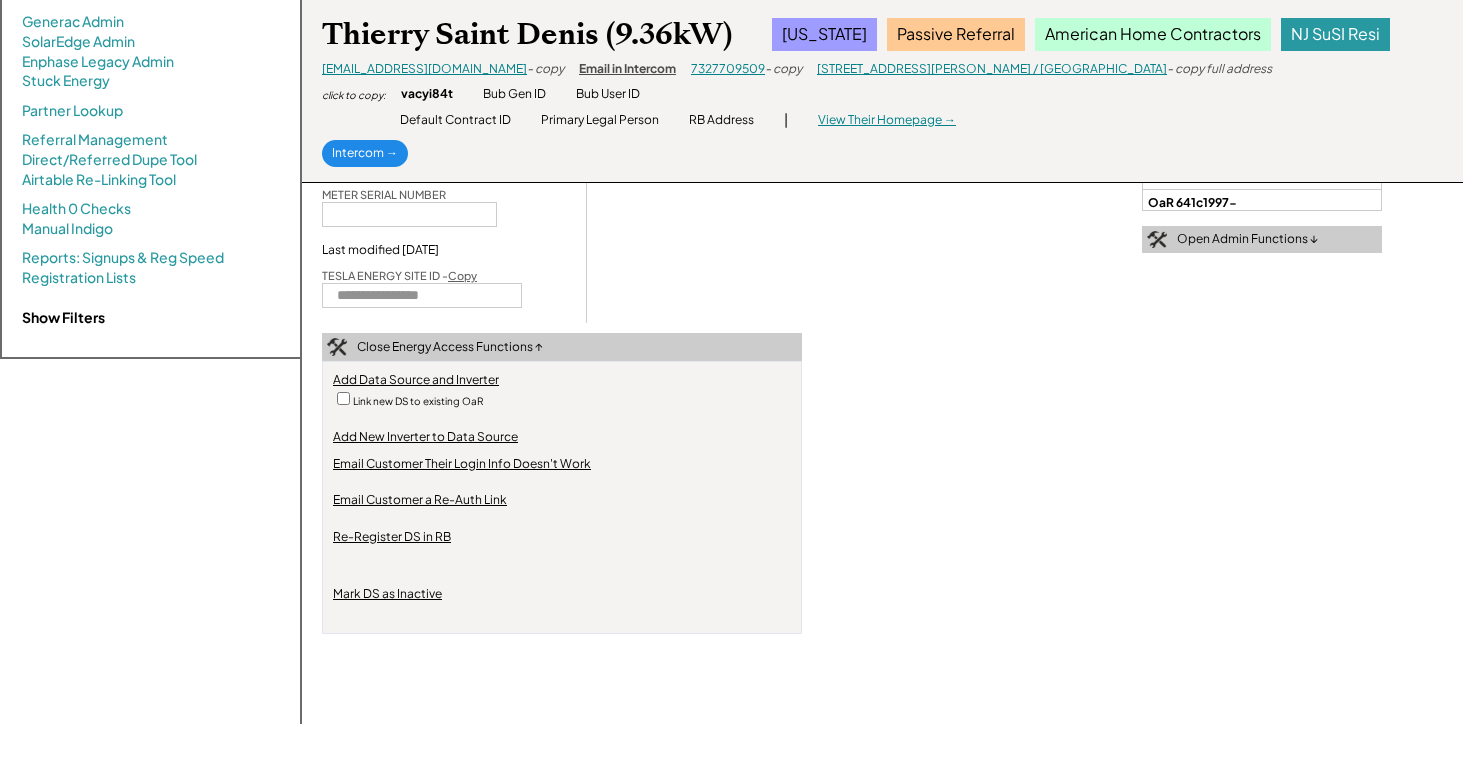 click on "Re-Register DS in RB" at bounding box center (392, 537) 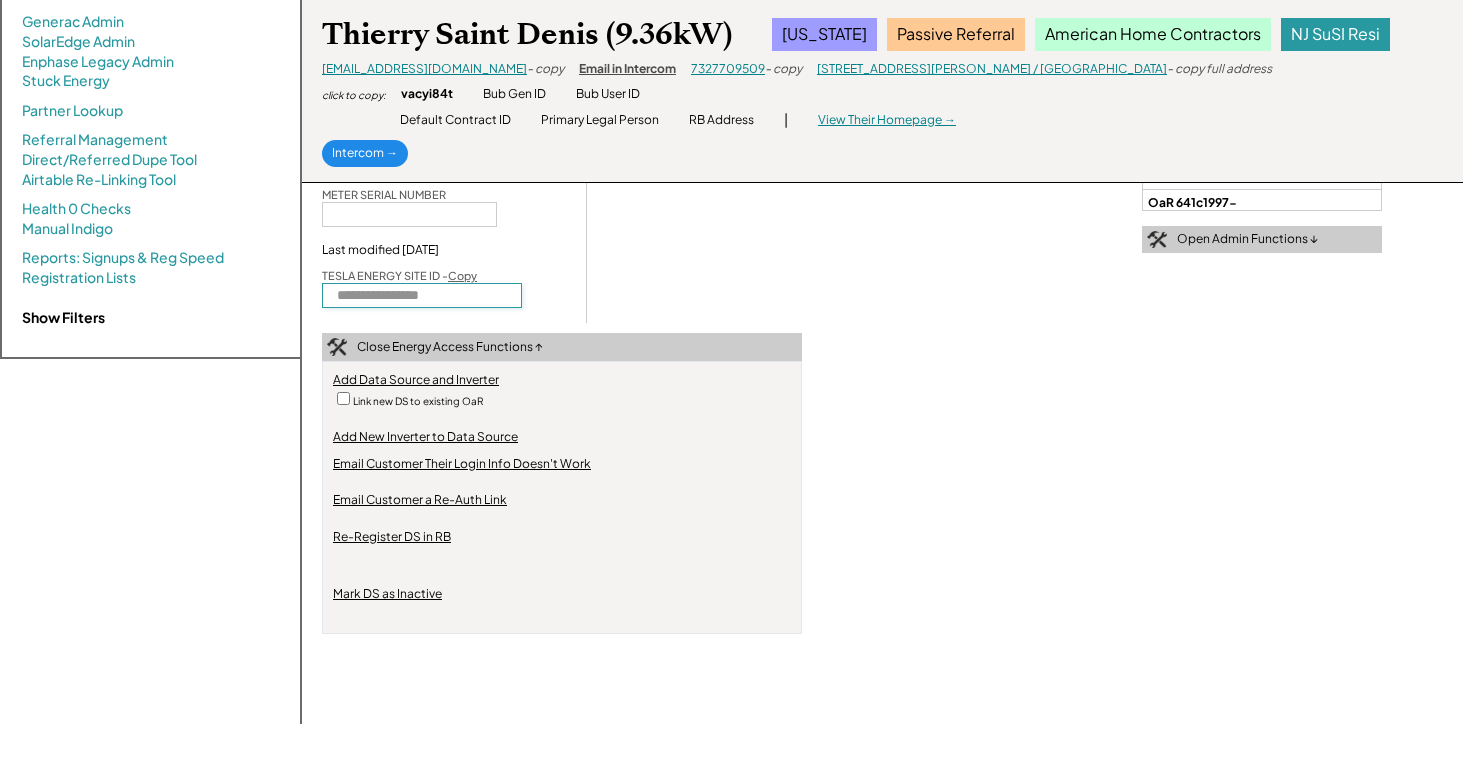 drag, startPoint x: 483, startPoint y: 304, endPoint x: 243, endPoint y: 273, distance: 241.9938 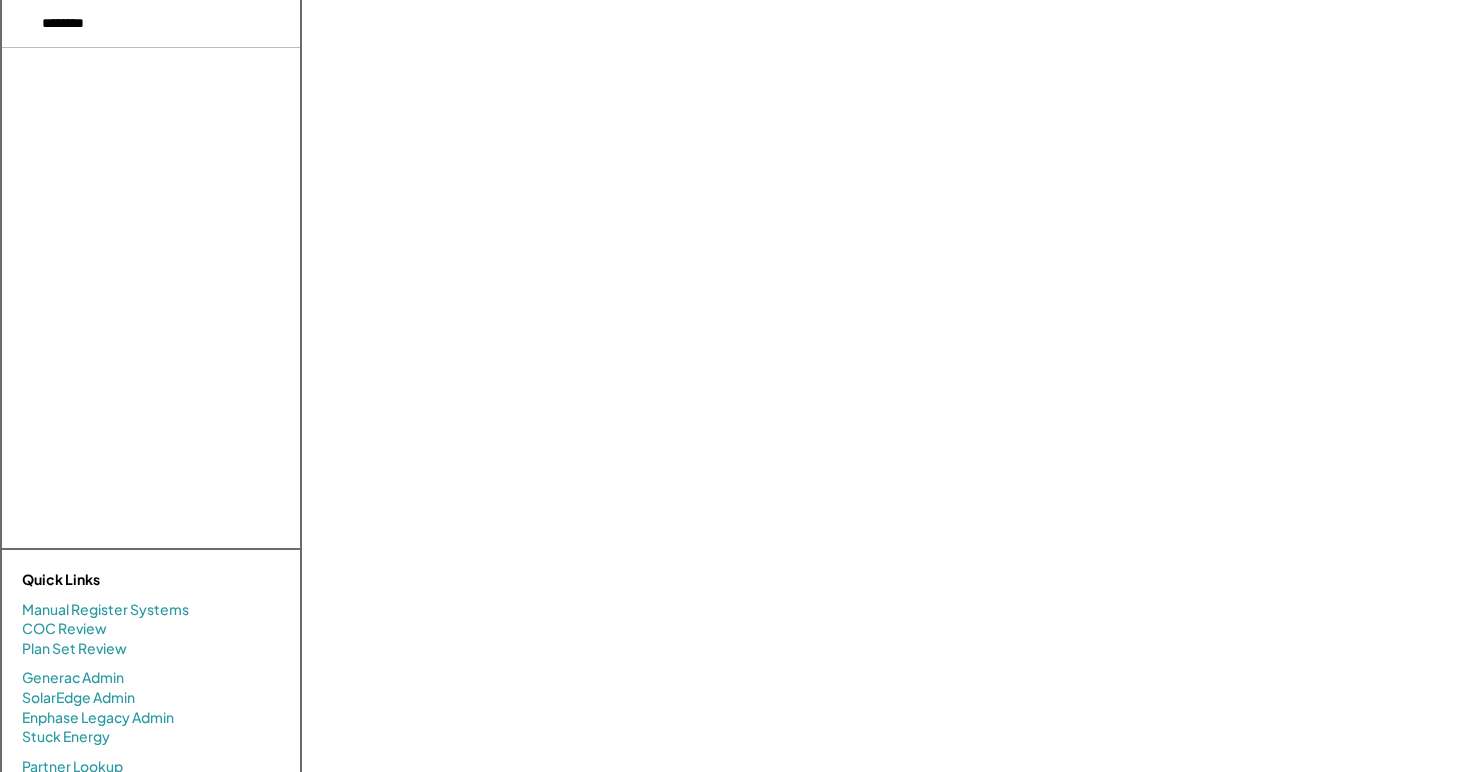 scroll, scrollTop: 0, scrollLeft: 0, axis: both 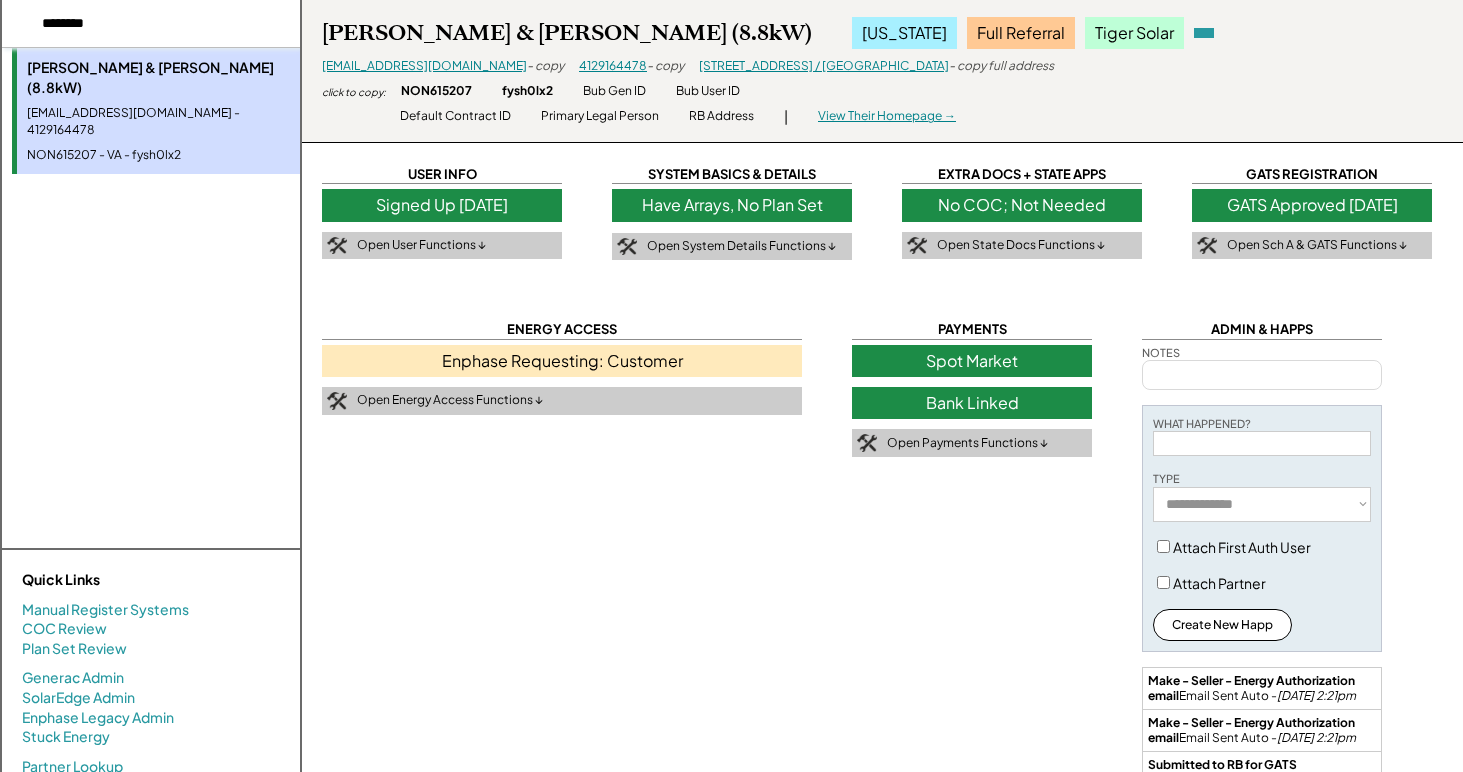 drag, startPoint x: 146, startPoint y: 30, endPoint x: -49, endPoint y: -17, distance: 200.58415 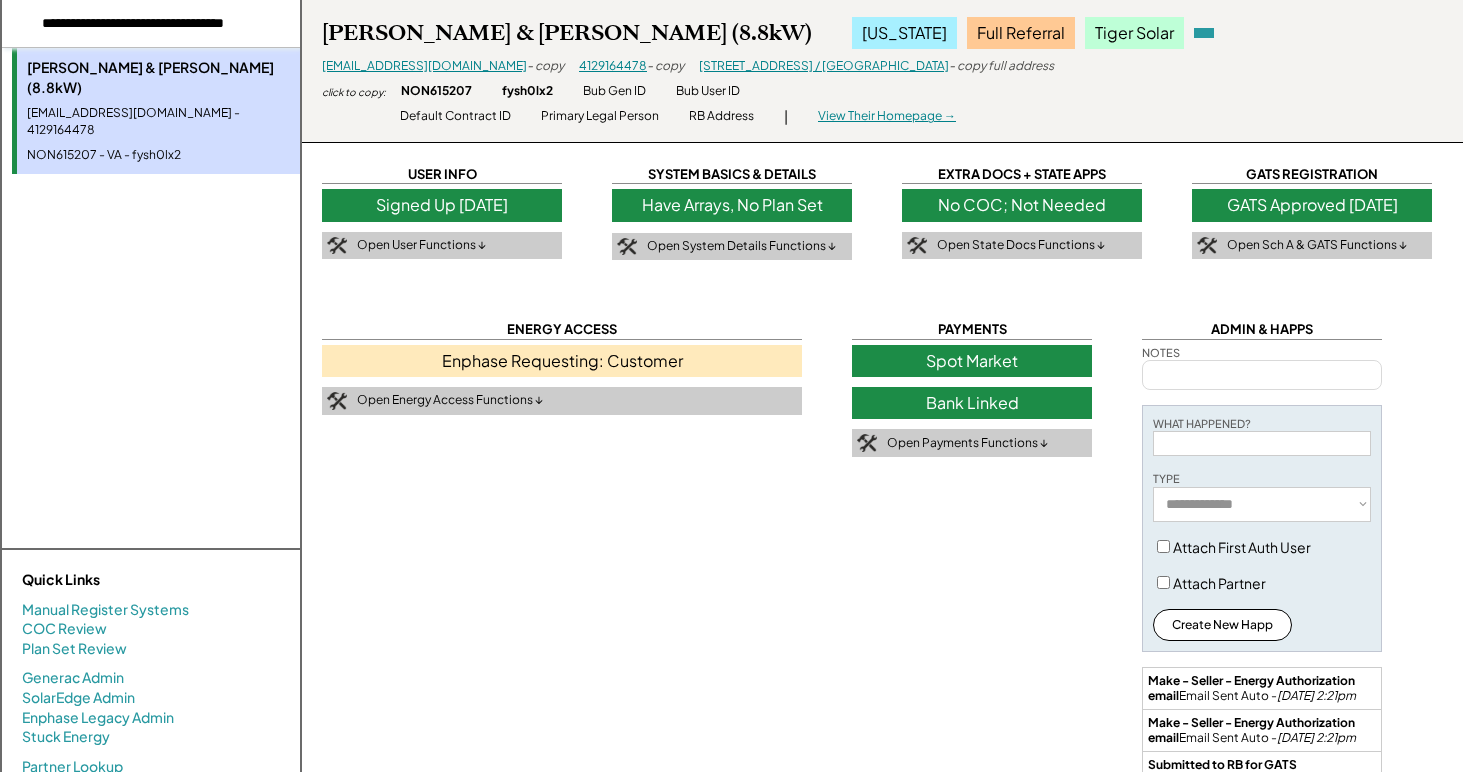 scroll, scrollTop: 0, scrollLeft: 63, axis: horizontal 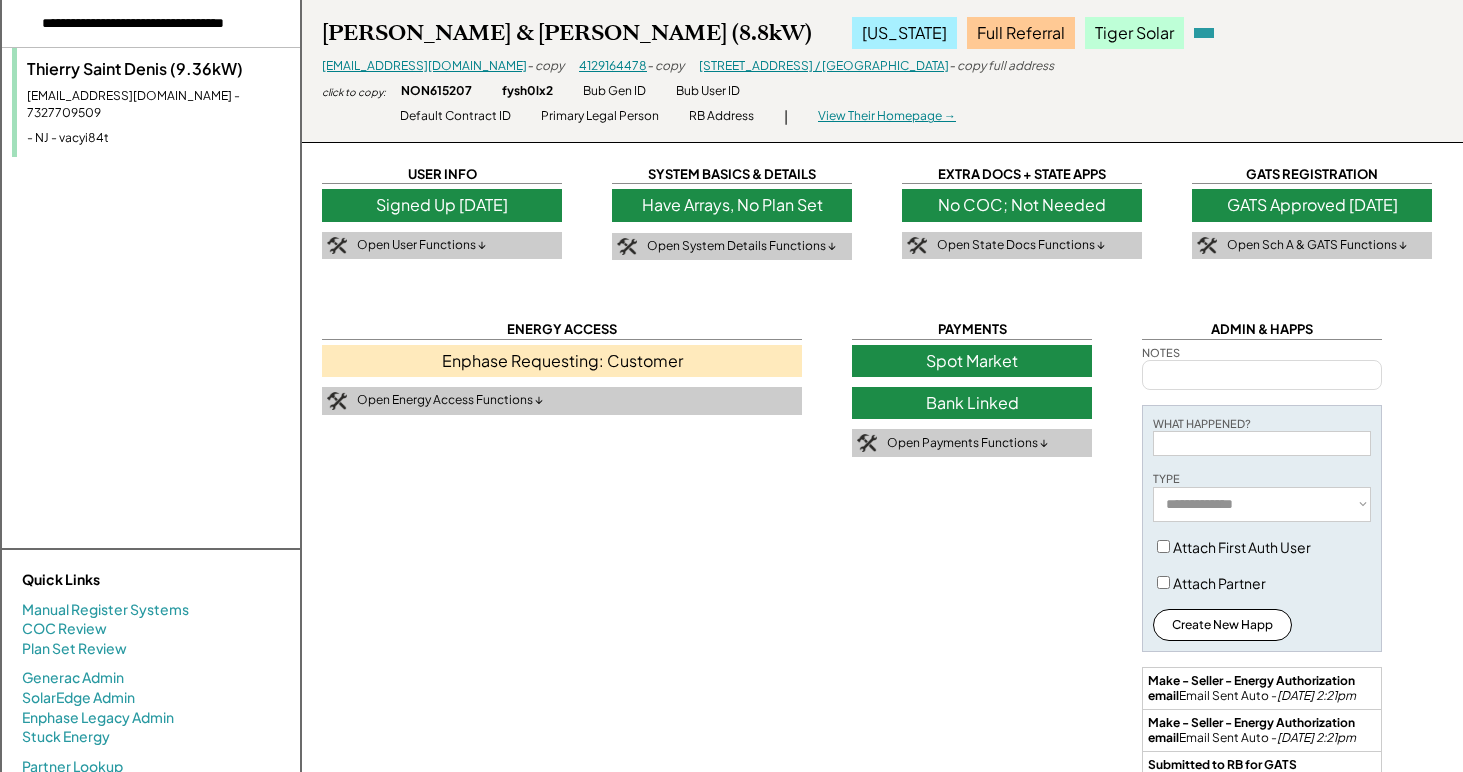 click on "[EMAIL_ADDRESS][DOMAIN_NAME] - 7327709509" at bounding box center (158, 105) 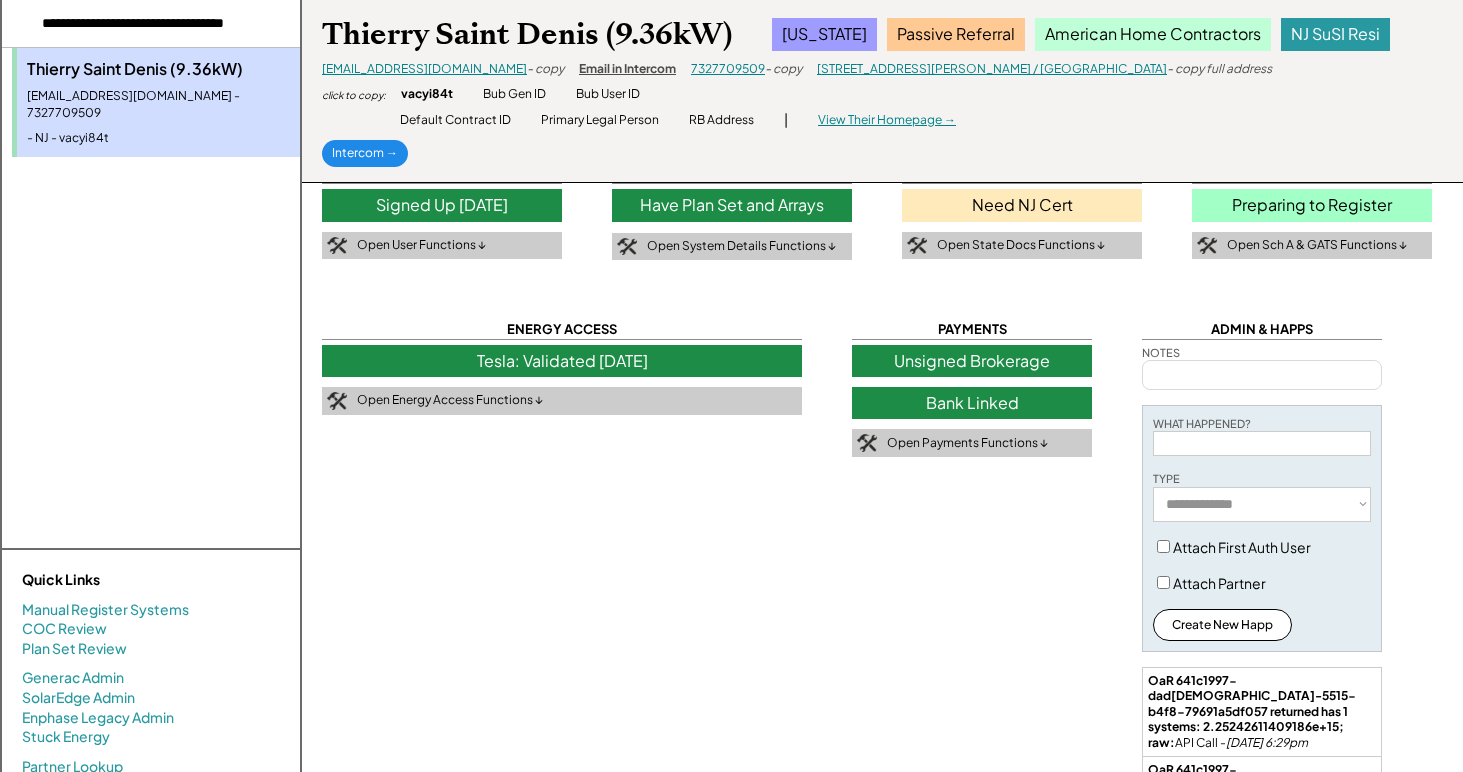click on "Tesla: Validated [DATE]" at bounding box center [562, 361] 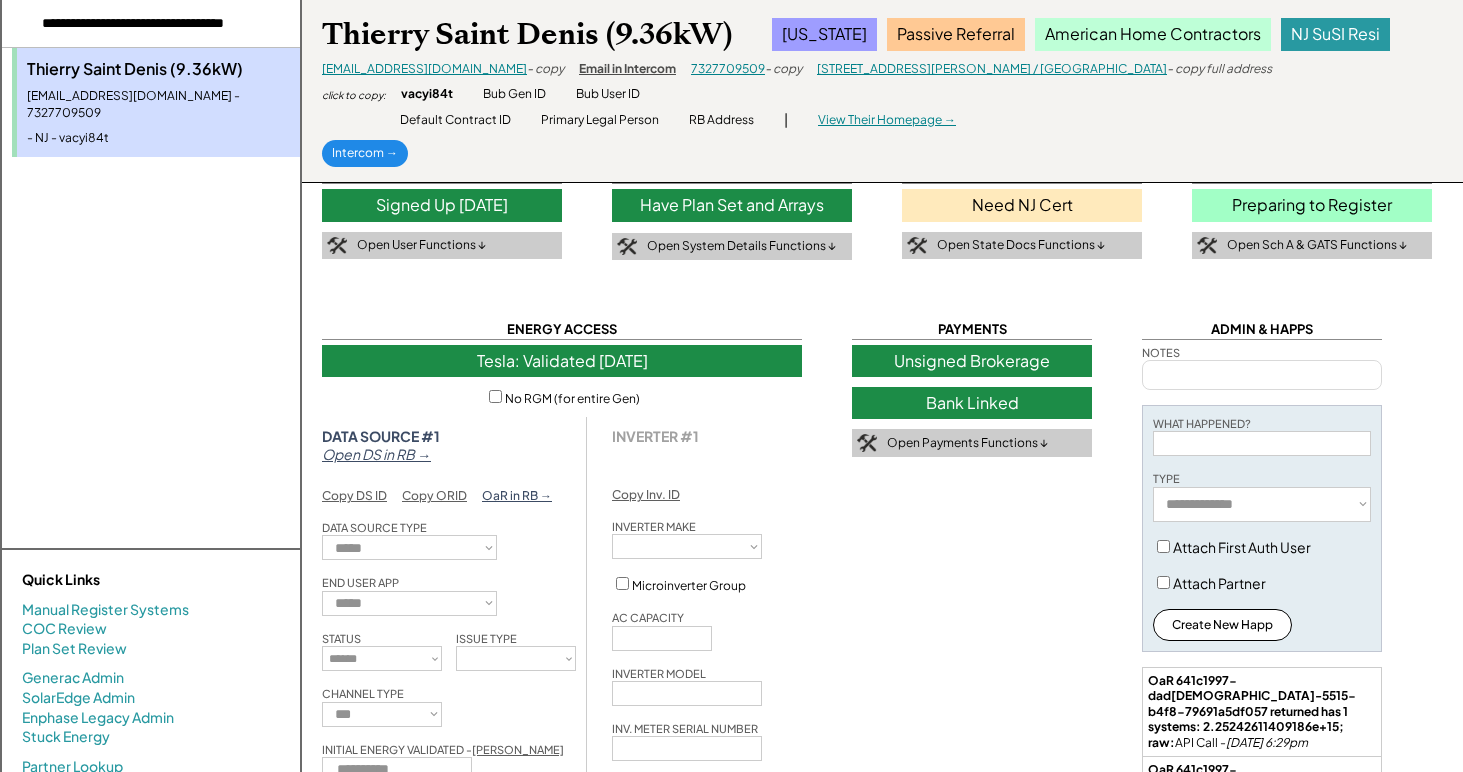 type on "*****" 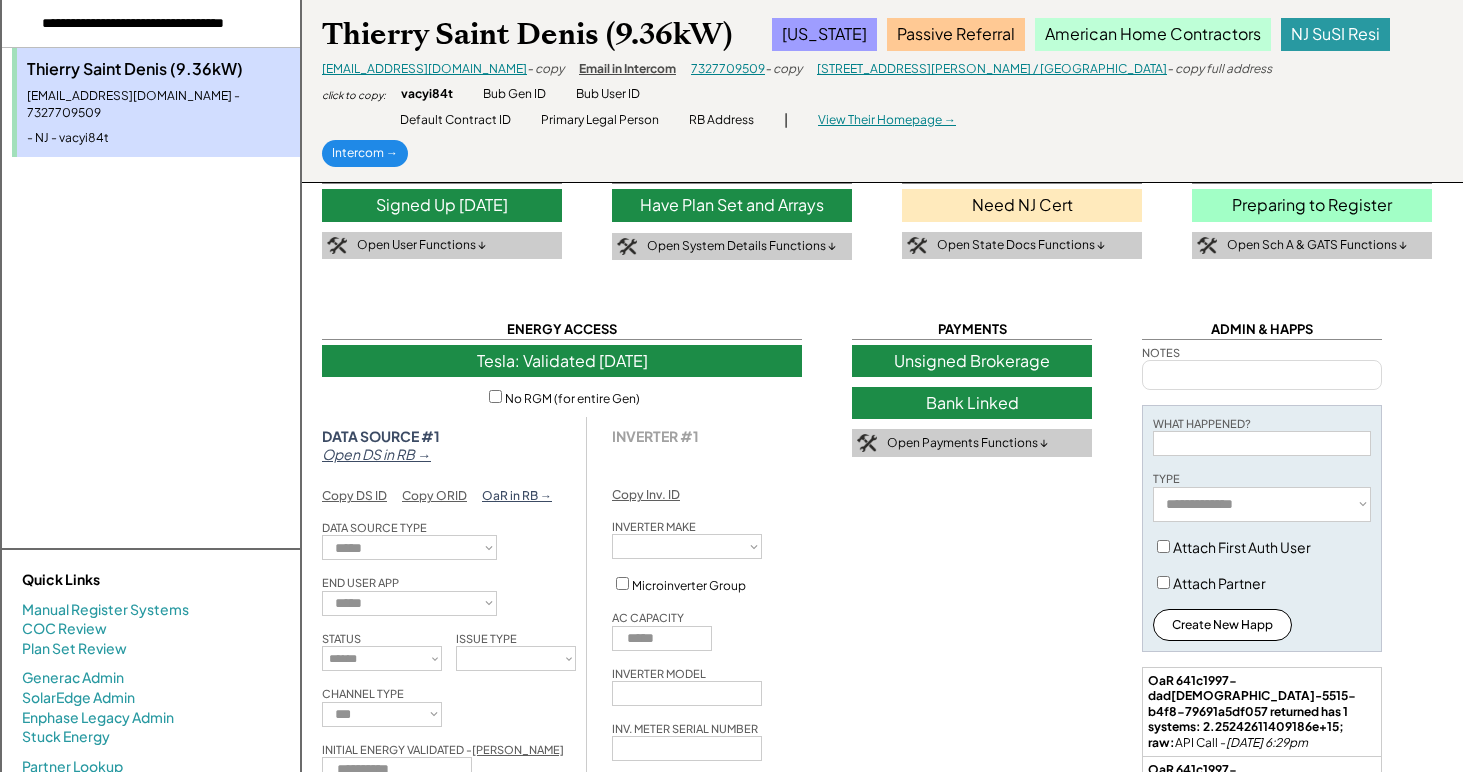 select on "*******" 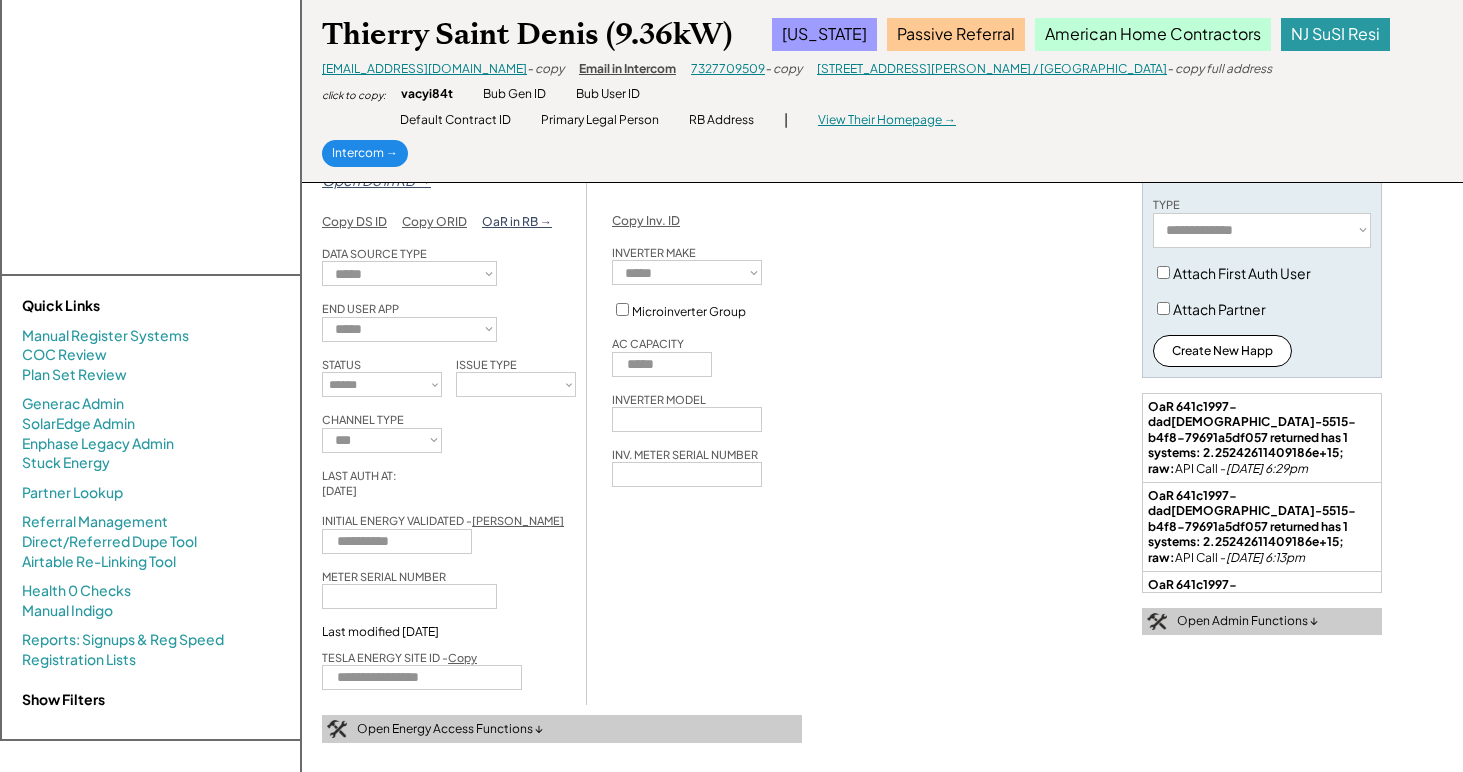 scroll, scrollTop: 285, scrollLeft: 0, axis: vertical 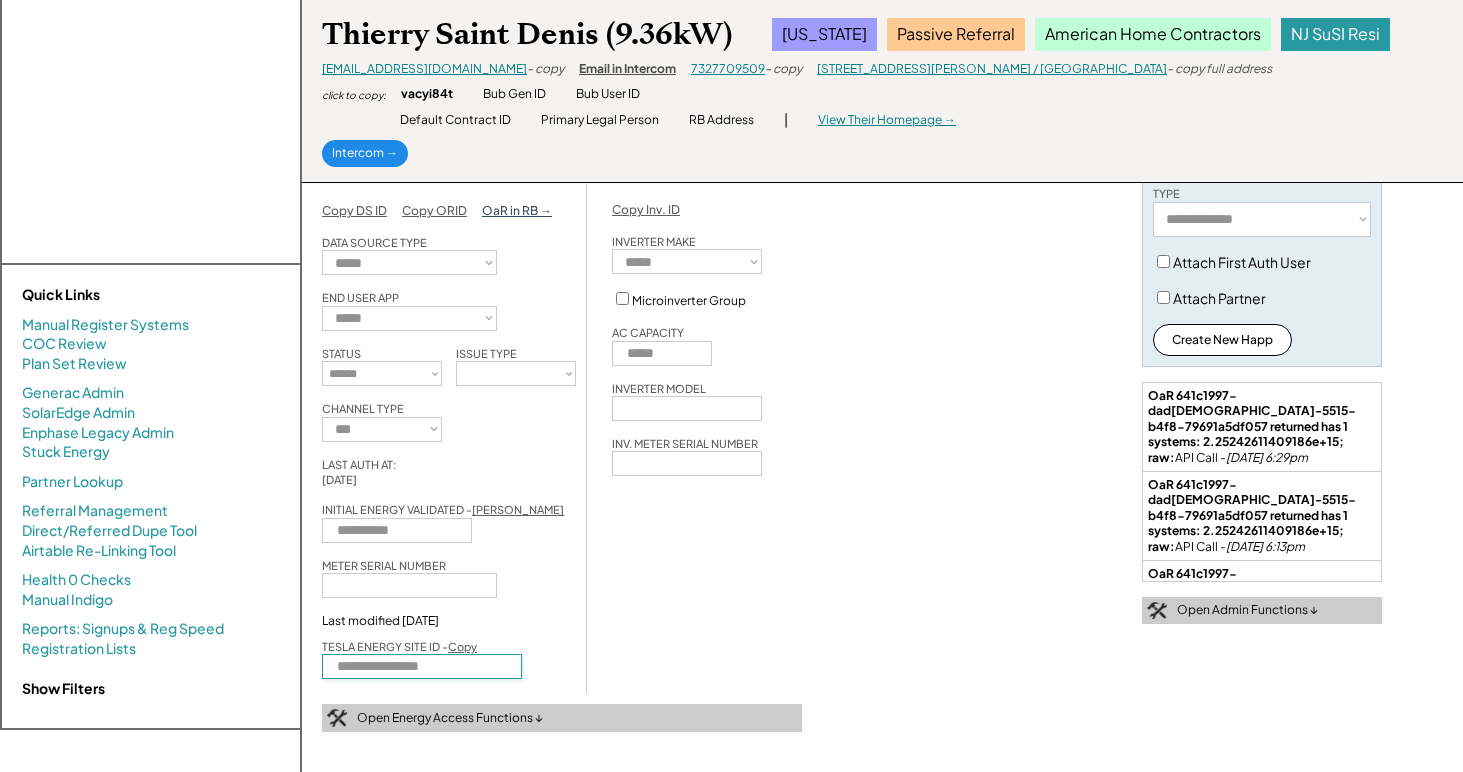 drag, startPoint x: 486, startPoint y: 668, endPoint x: 139, endPoint y: 644, distance: 347.82898 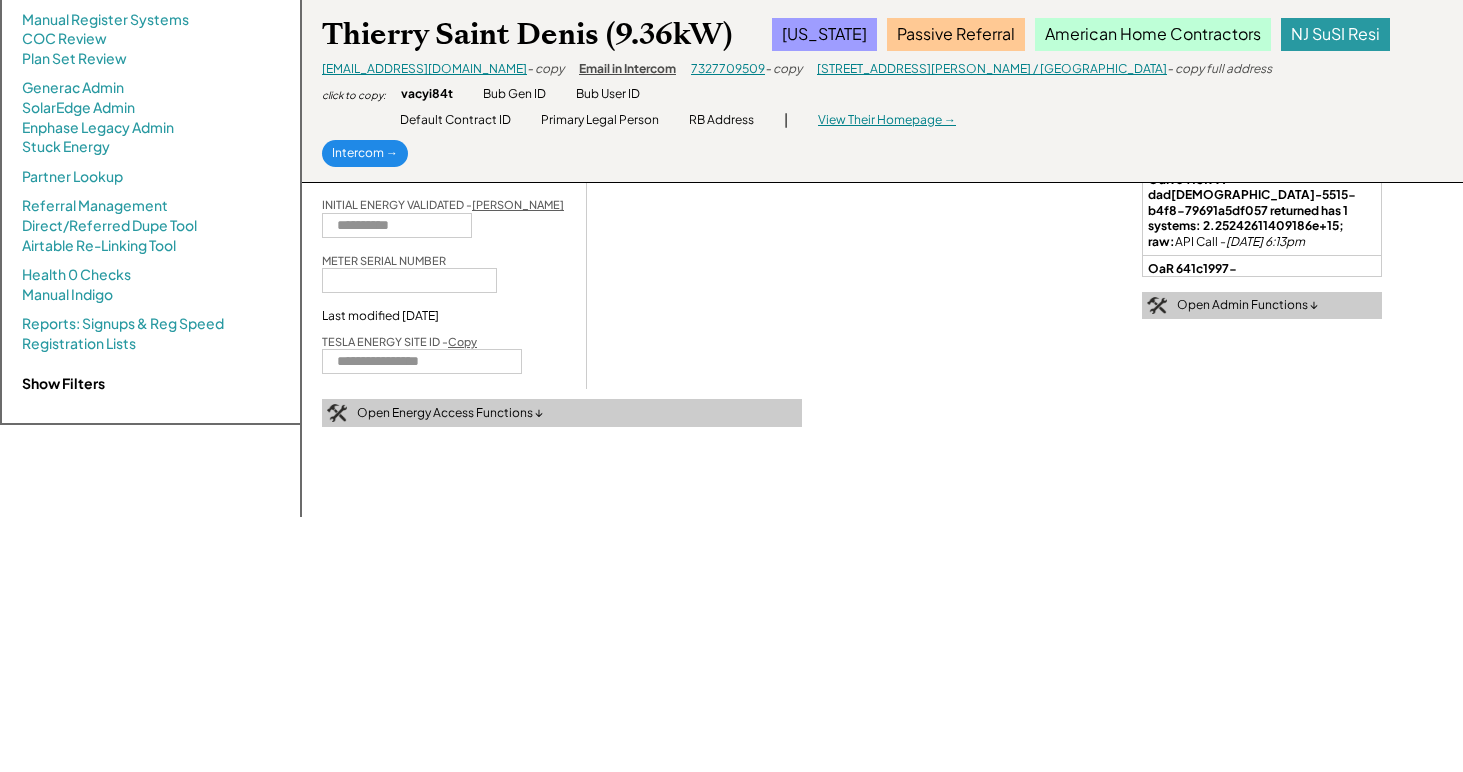 scroll, scrollTop: 596, scrollLeft: 0, axis: vertical 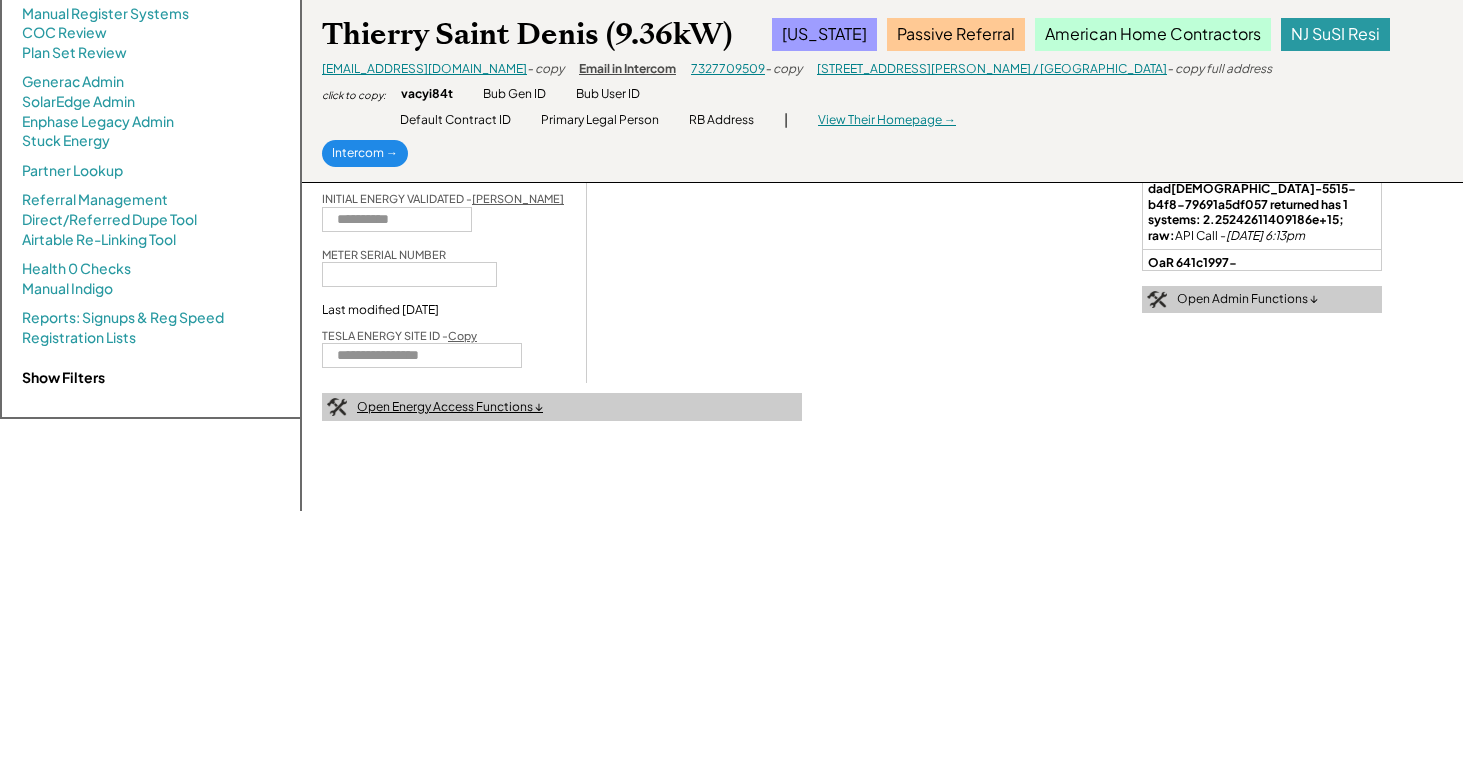 click on "Open Energy Access Functions ↓" at bounding box center [450, 407] 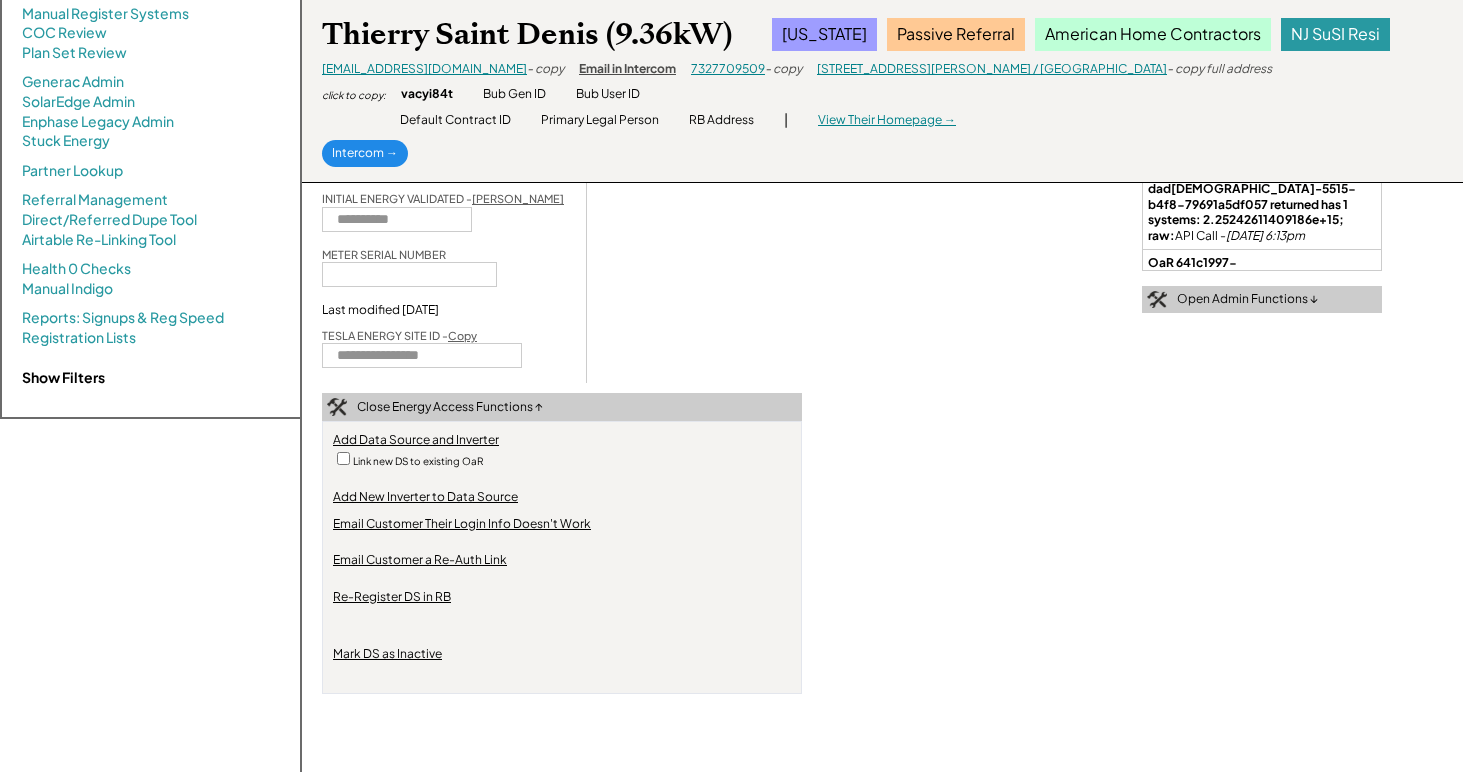 click on "Re-Register DS in RB" at bounding box center (392, 597) 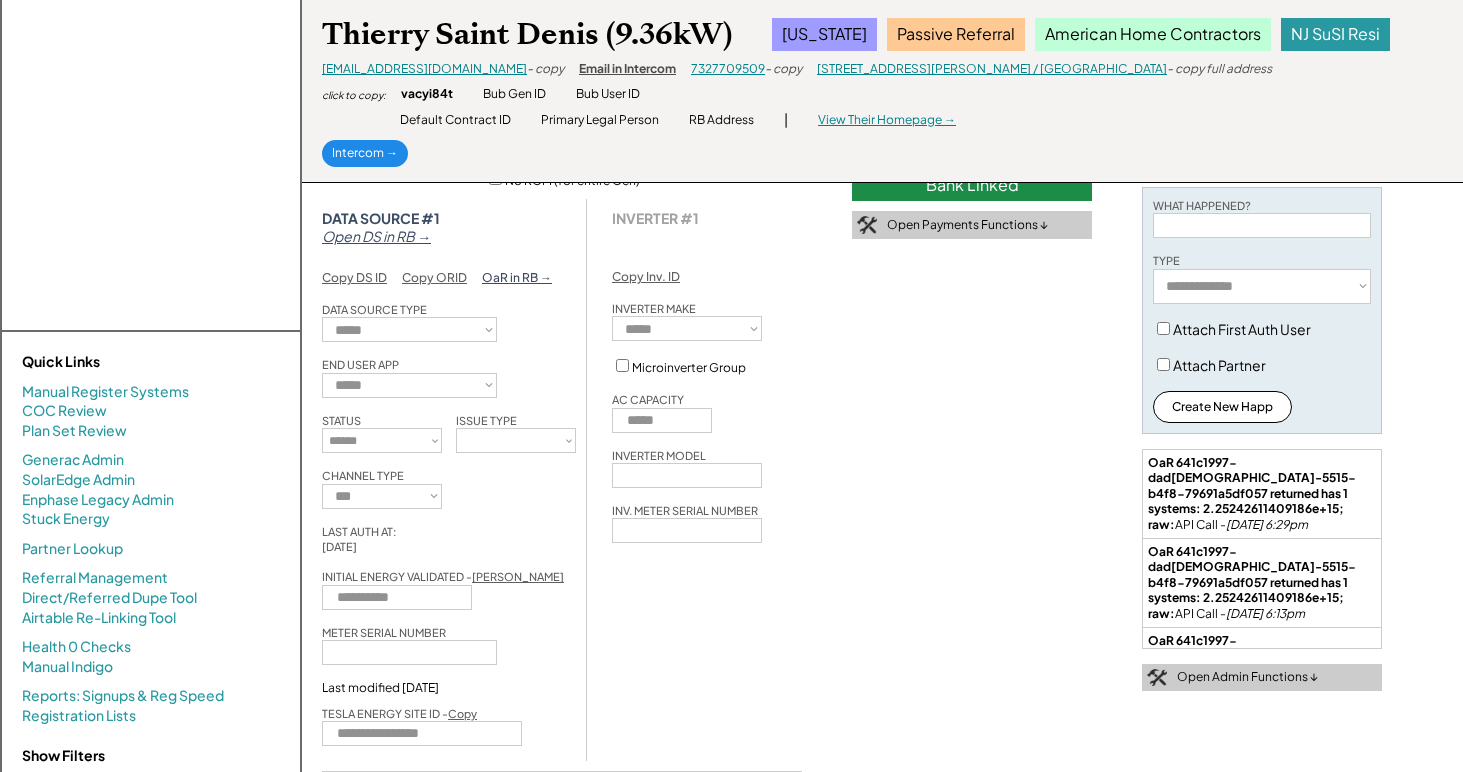 scroll, scrollTop: 214, scrollLeft: 0, axis: vertical 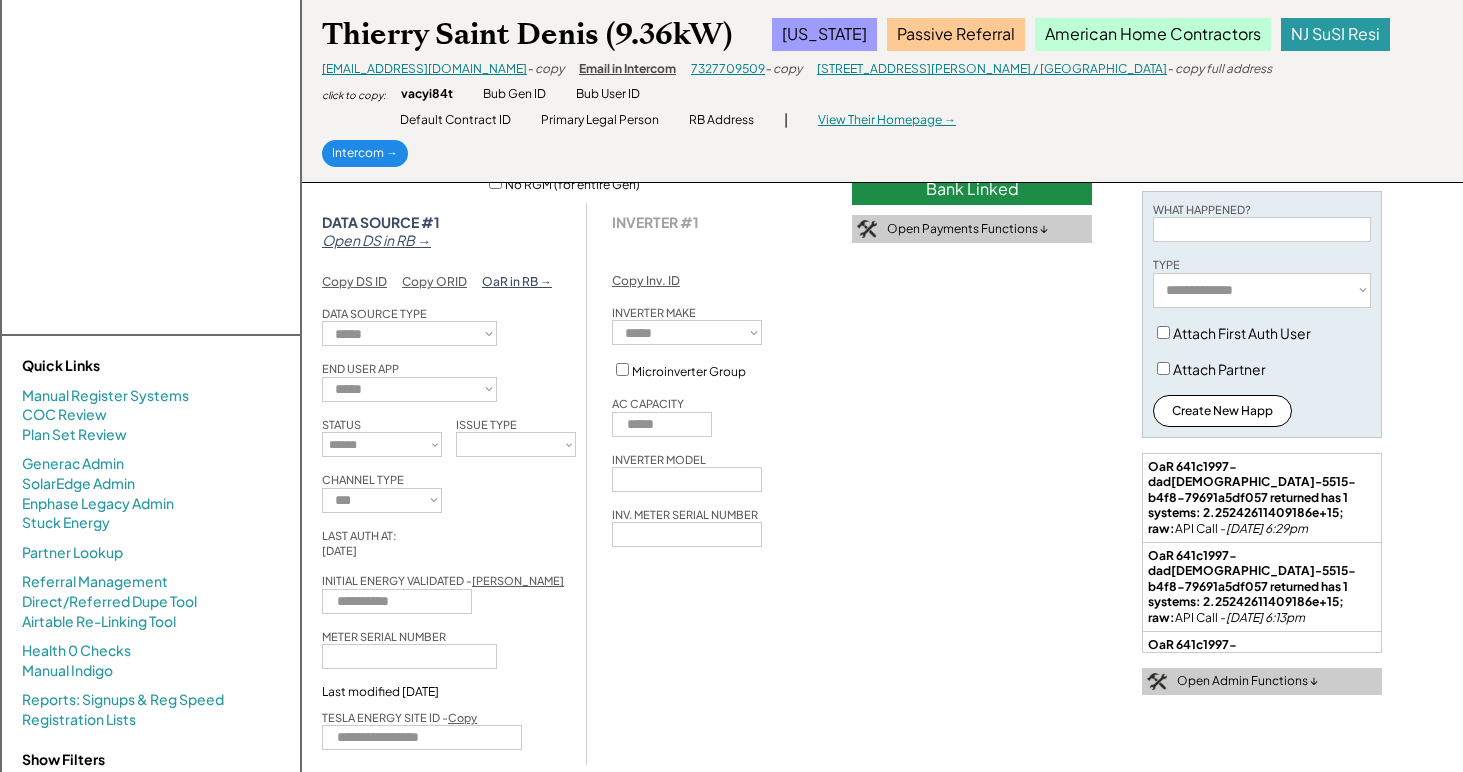 click on "Open DS in RB →" at bounding box center [376, 240] 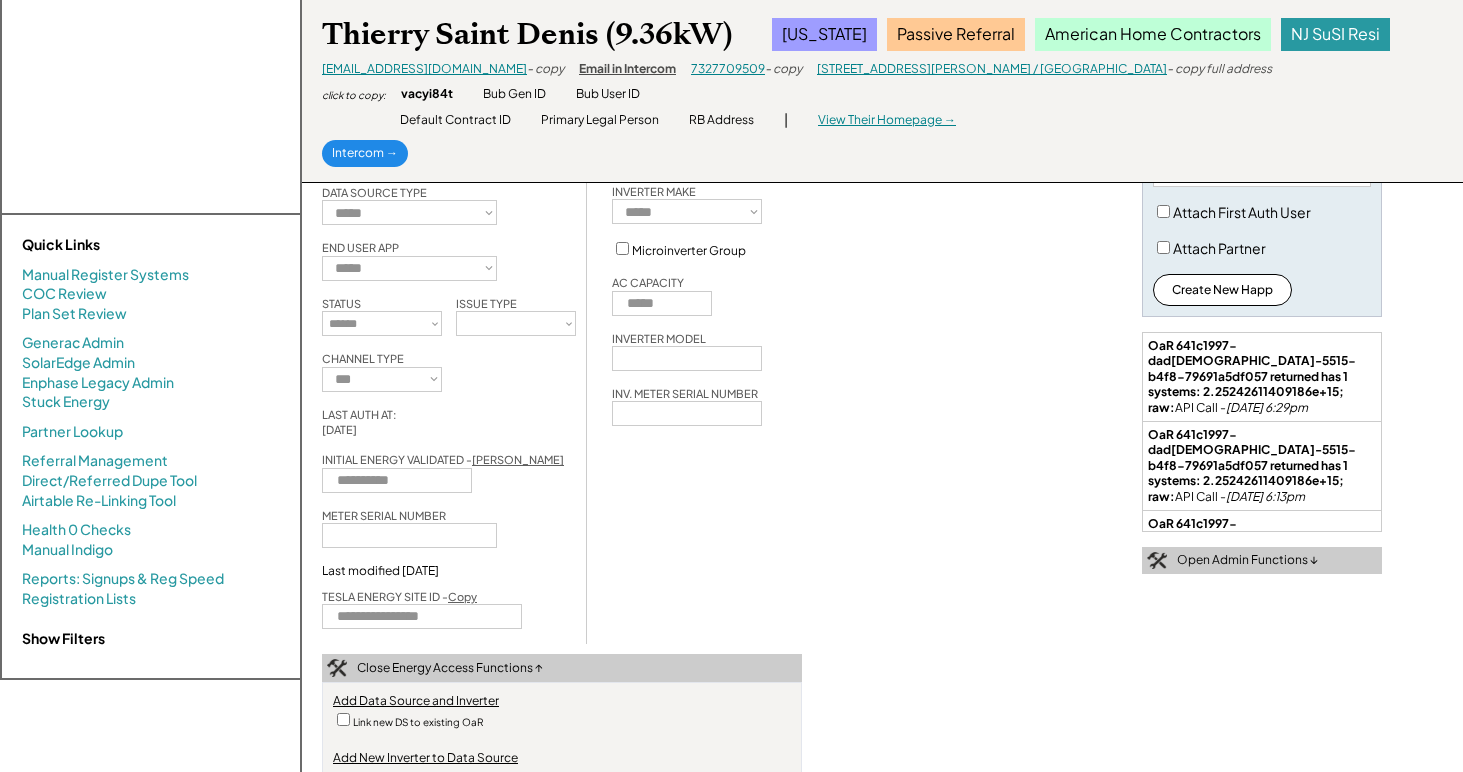 scroll, scrollTop: 906, scrollLeft: 0, axis: vertical 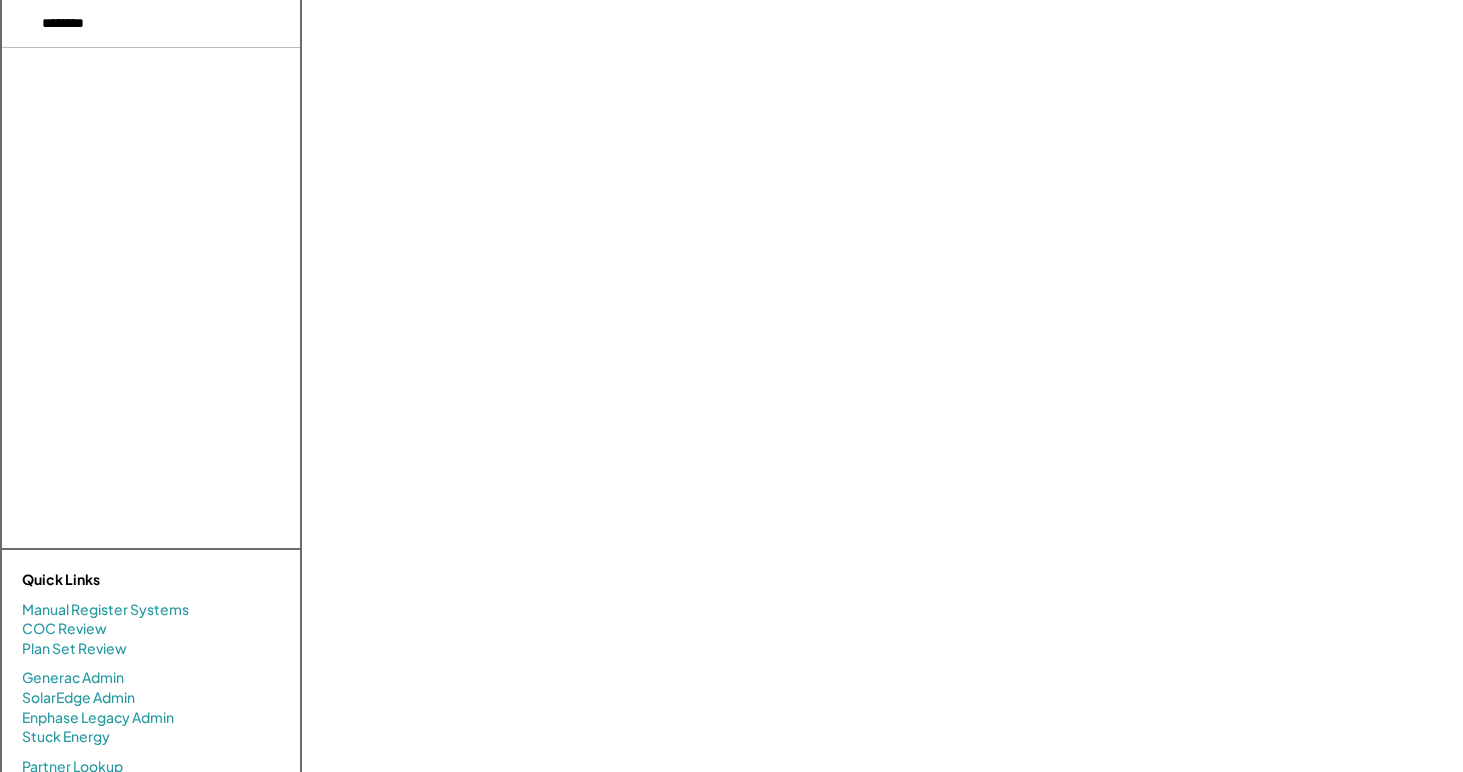 select on "**********" 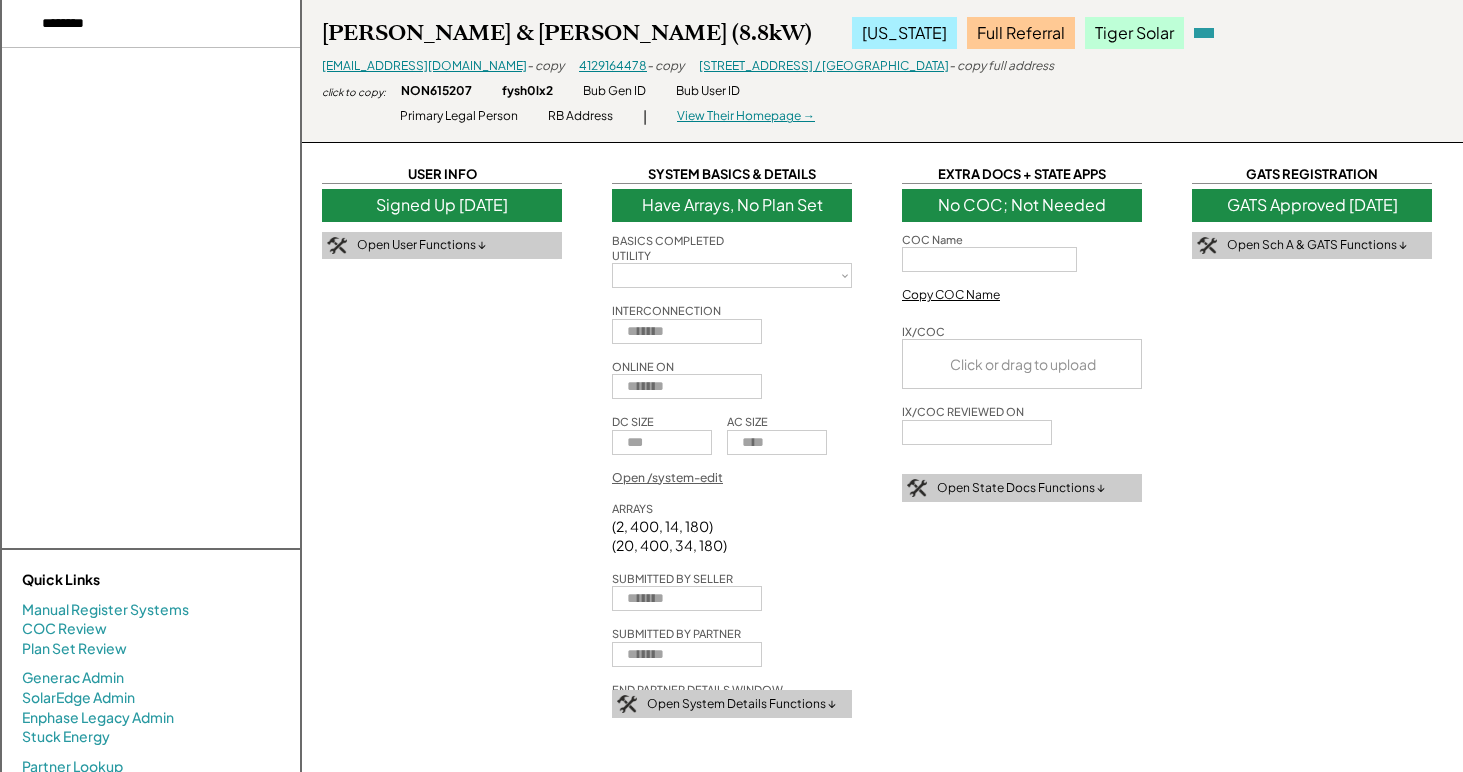 scroll, scrollTop: 0, scrollLeft: 0, axis: both 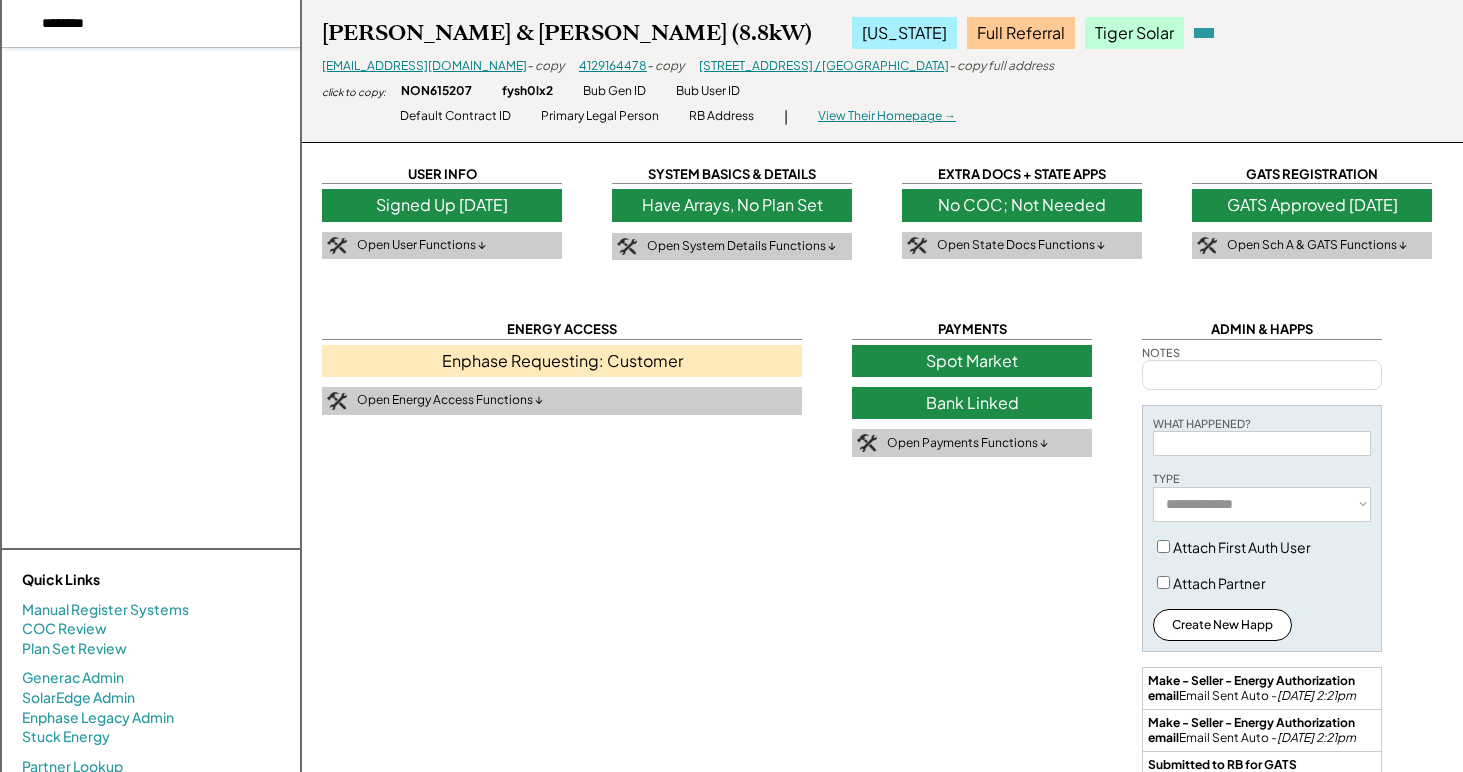 drag, startPoint x: 139, startPoint y: 24, endPoint x: -49, endPoint y: 11, distance: 188.44893 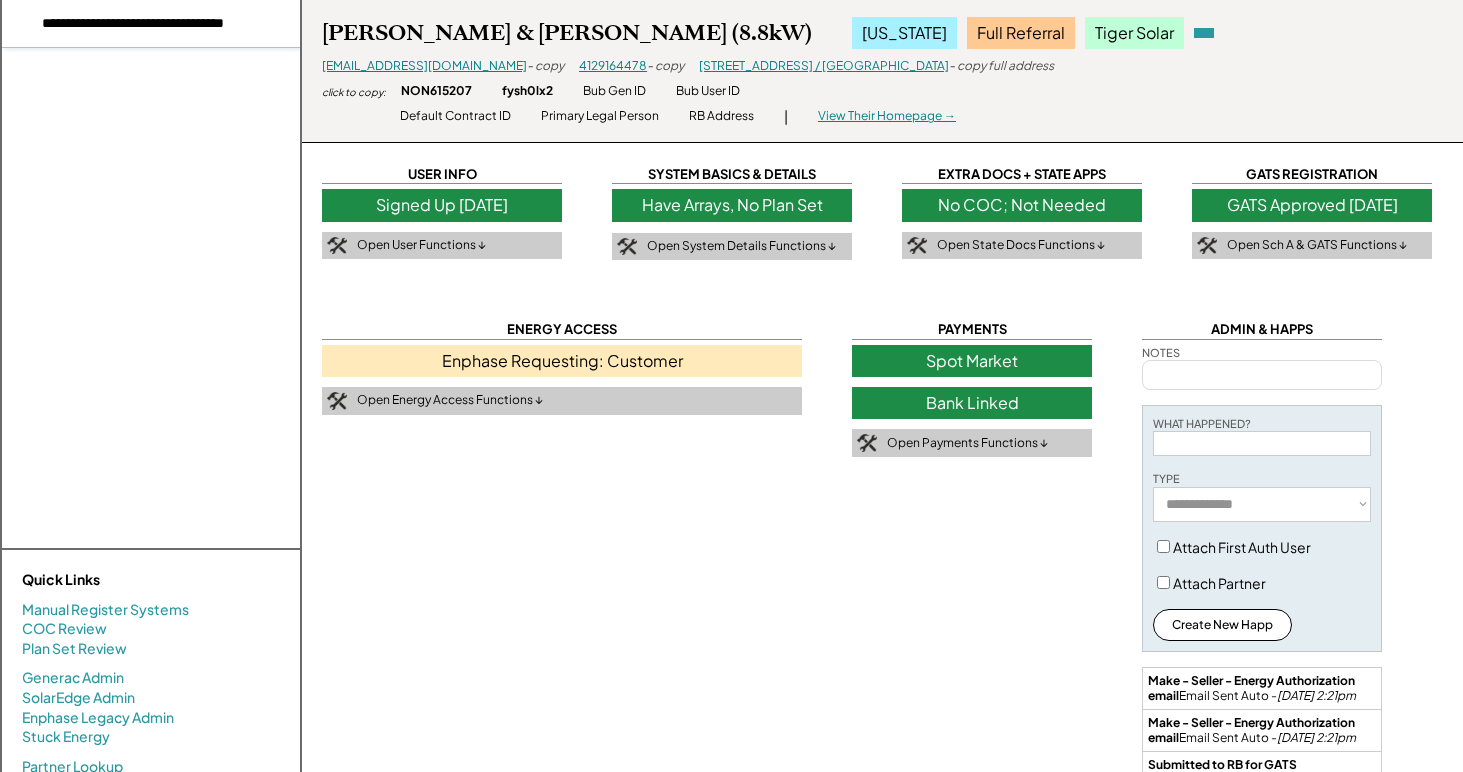 scroll, scrollTop: 0, scrollLeft: 44, axis: horizontal 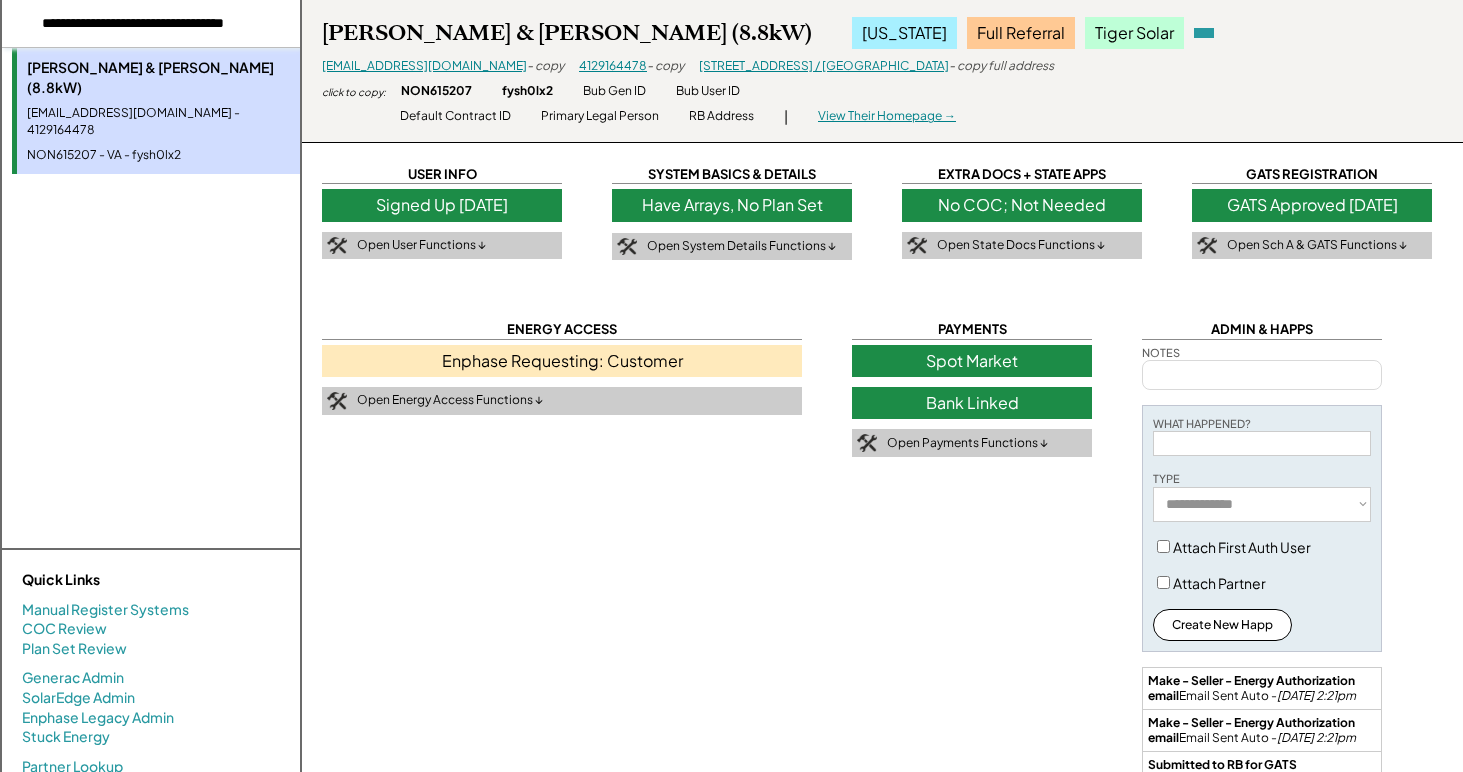 type on "**********" 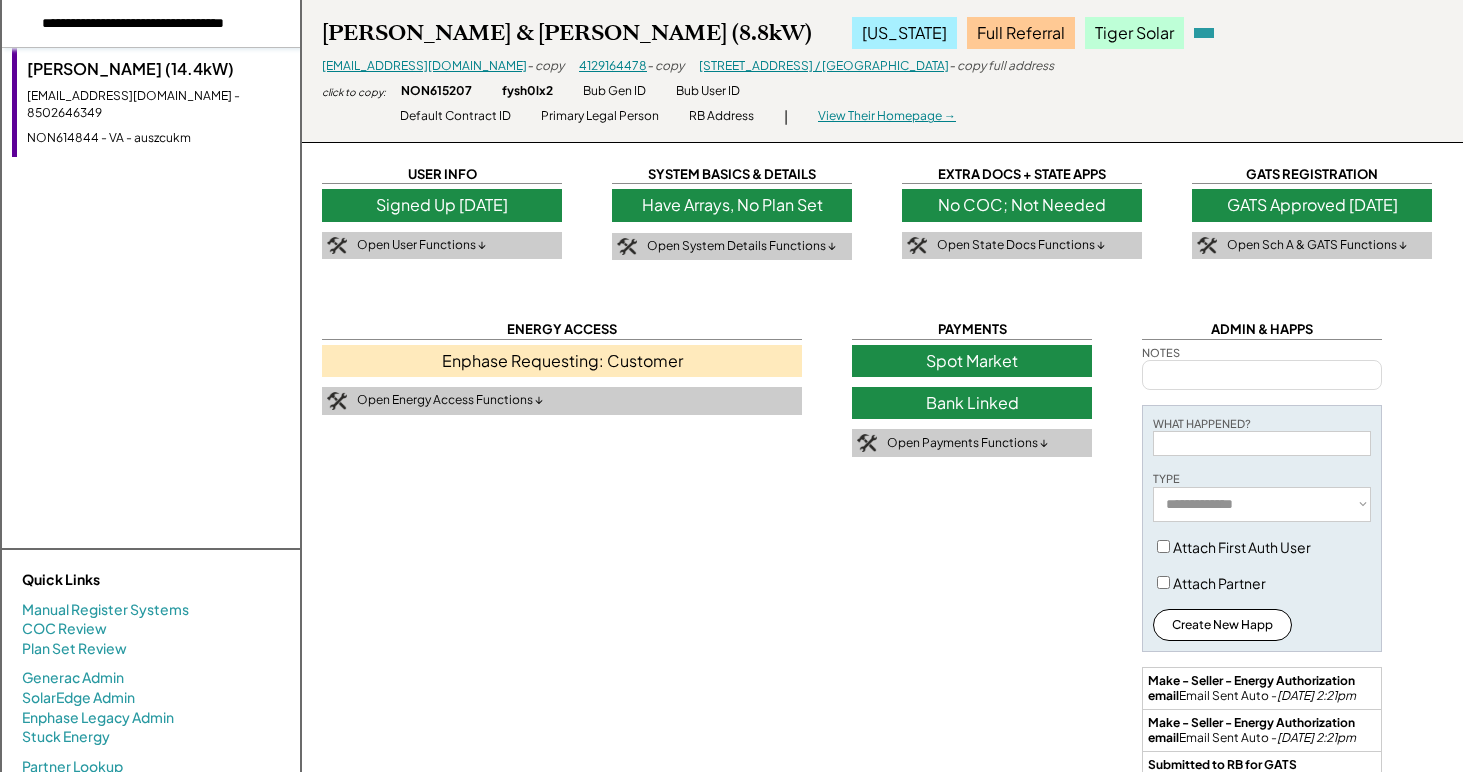 click at bounding box center [151, 24] 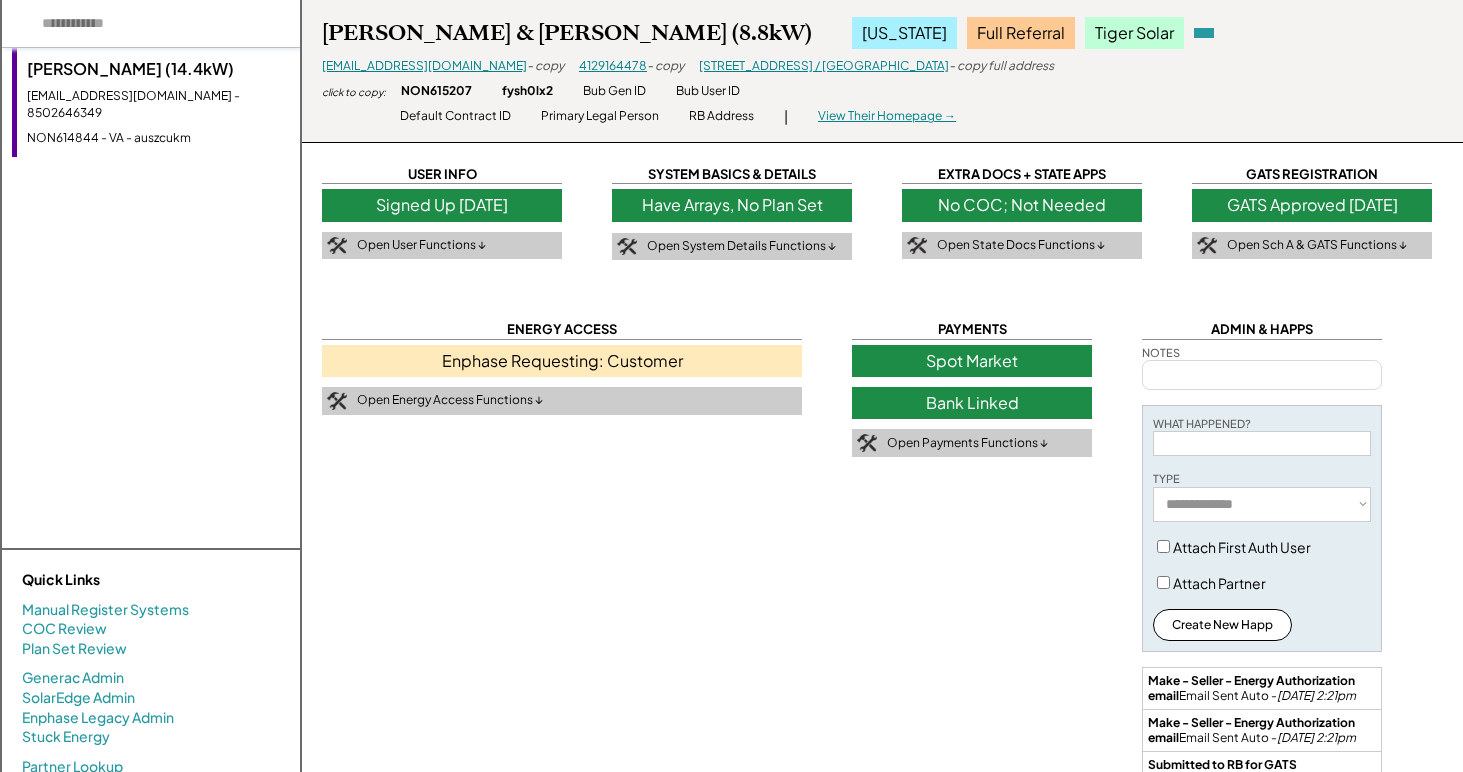 paste on "**********" 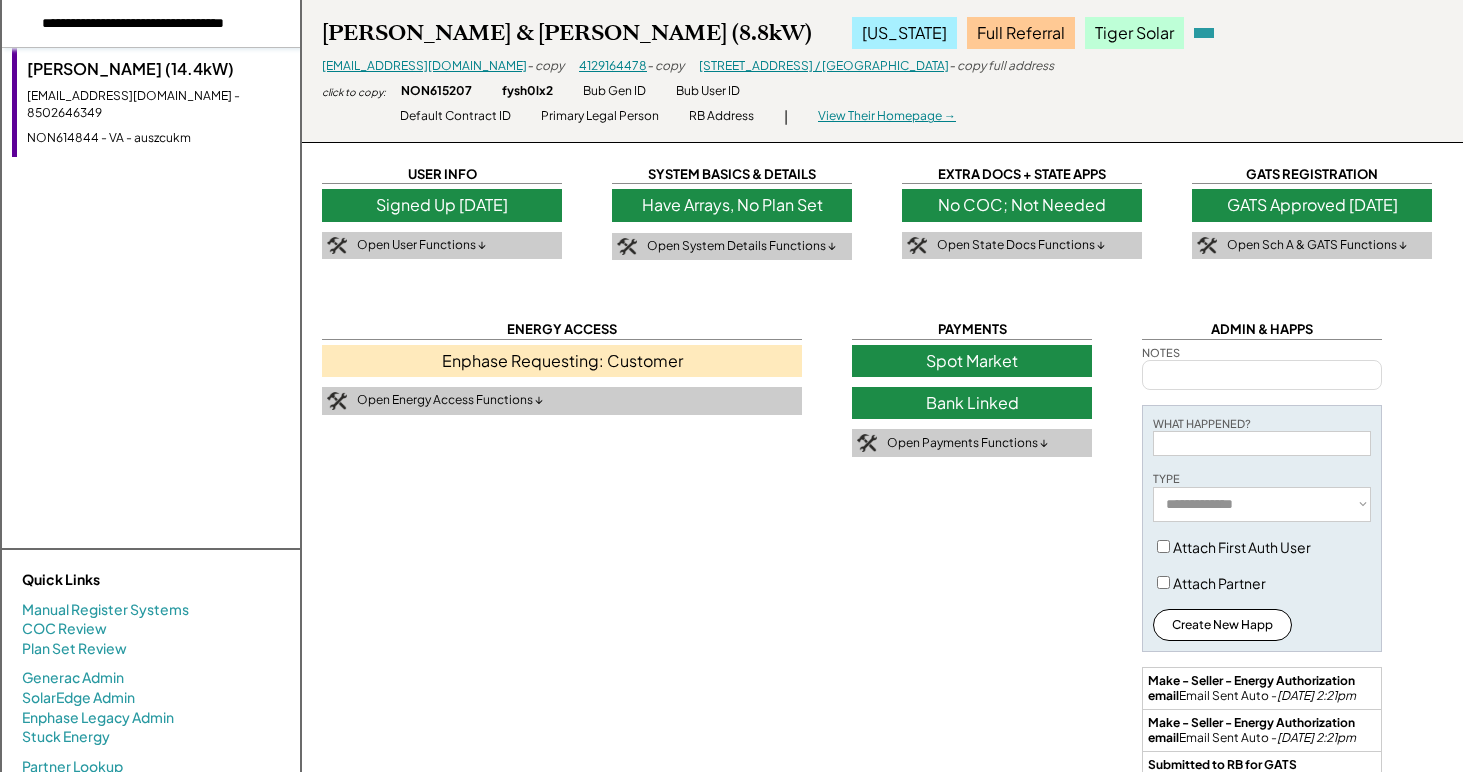 scroll, scrollTop: 0, scrollLeft: 63, axis: horizontal 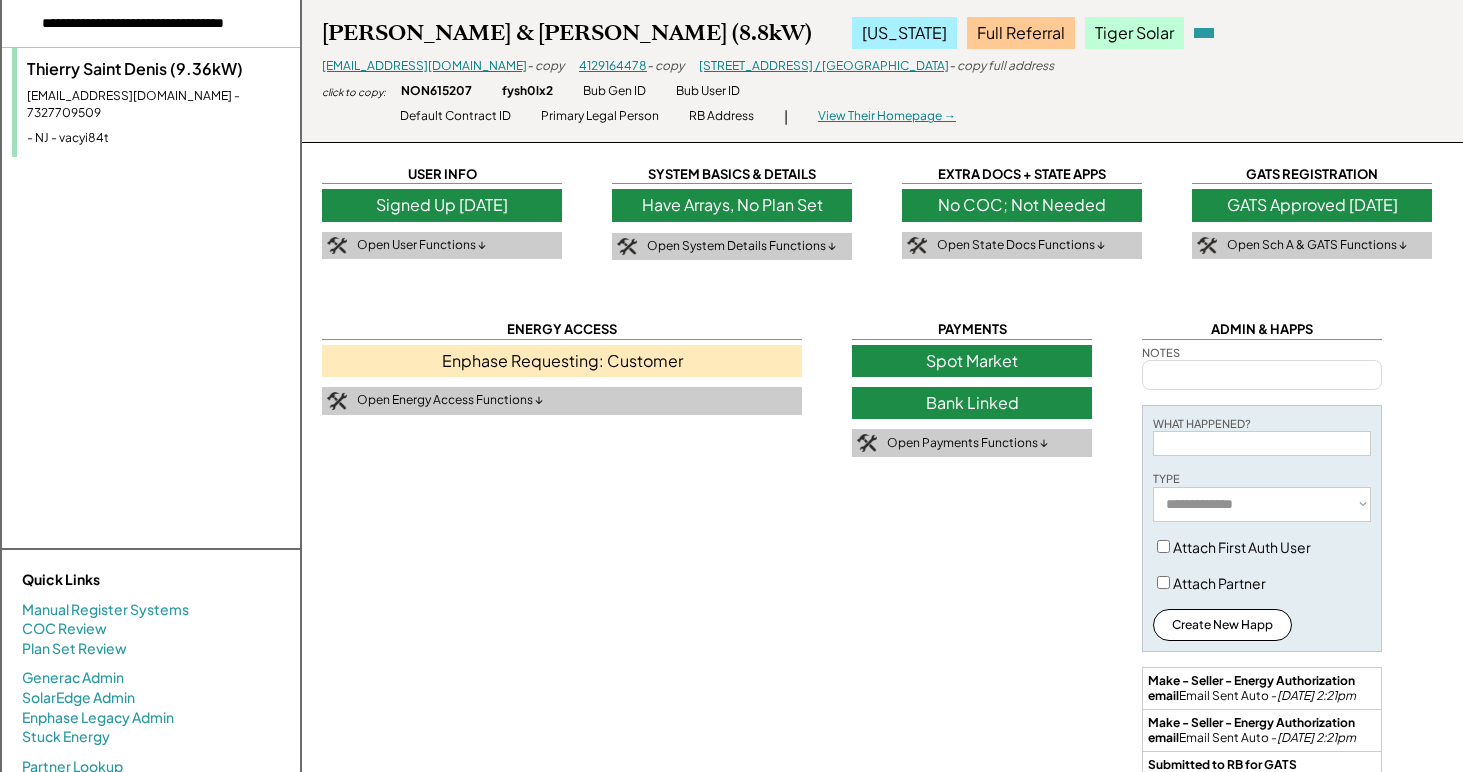 click on "[EMAIL_ADDRESS][DOMAIN_NAME] - 7327709509" at bounding box center (158, 105) 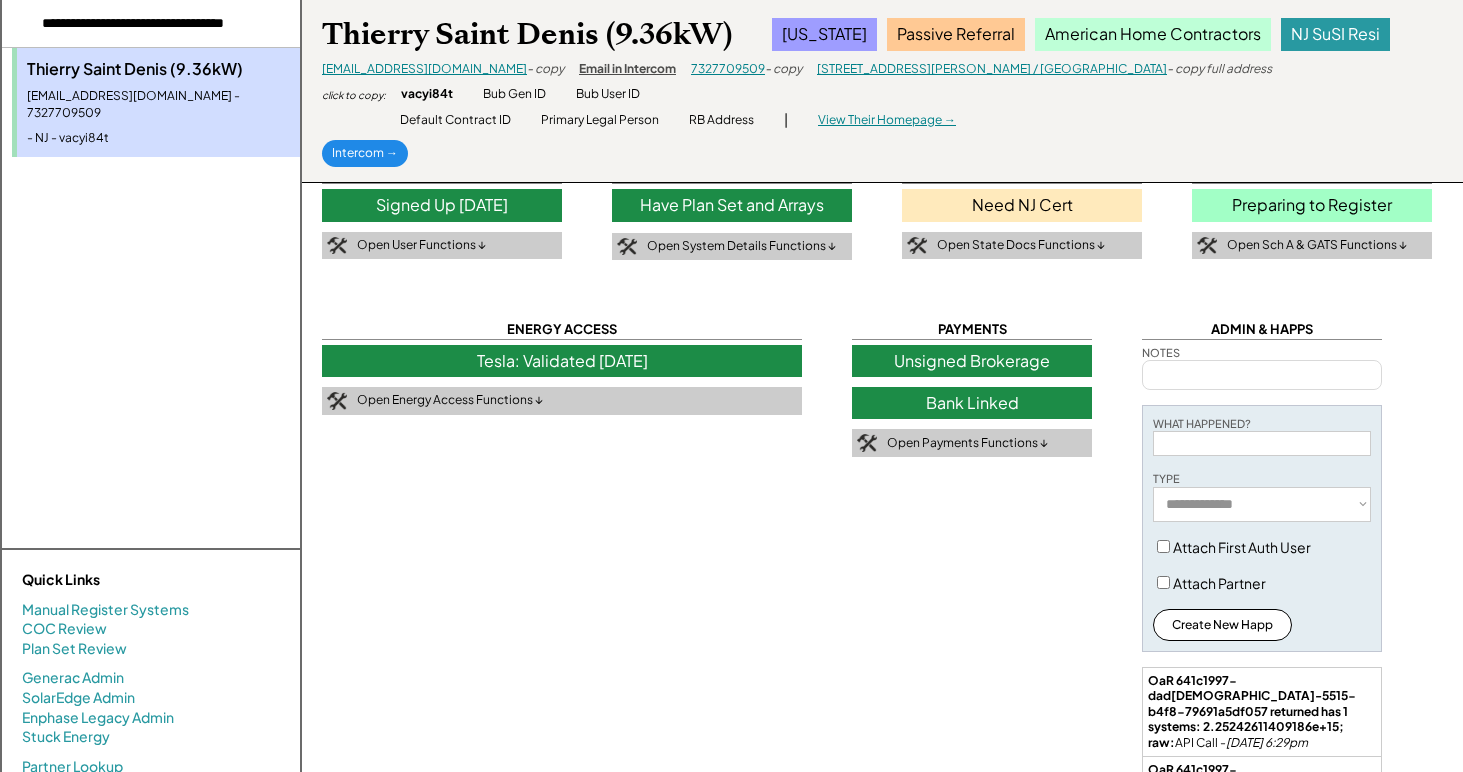 click on "Tesla: Validated [DATE]" at bounding box center (562, 361) 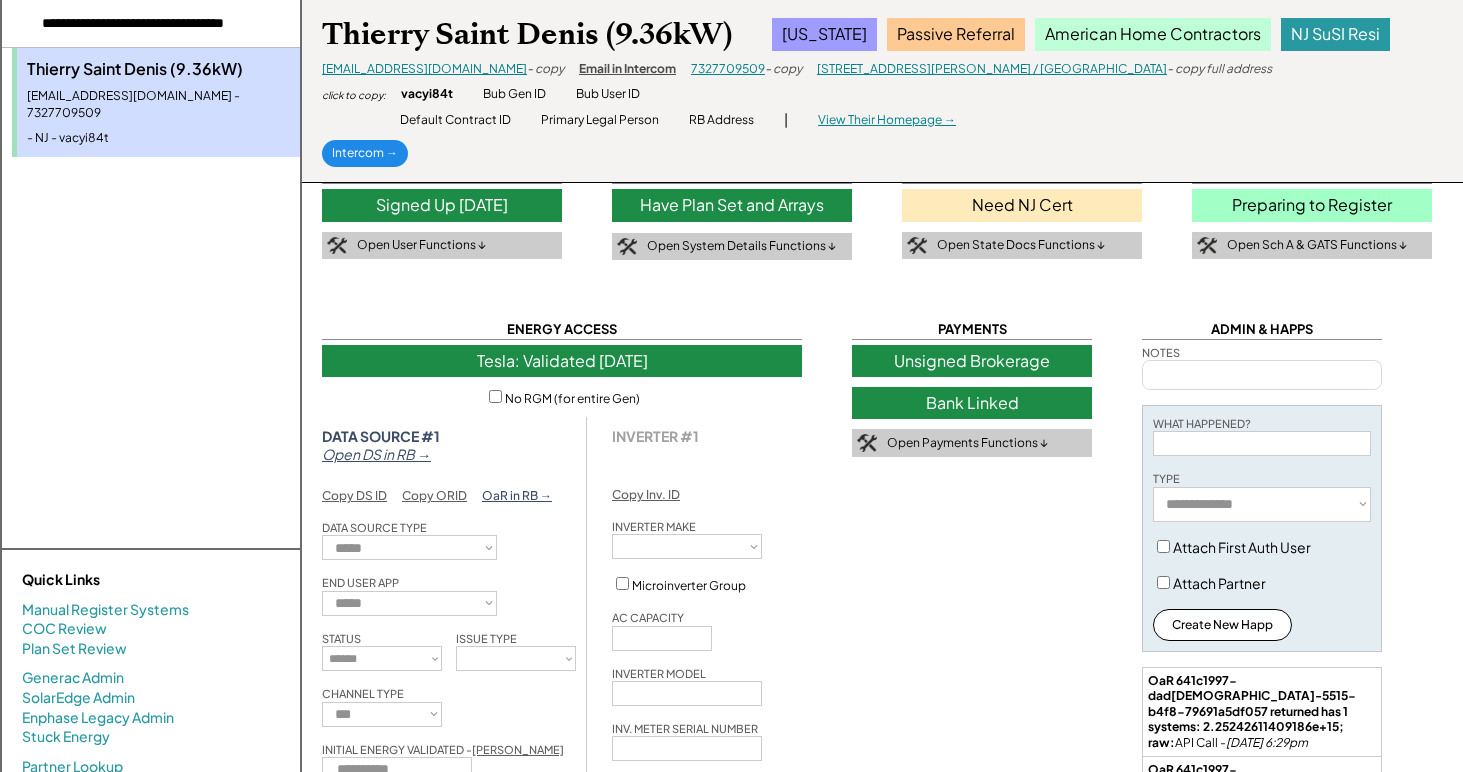 type on "*****" 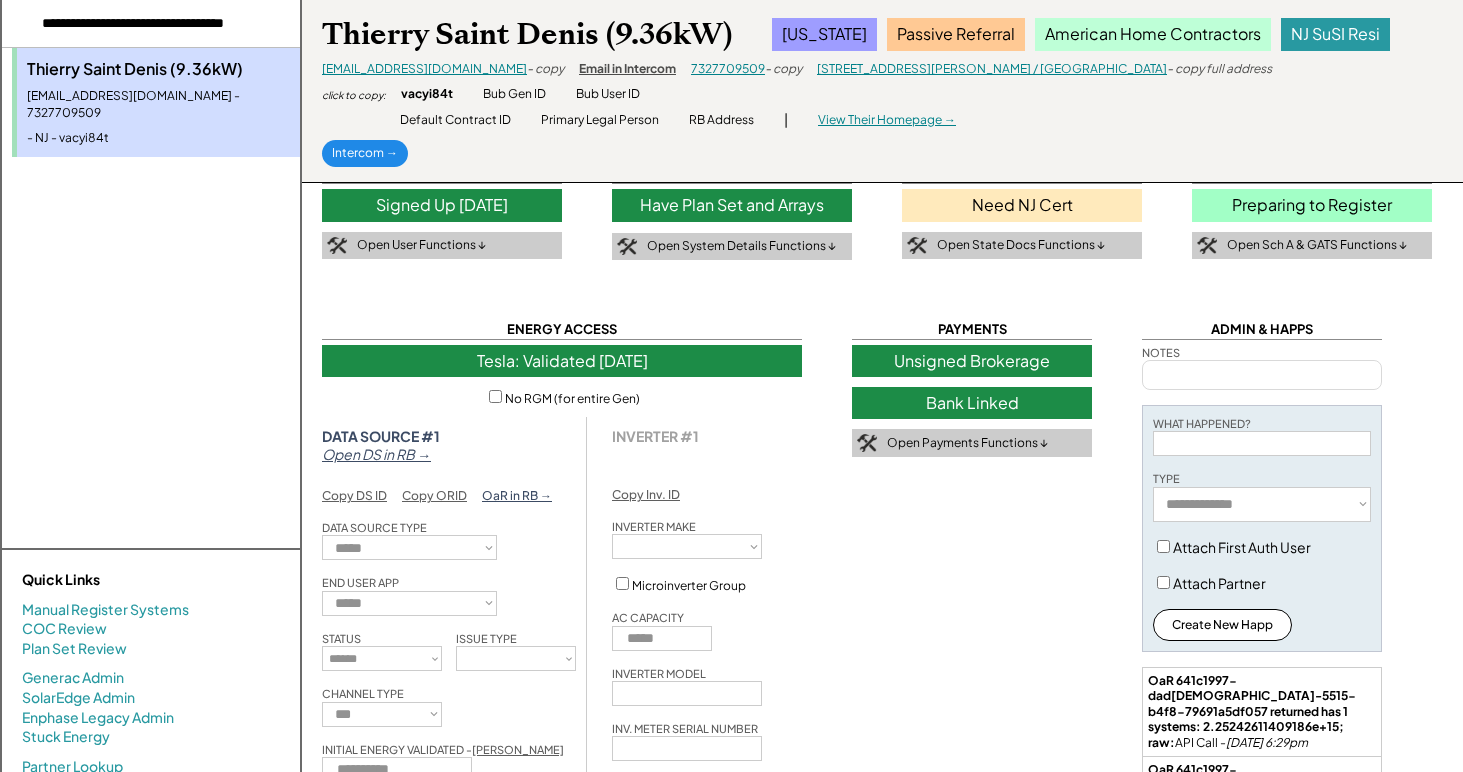 select on "*******" 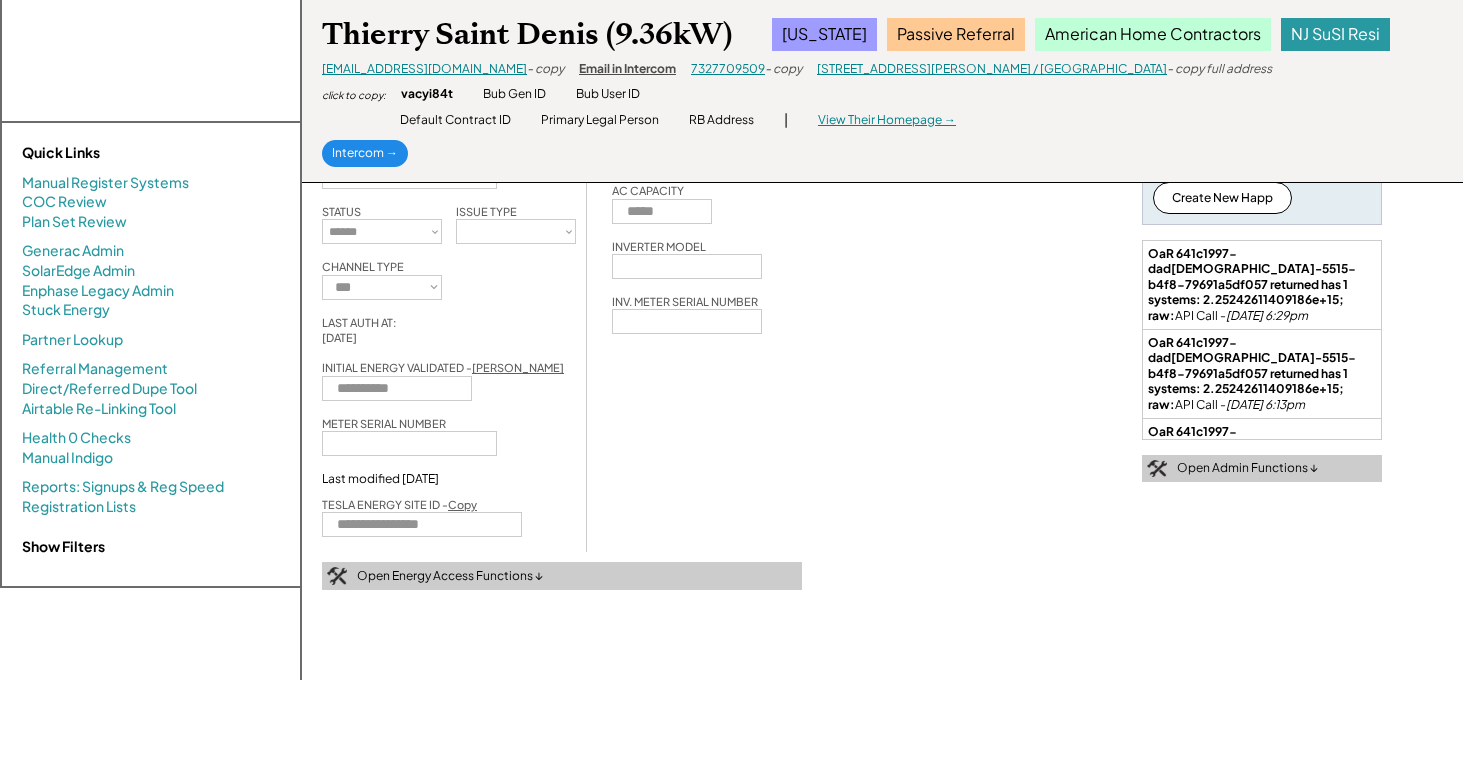 scroll, scrollTop: 431, scrollLeft: 0, axis: vertical 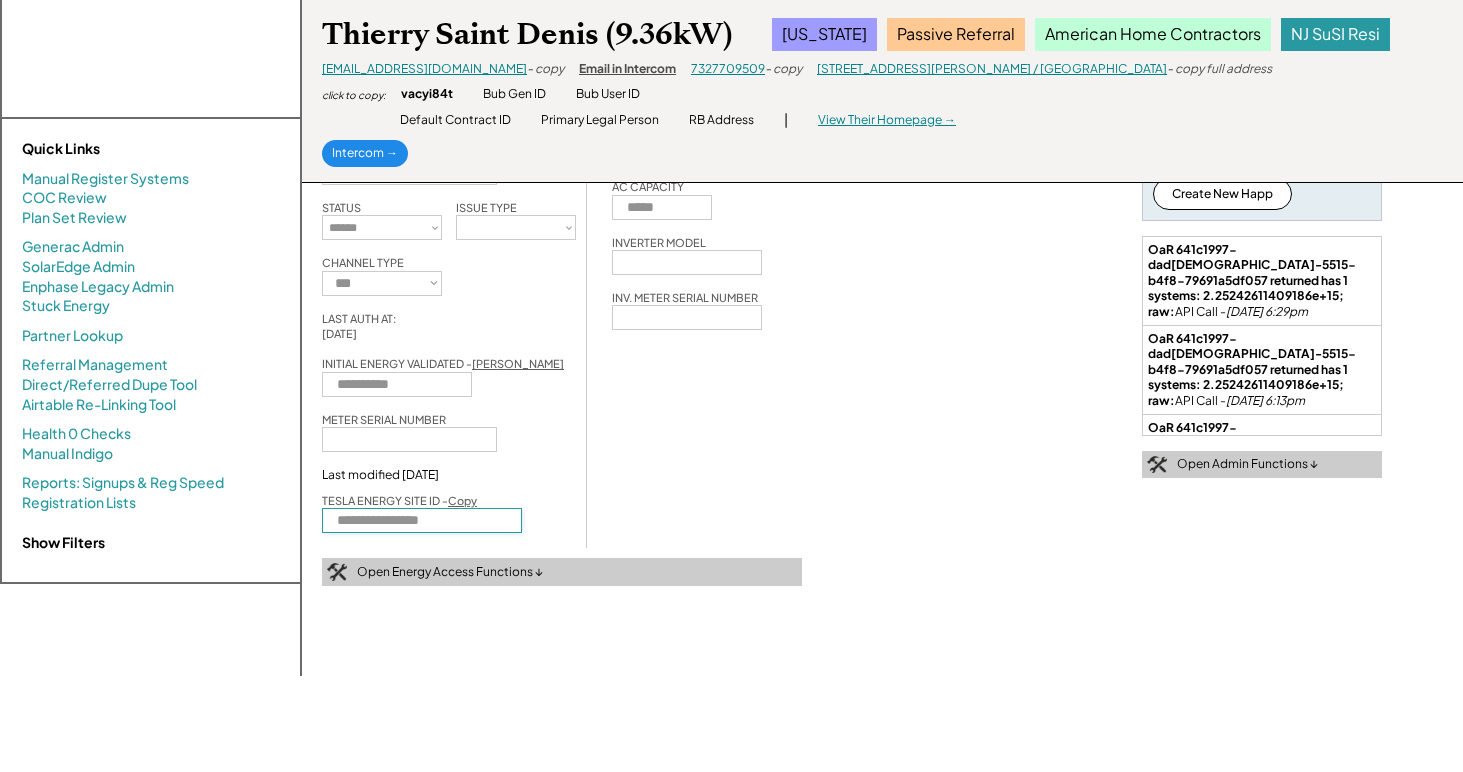 drag, startPoint x: 483, startPoint y: 522, endPoint x: 191, endPoint y: 512, distance: 292.17117 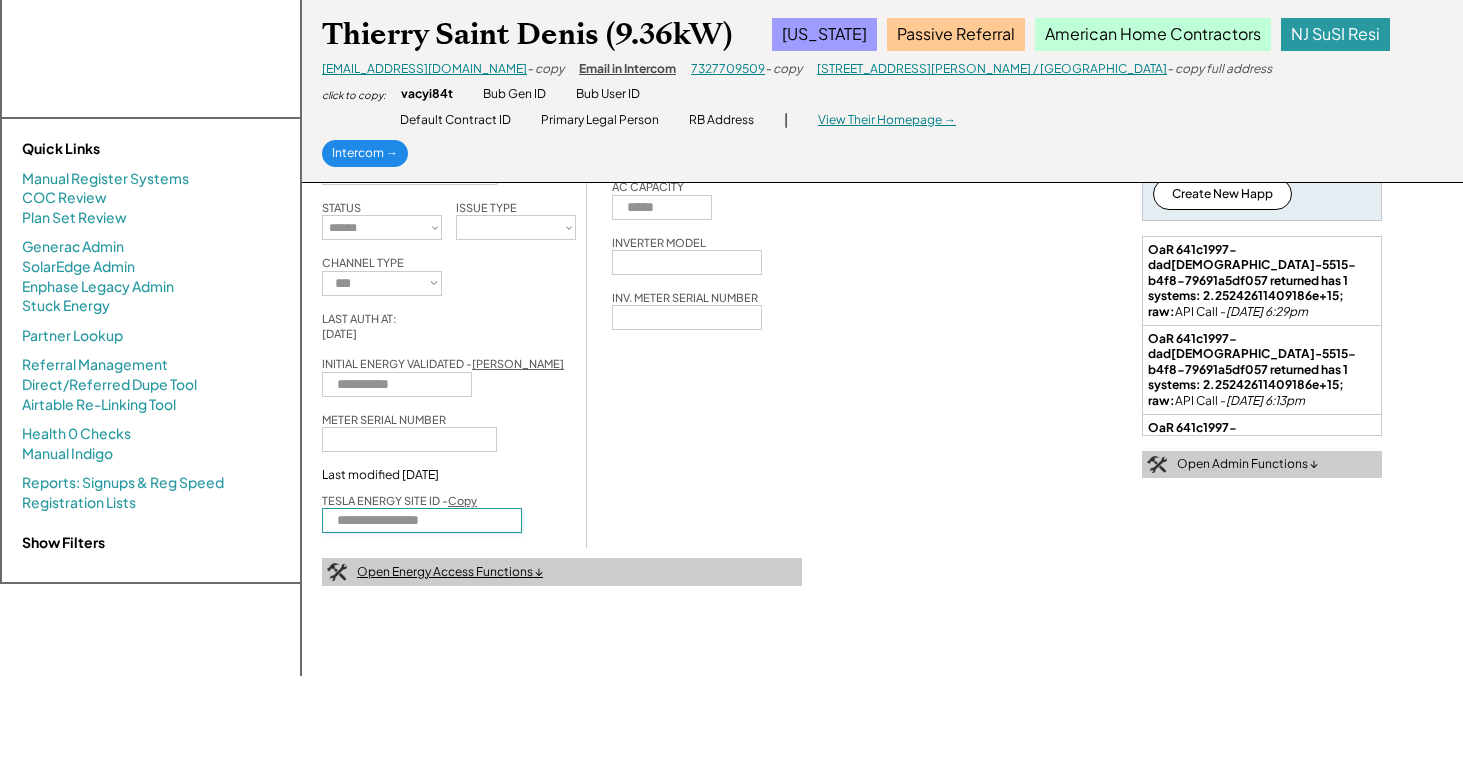 click on "Open Energy Access Functions ↓" at bounding box center [450, 572] 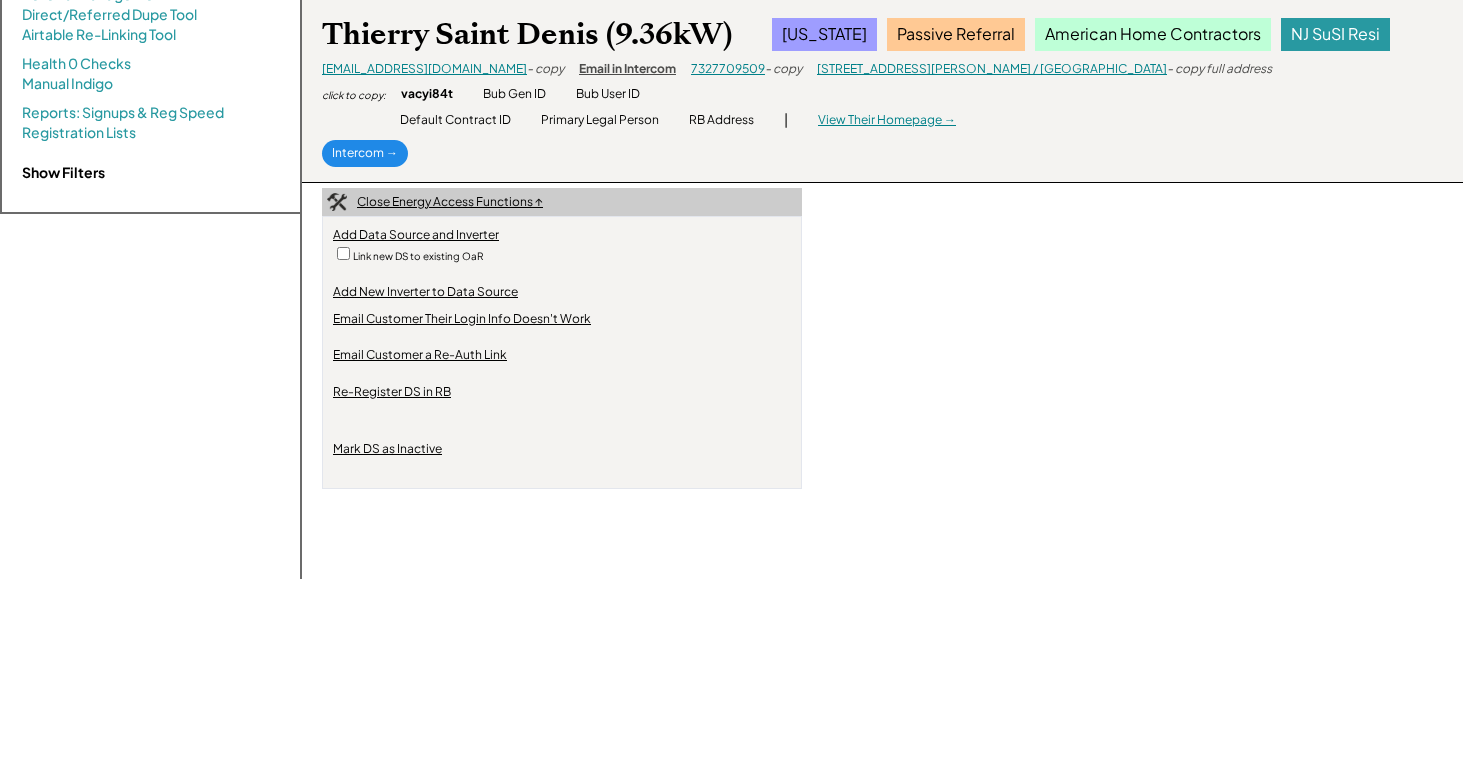 scroll, scrollTop: 805, scrollLeft: 0, axis: vertical 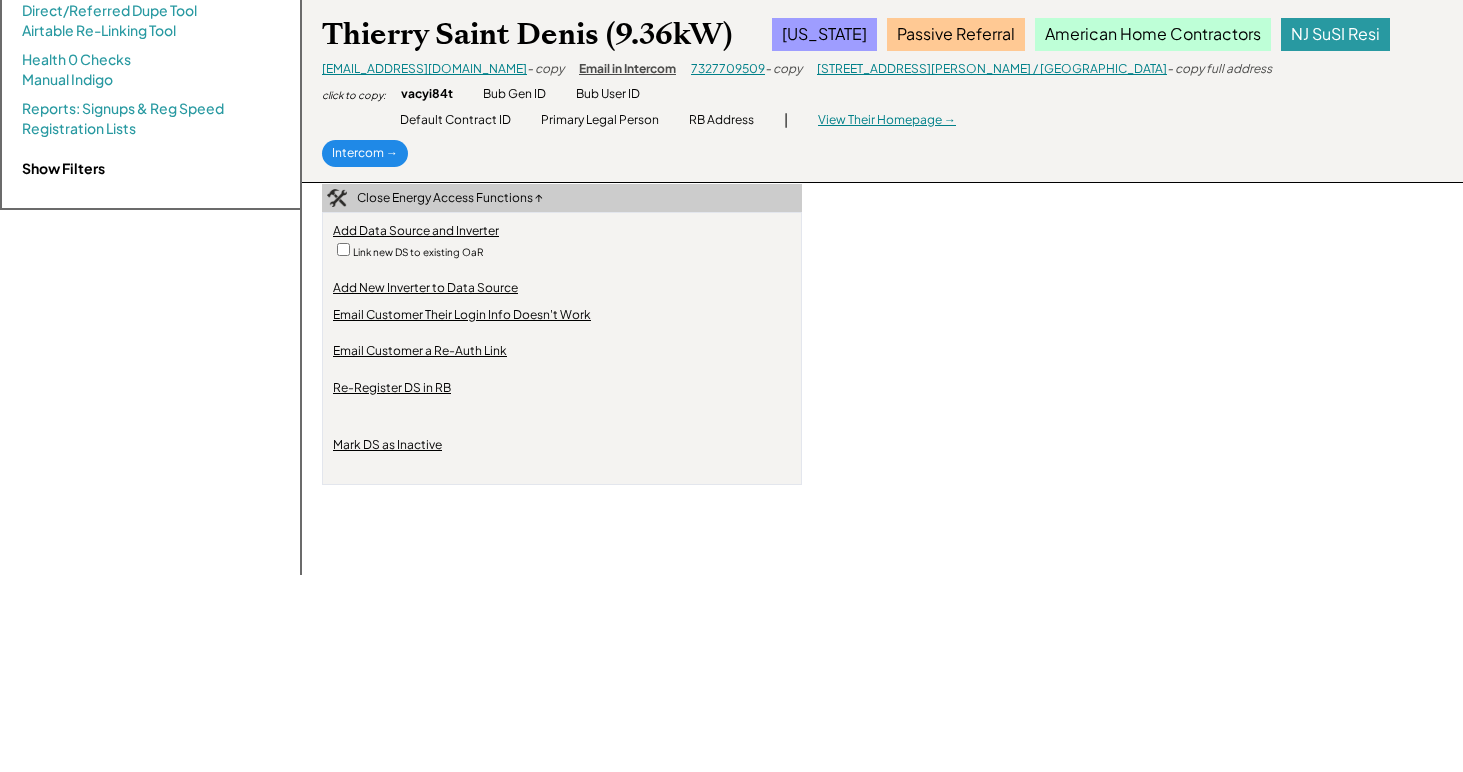 click on "Re-Register DS in RB" at bounding box center (392, 388) 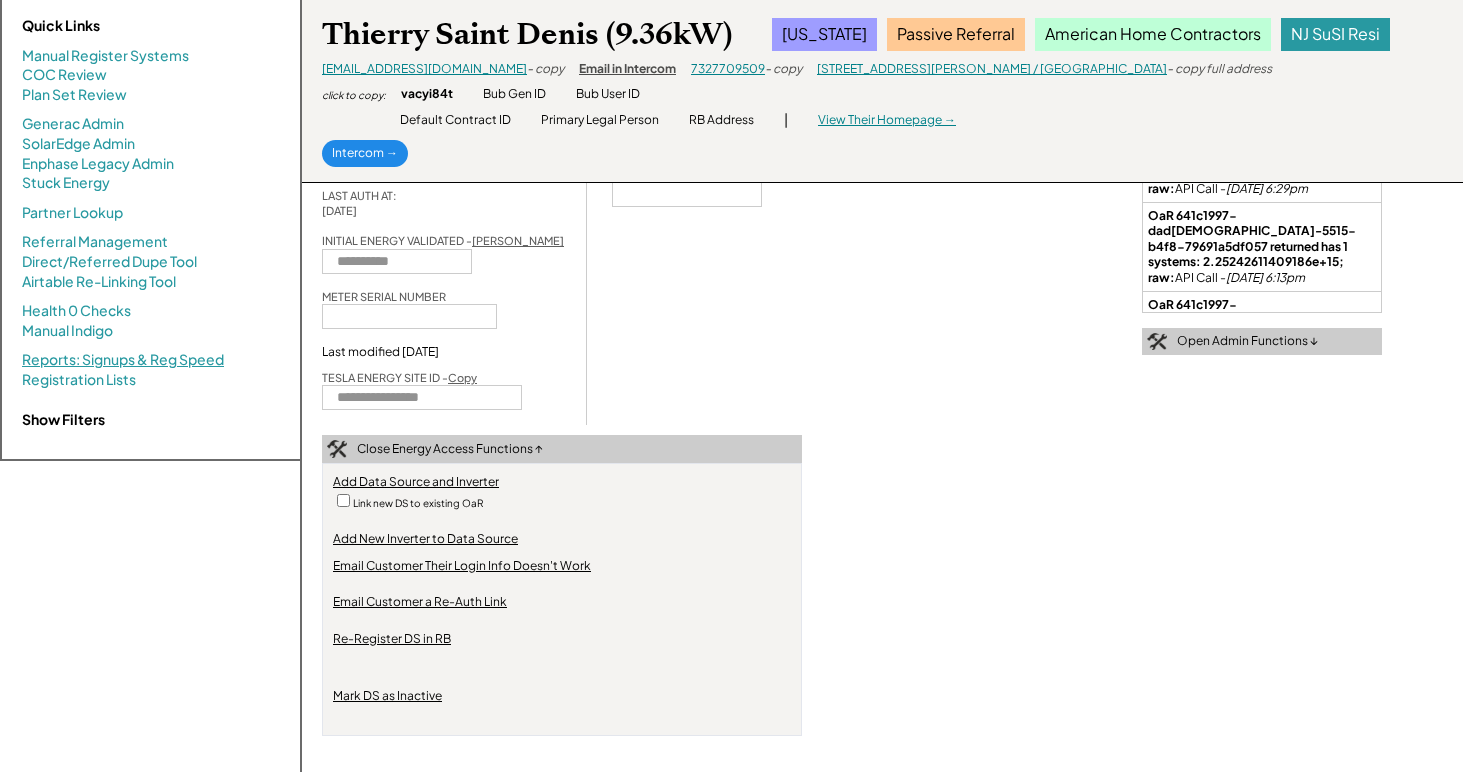 scroll, scrollTop: 0, scrollLeft: 0, axis: both 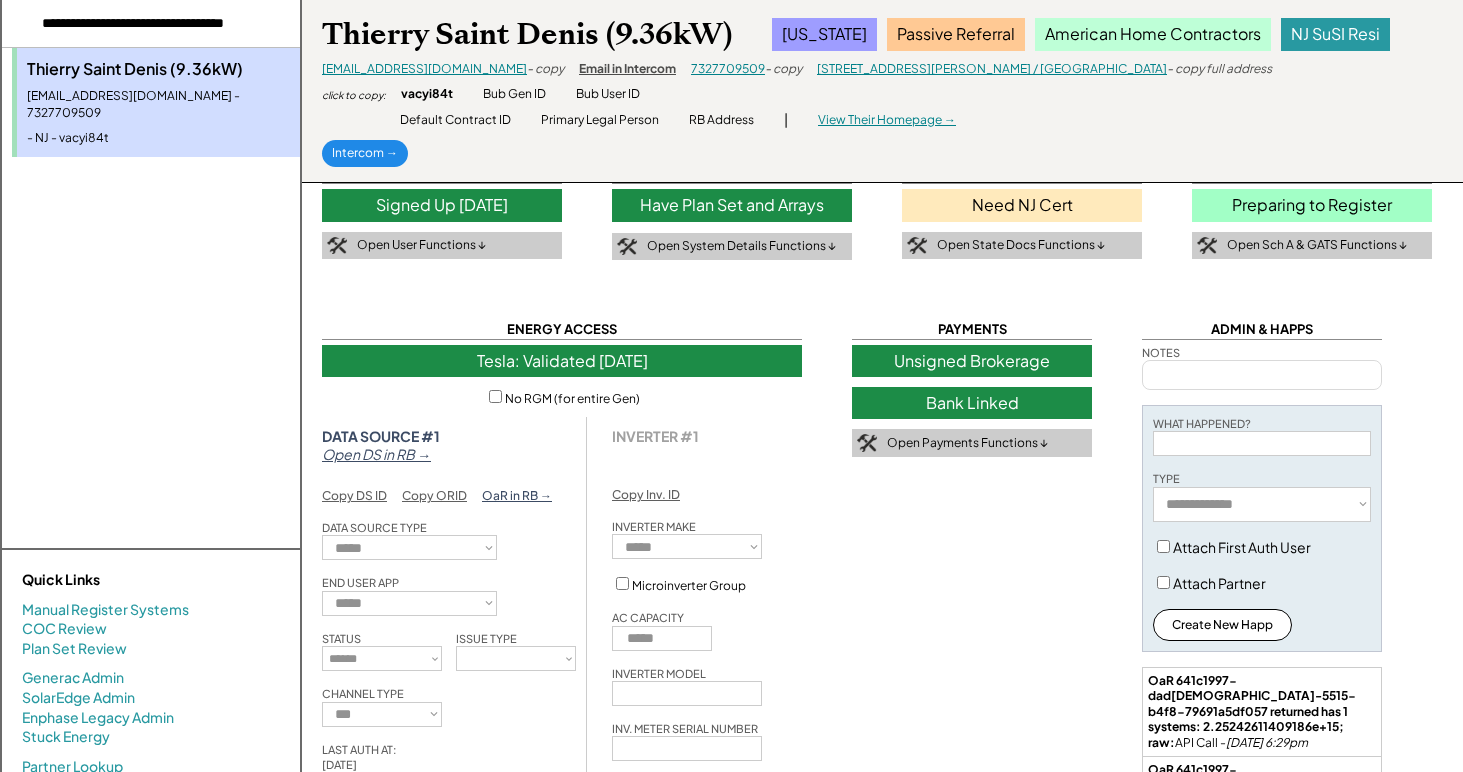 click at bounding box center [151, 24] 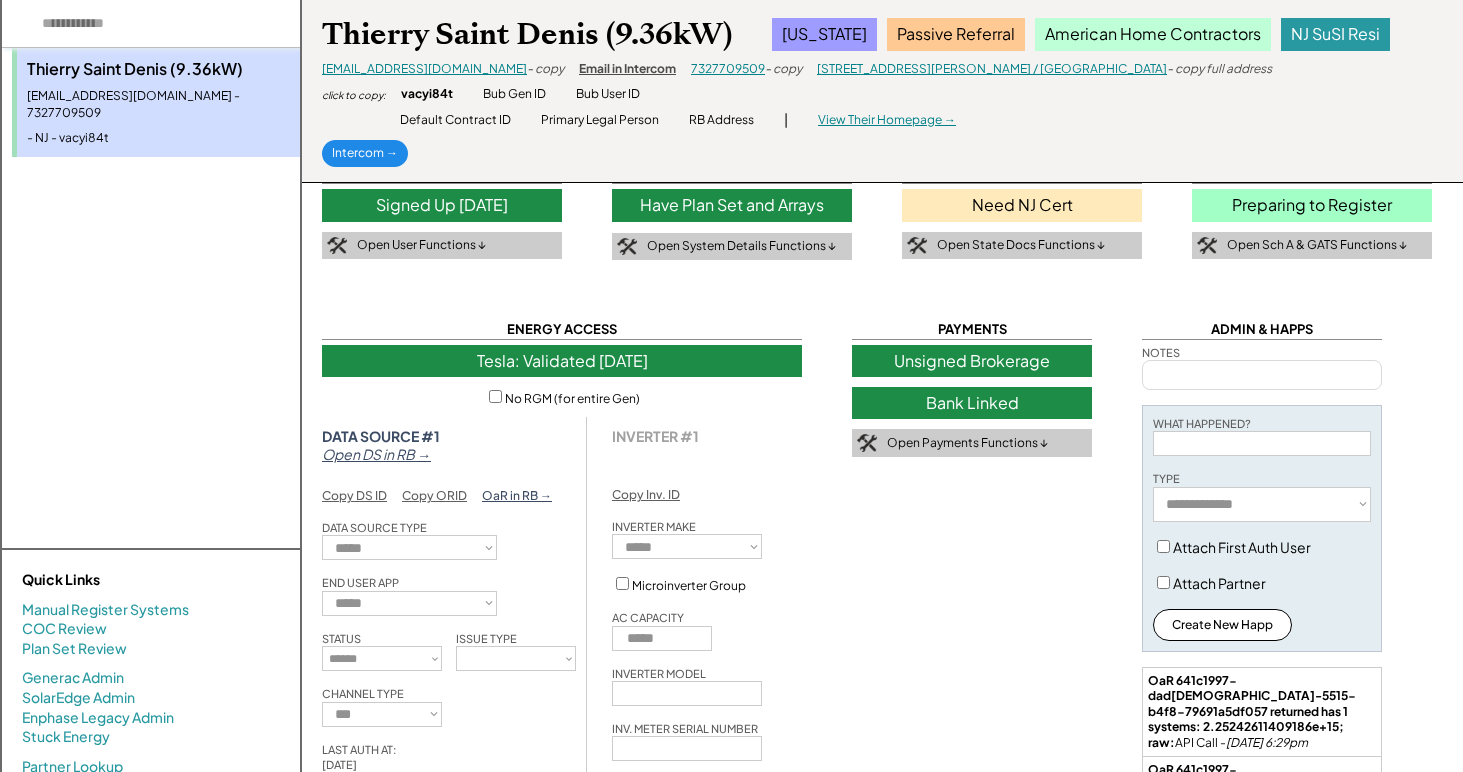 paste on "**********" 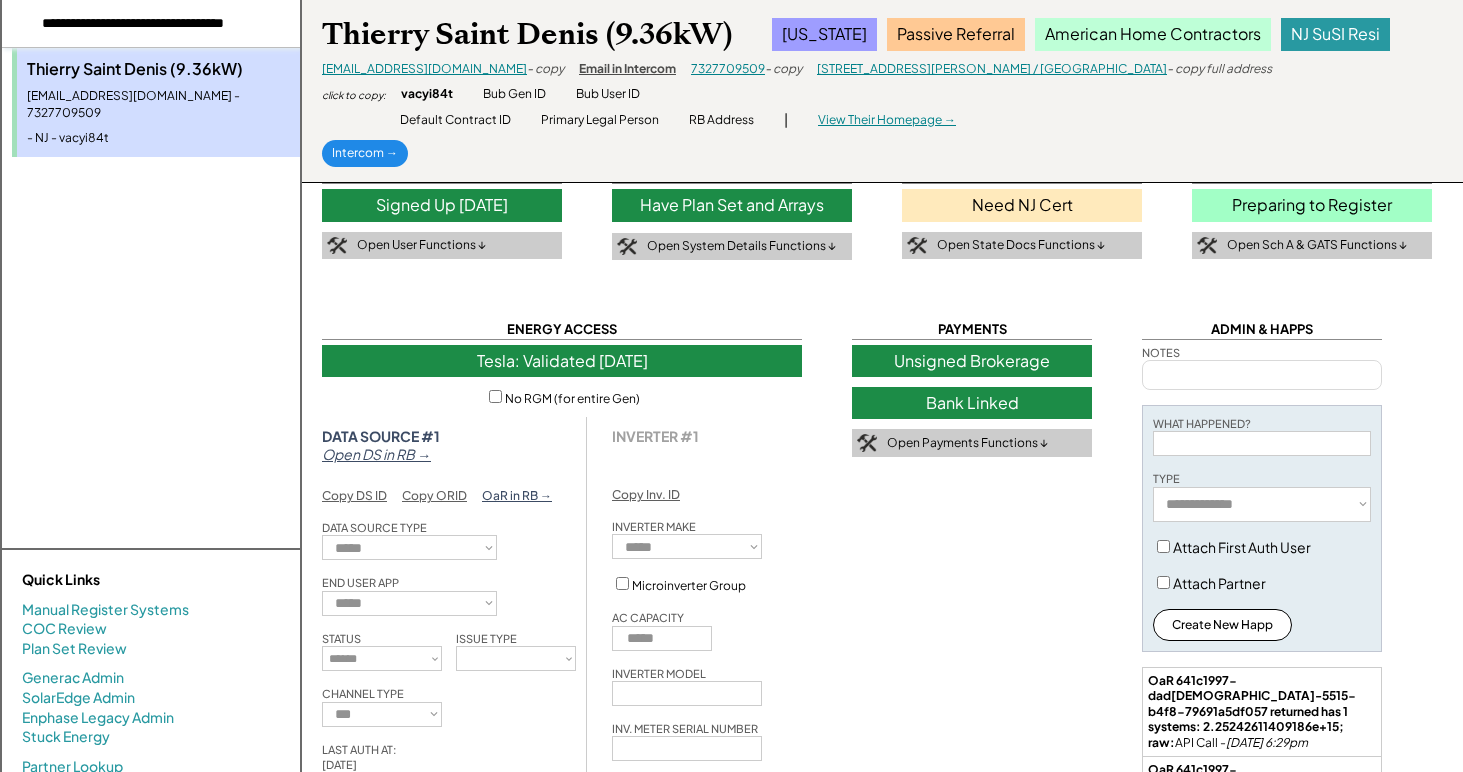 scroll, scrollTop: 0, scrollLeft: 47, axis: horizontal 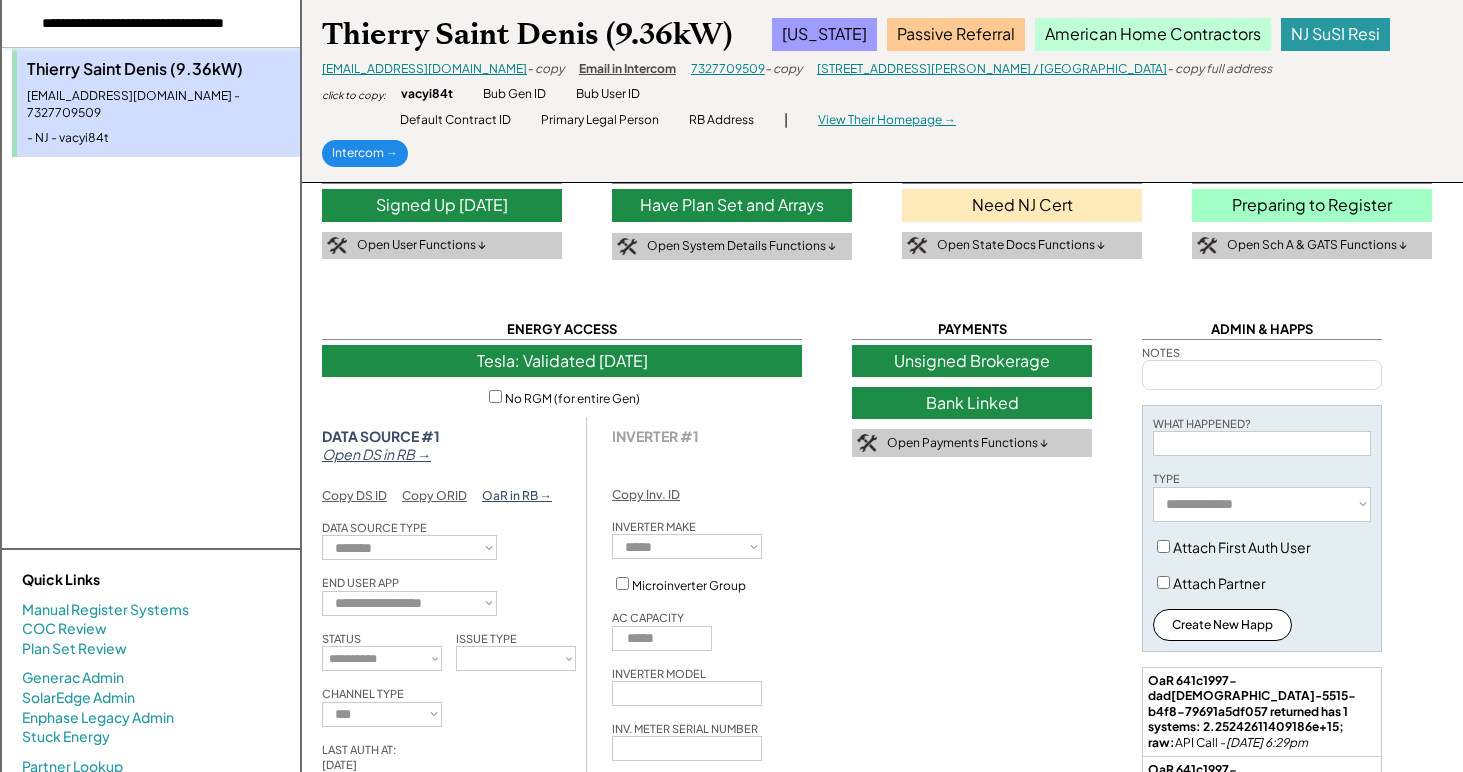 select on "**********" 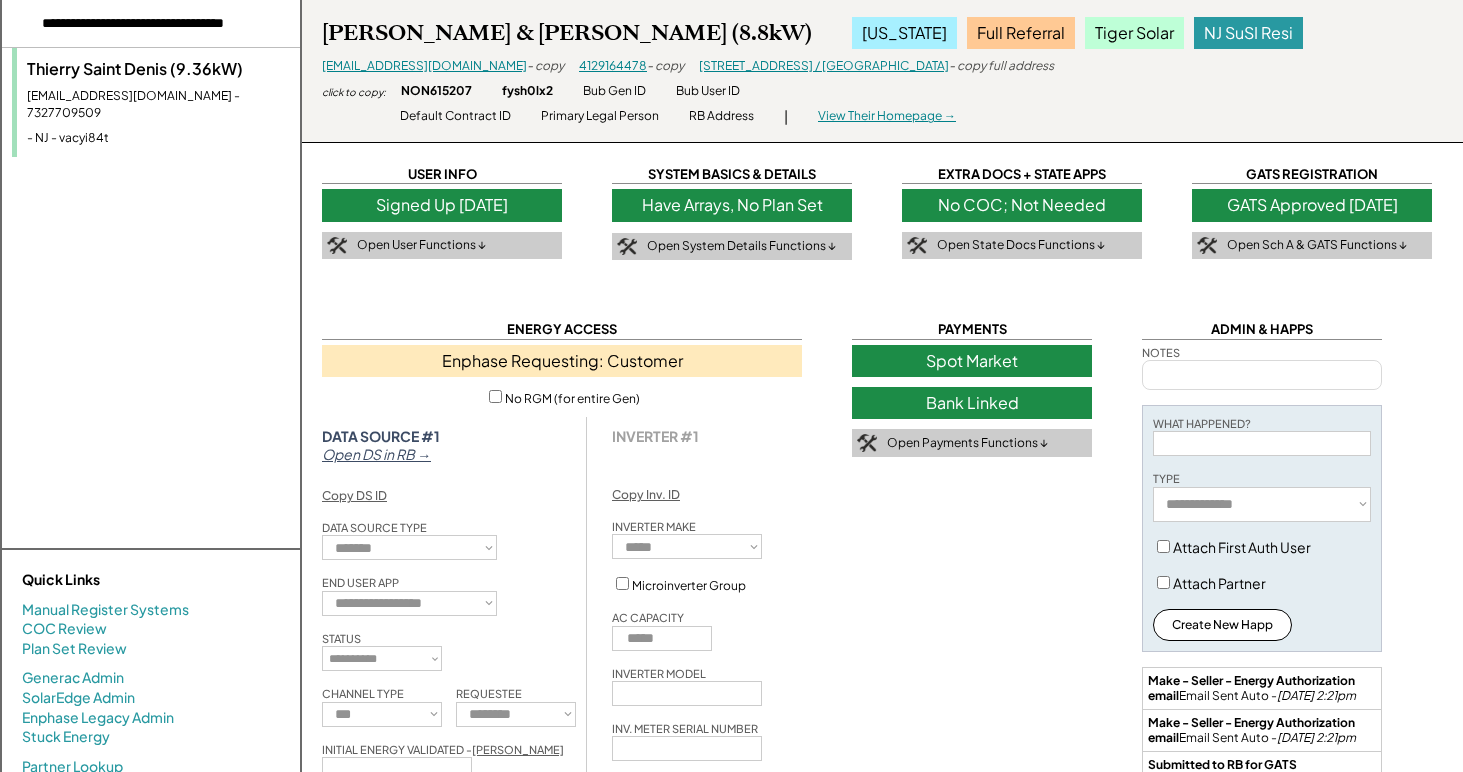 select on "*********" 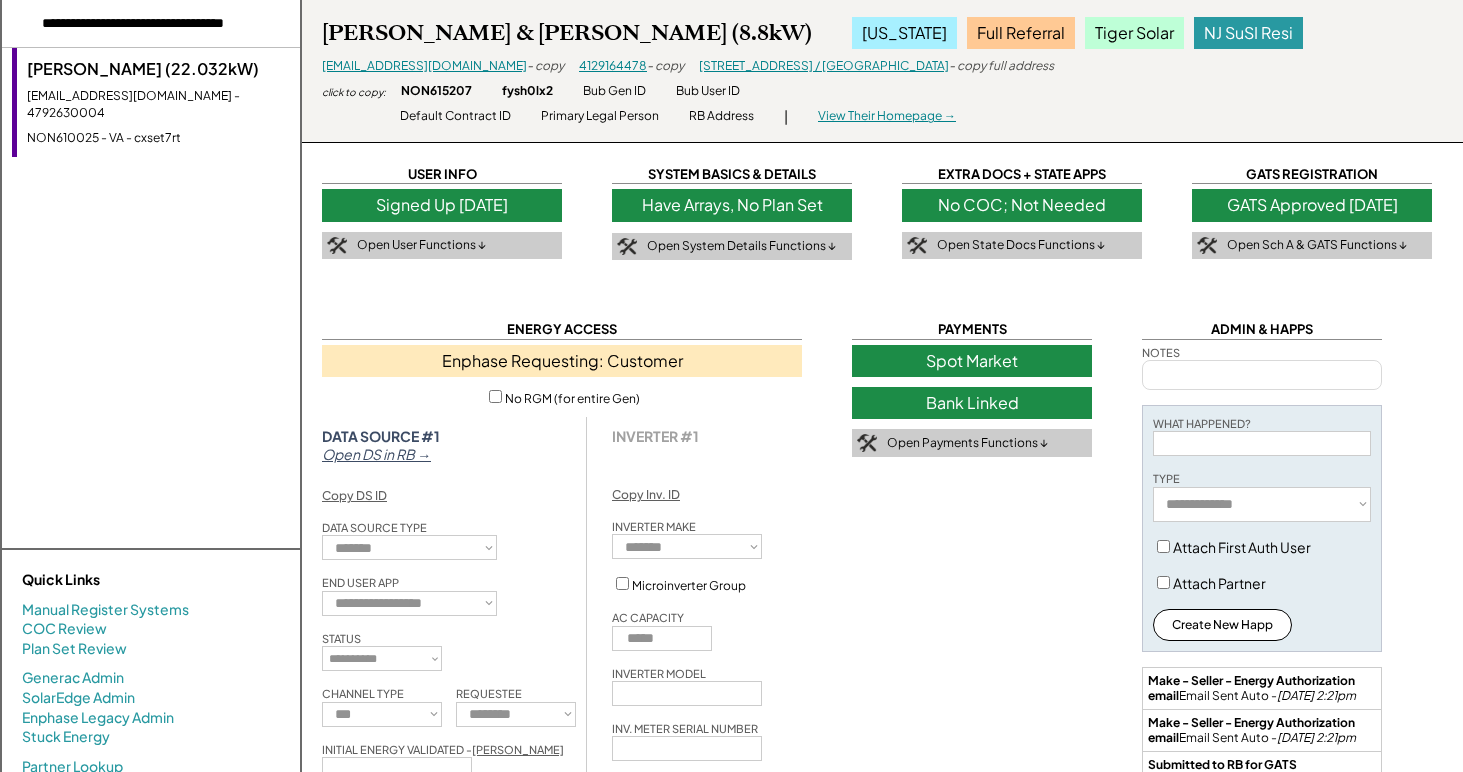 click on "John Lenhart (22.032kW) jlittlefield13@gmail.com - 4792630004 NON610025 - VA - cxset7rt" at bounding box center [156, 102] 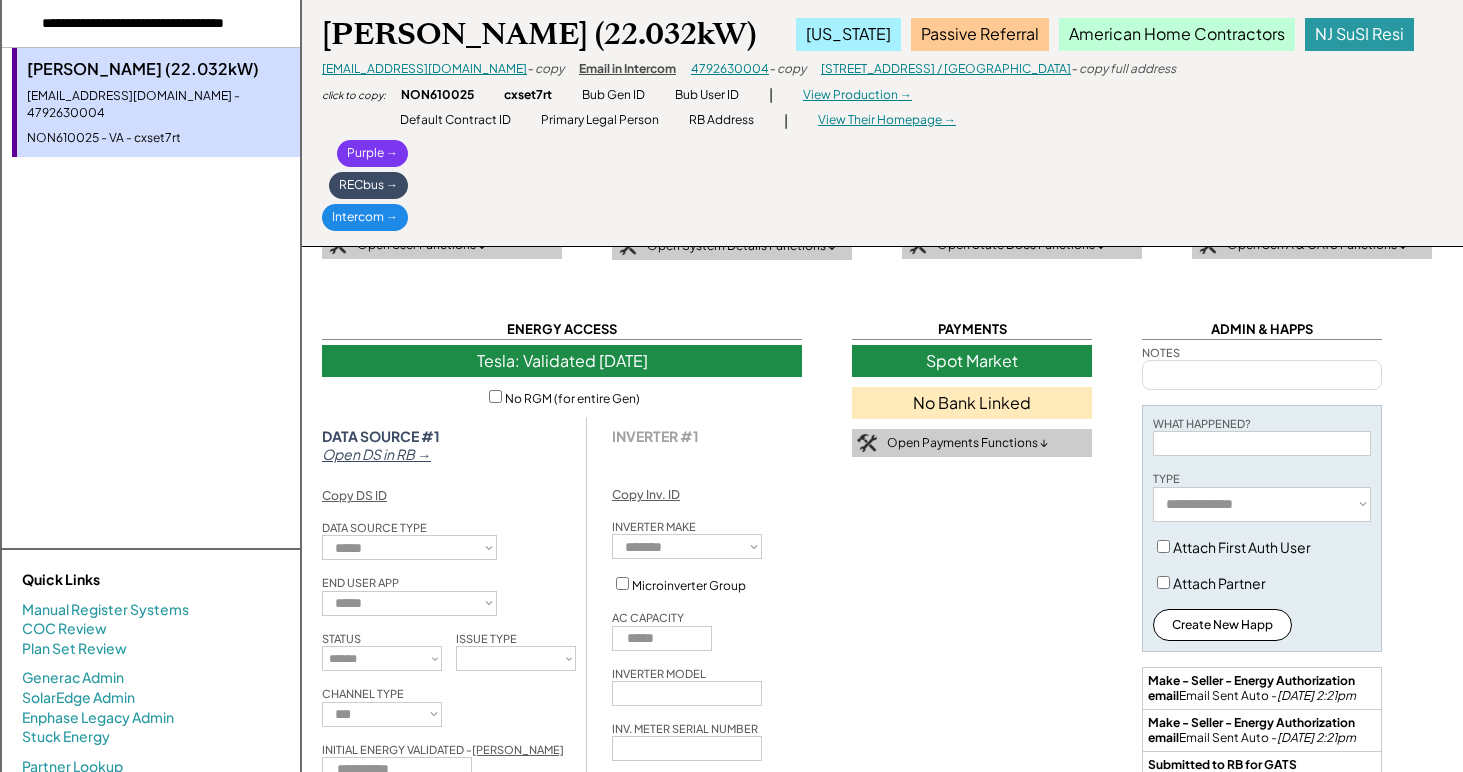 select on "**********" 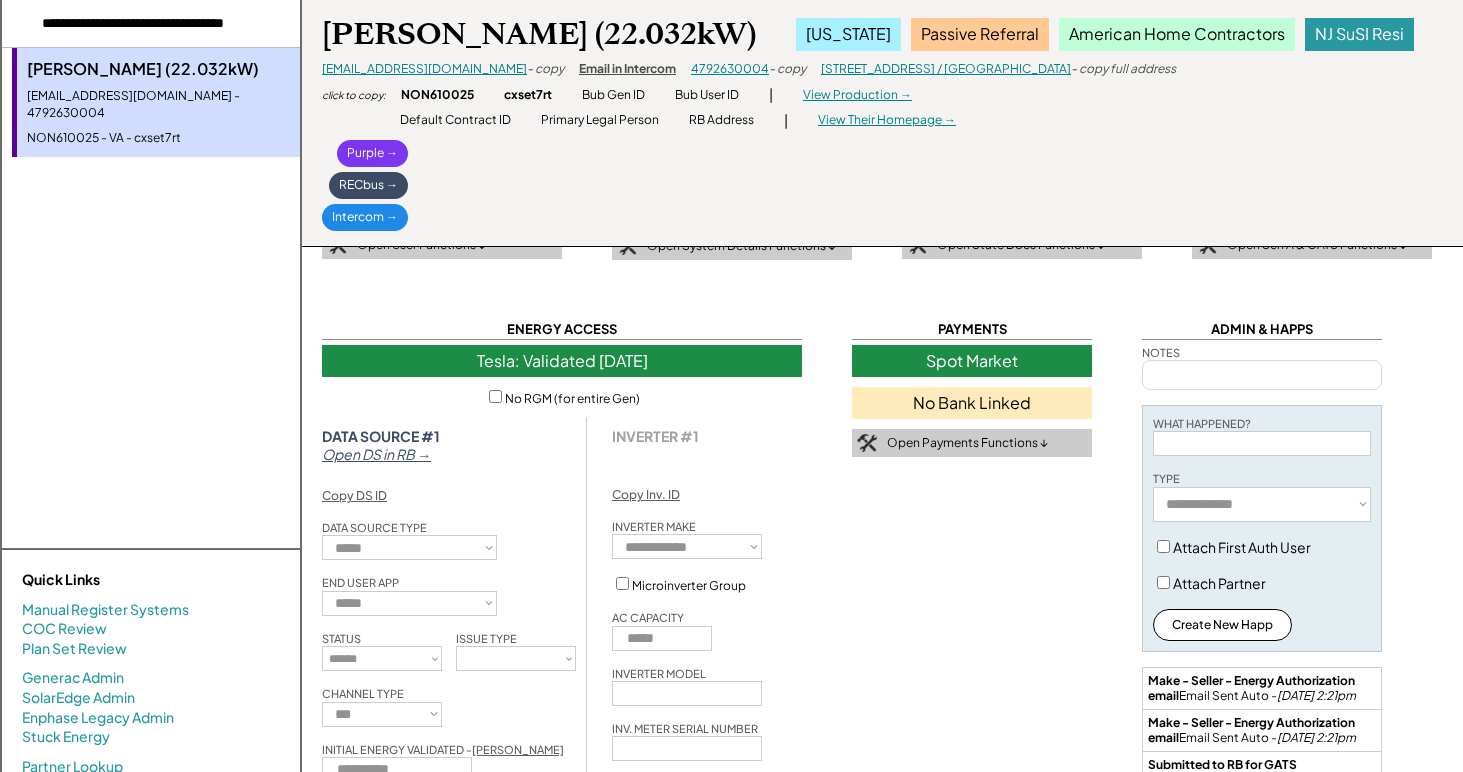 select on "*******" 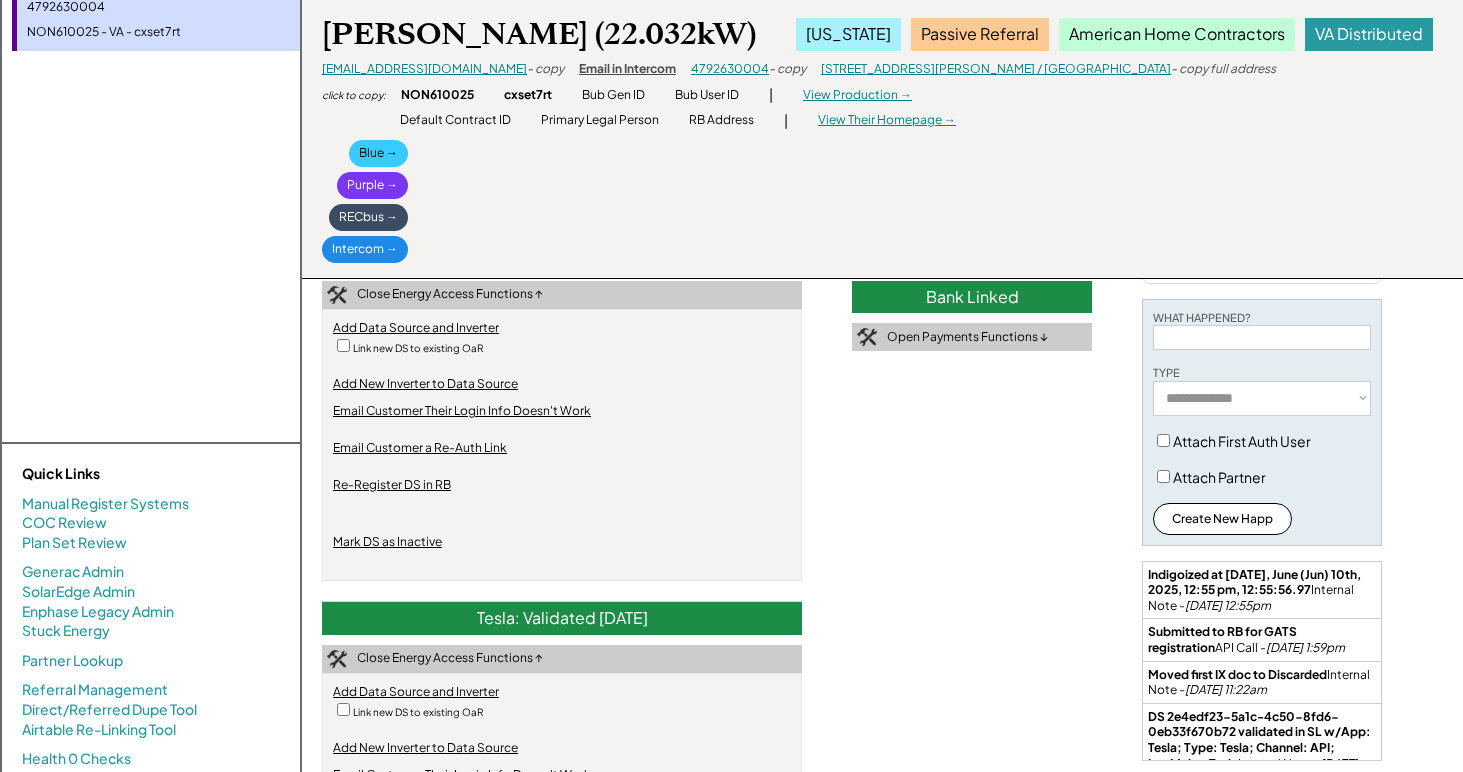 scroll, scrollTop: 97, scrollLeft: 0, axis: vertical 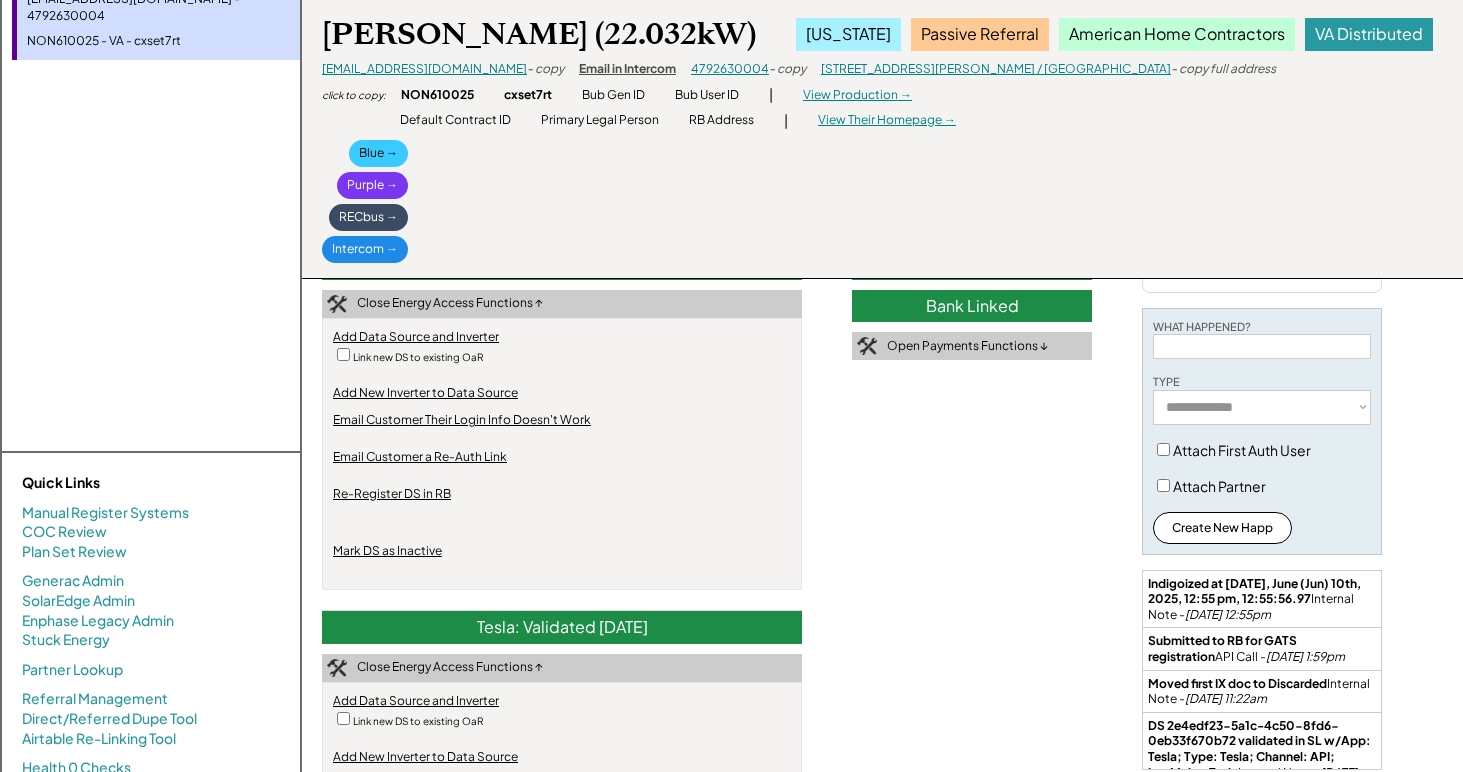 click on "Tesla: Validated 5/29/25" at bounding box center [562, 264] 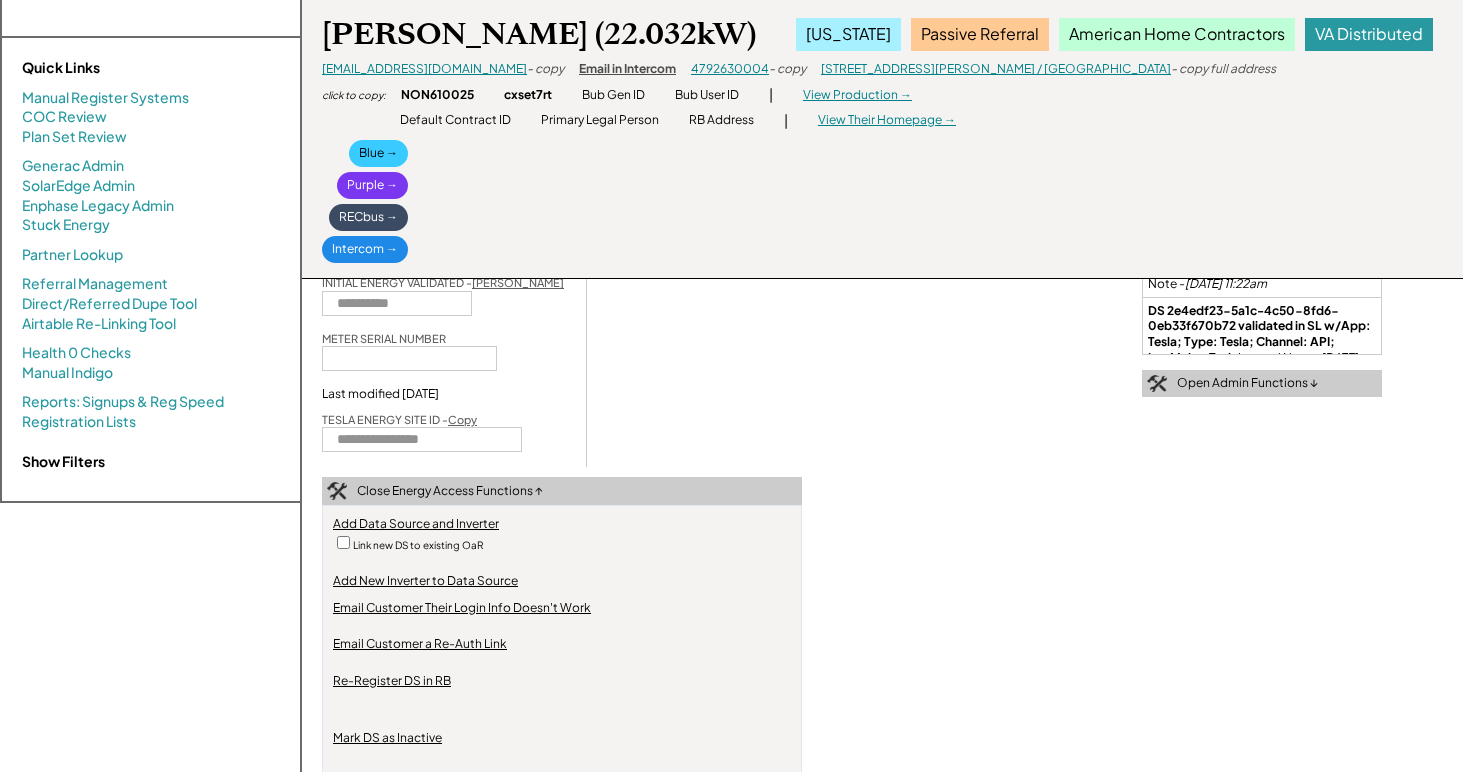scroll, scrollTop: 517, scrollLeft: 0, axis: vertical 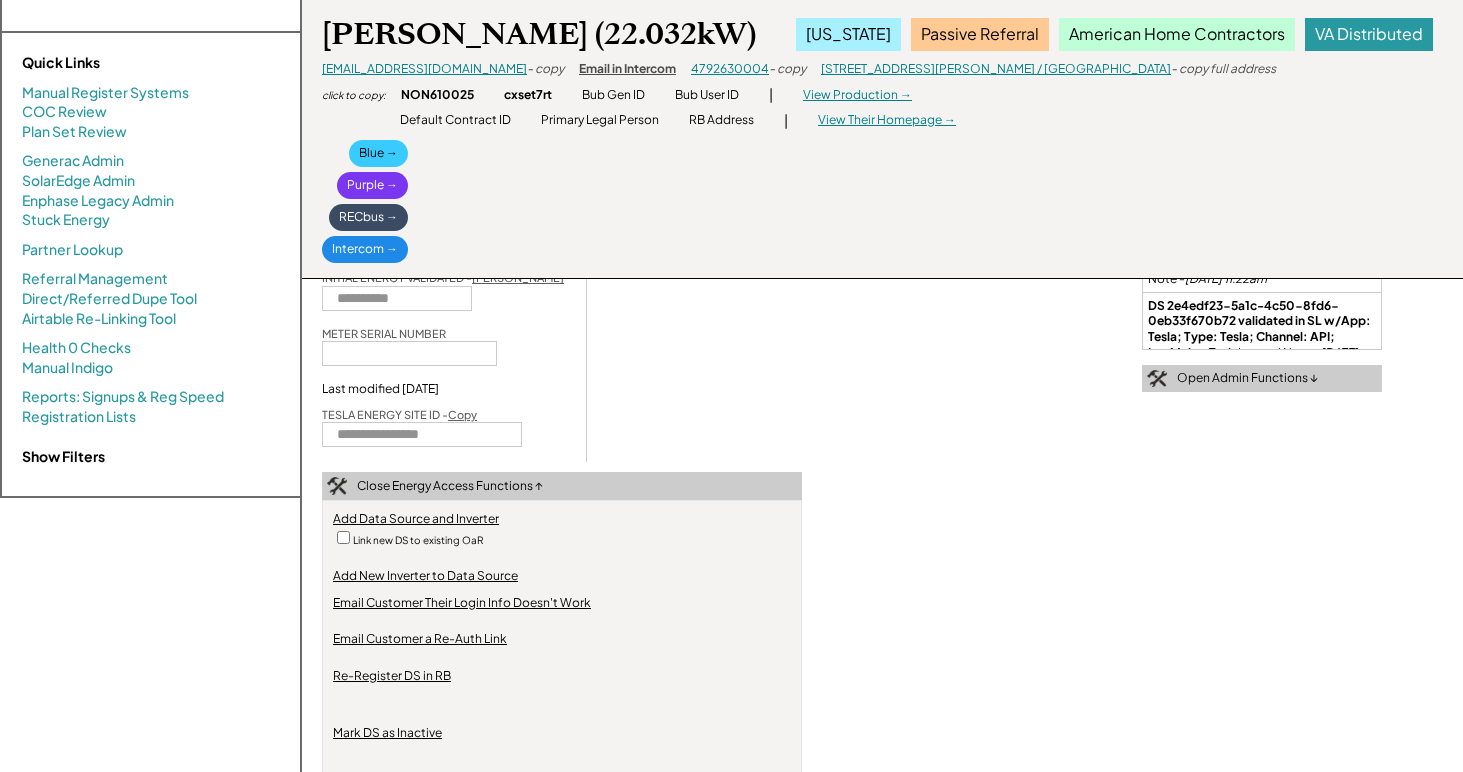 click at bounding box center [422, 434] 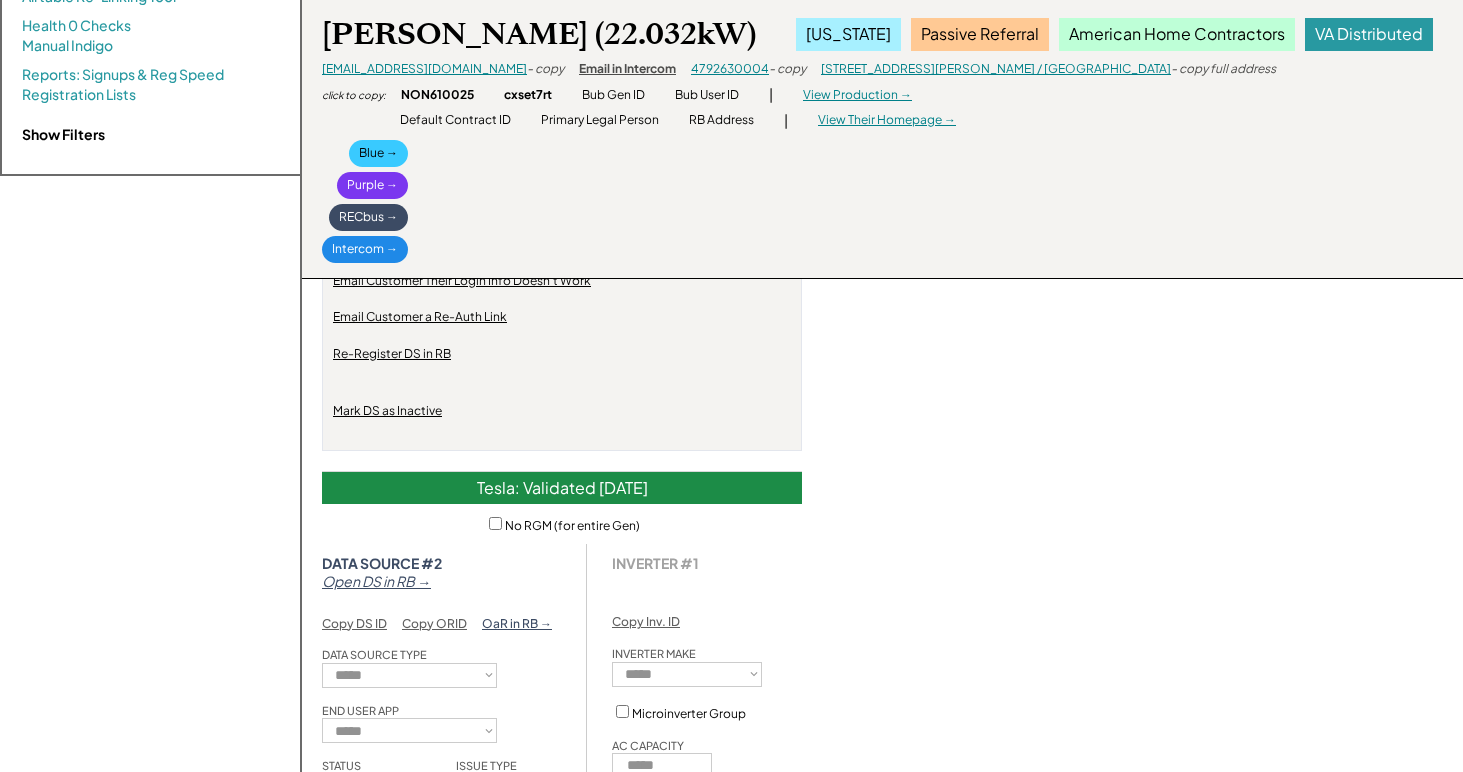 click on "Tesla: Validated 6/03/25" at bounding box center [562, 488] 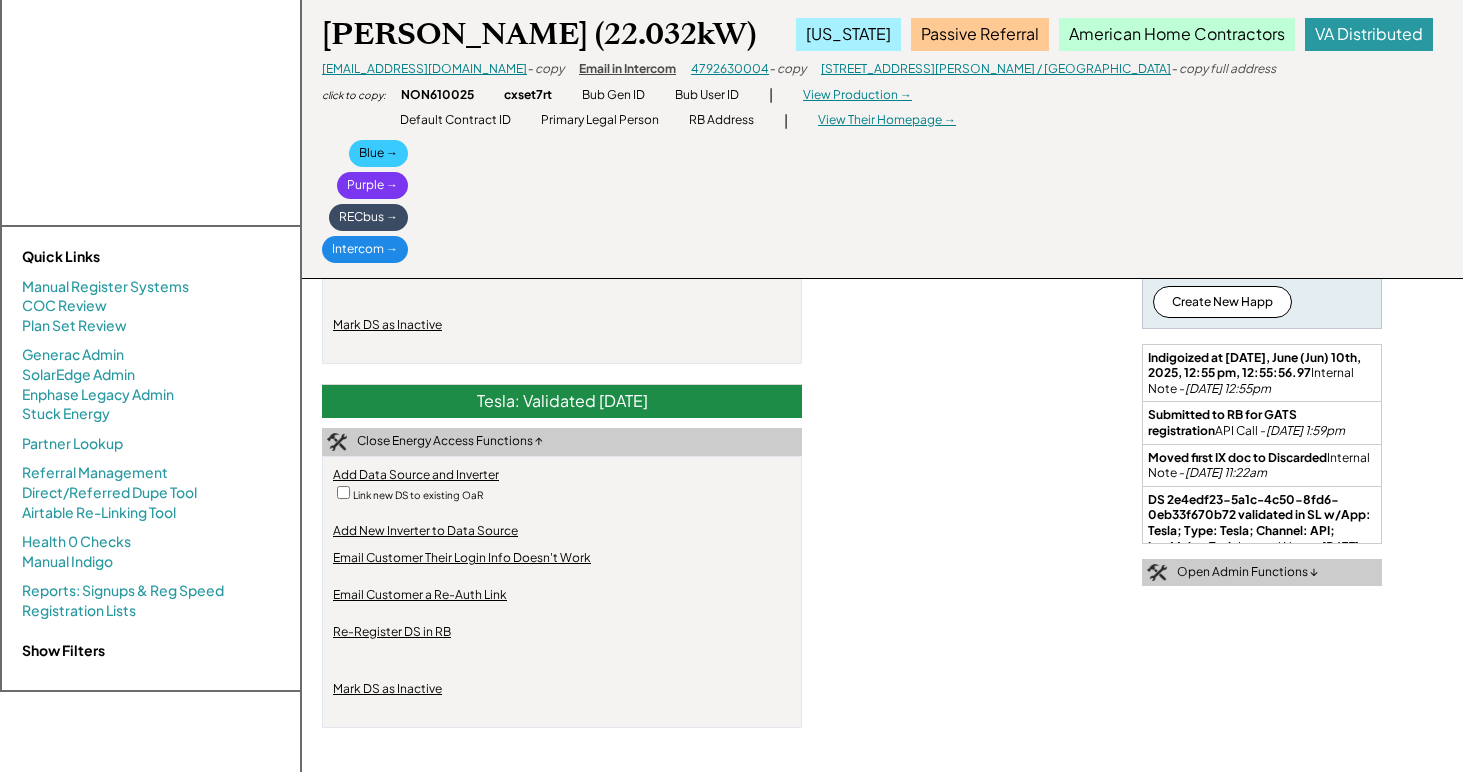 scroll, scrollTop: 321, scrollLeft: 0, axis: vertical 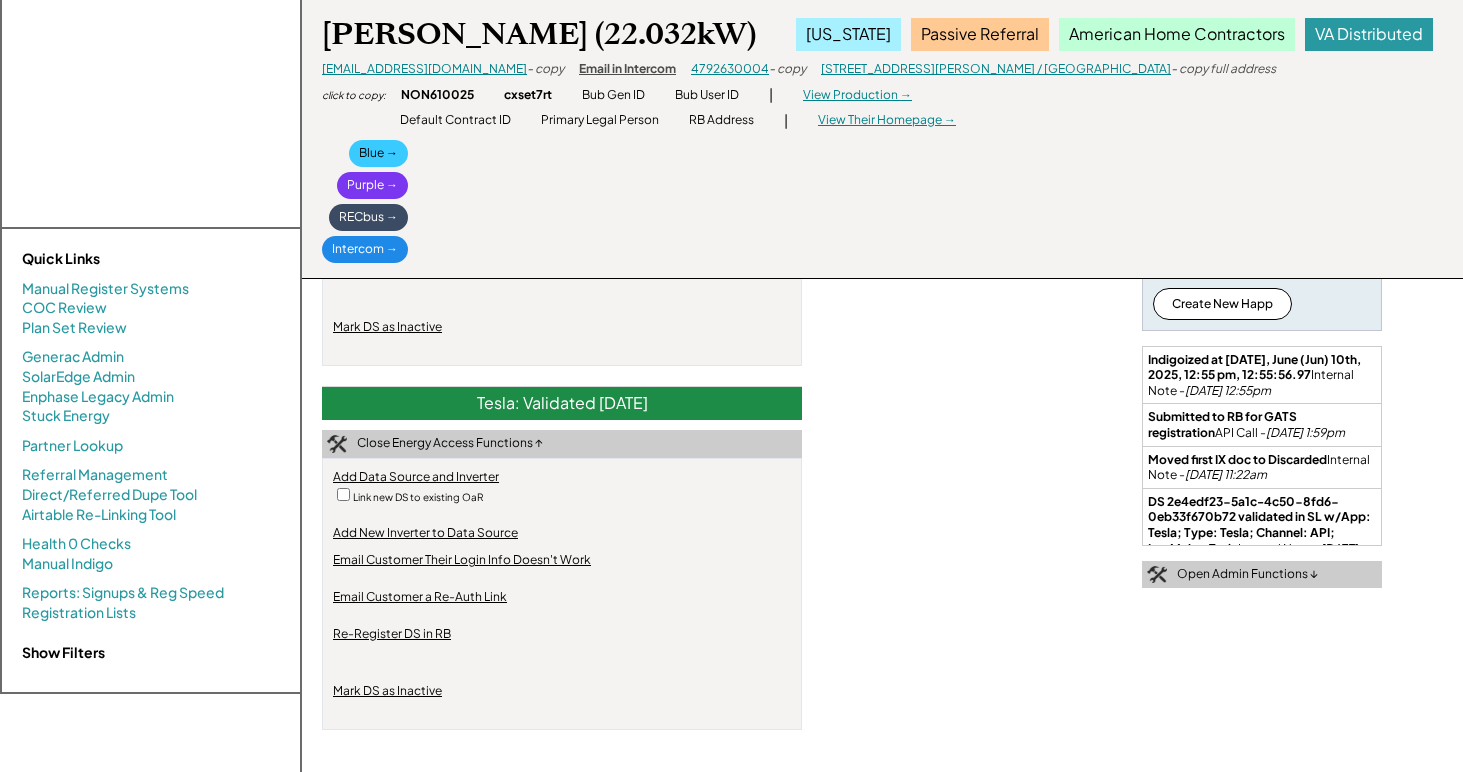 click on "Tesla: Validated 6/03/25" at bounding box center (562, 403) 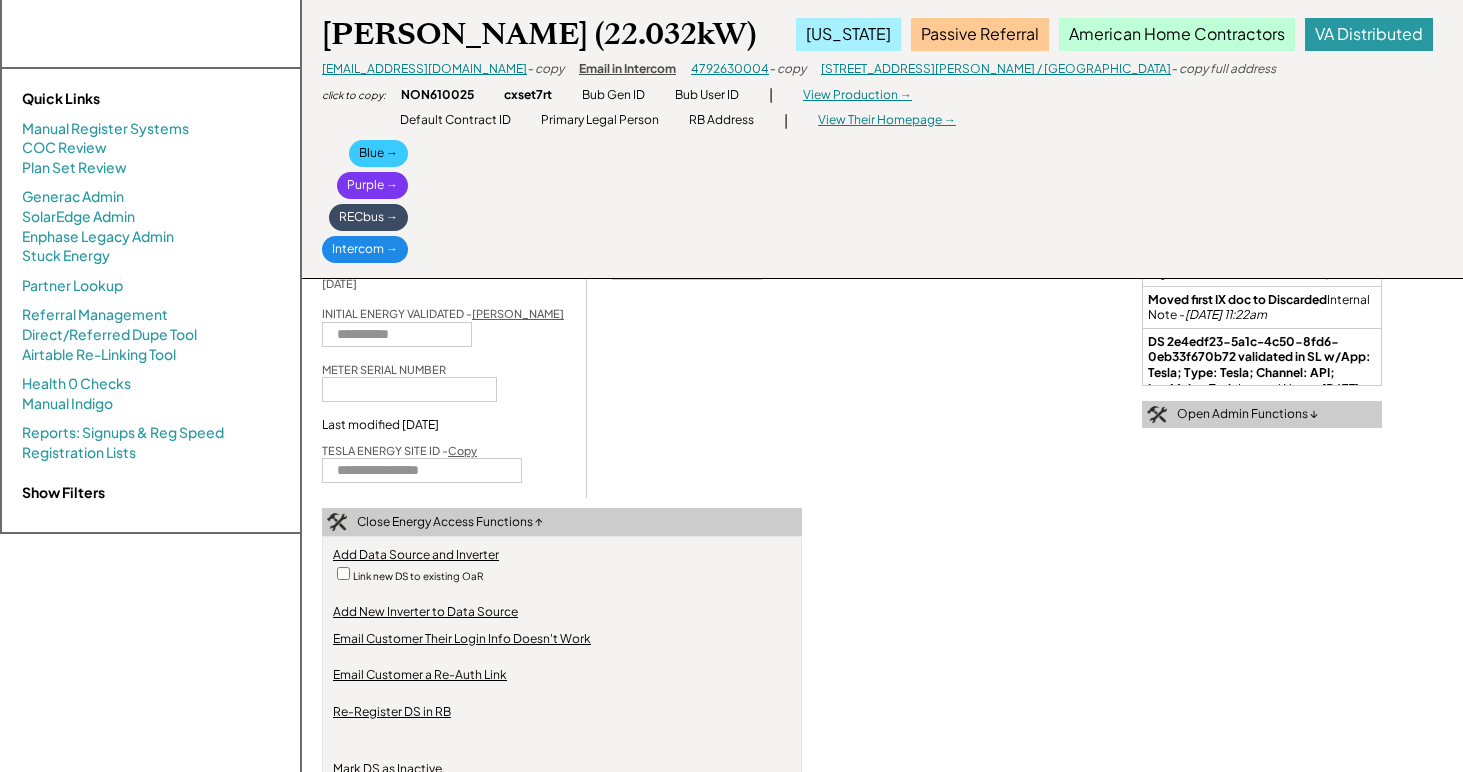 scroll, scrollTop: 449, scrollLeft: 0, axis: vertical 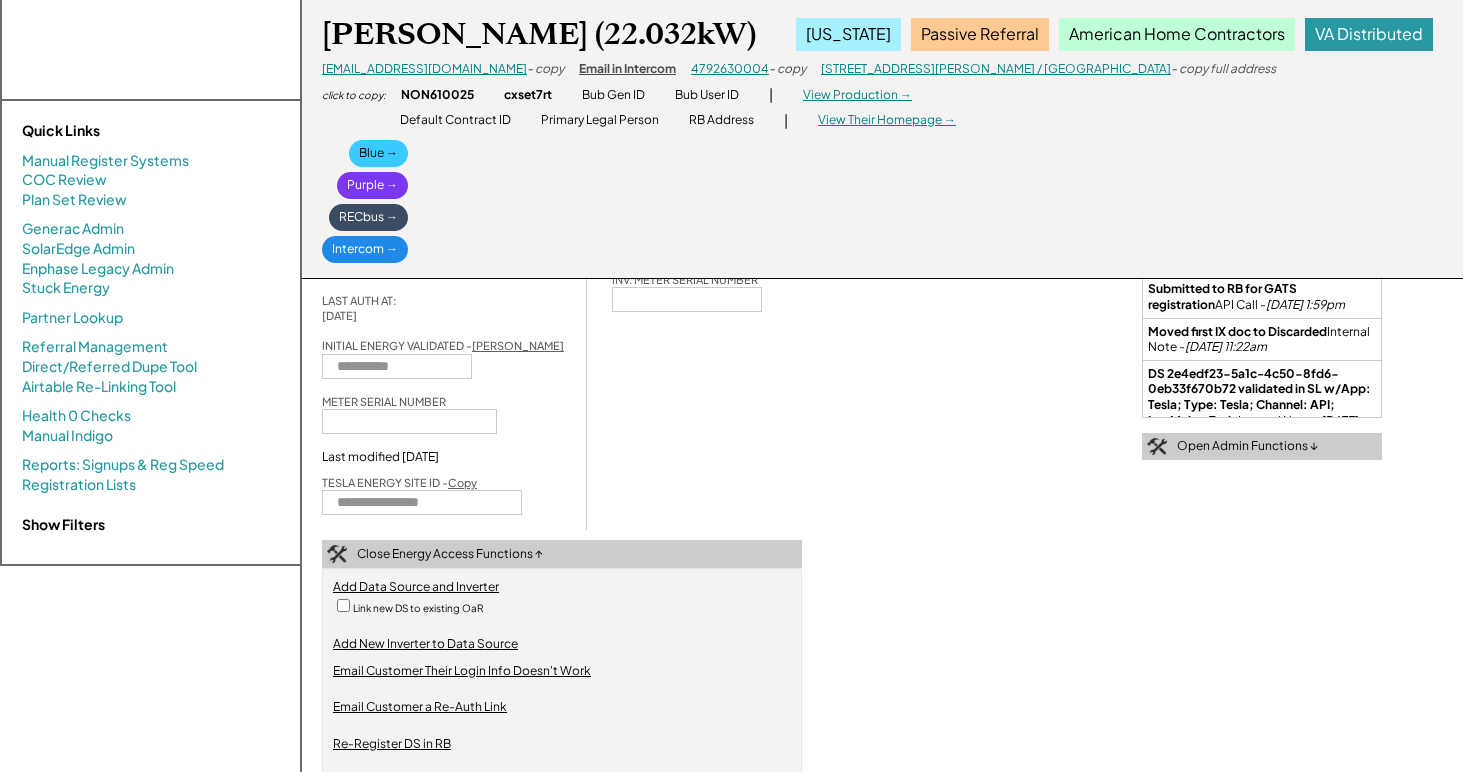 click at bounding box center [422, 502] 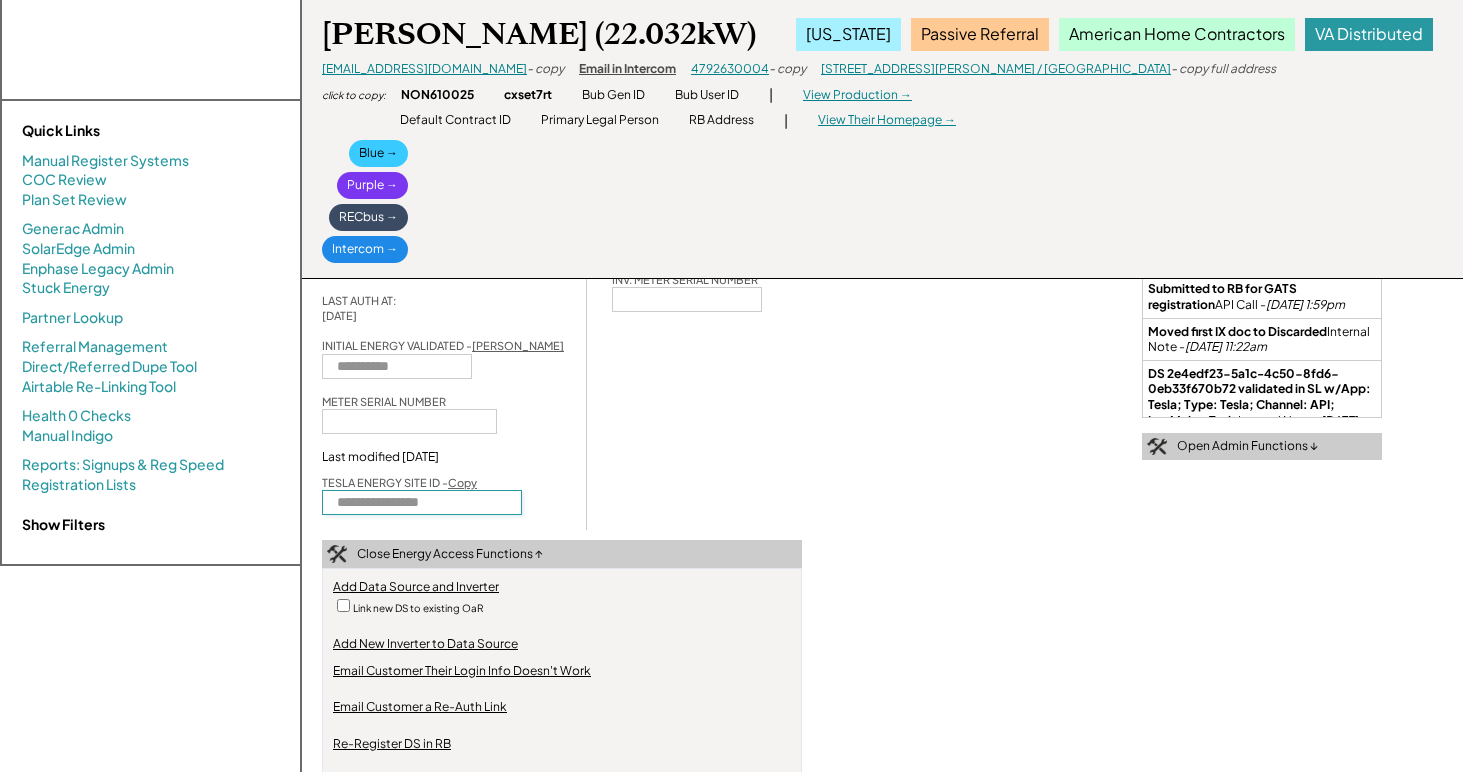 paste on "**********" 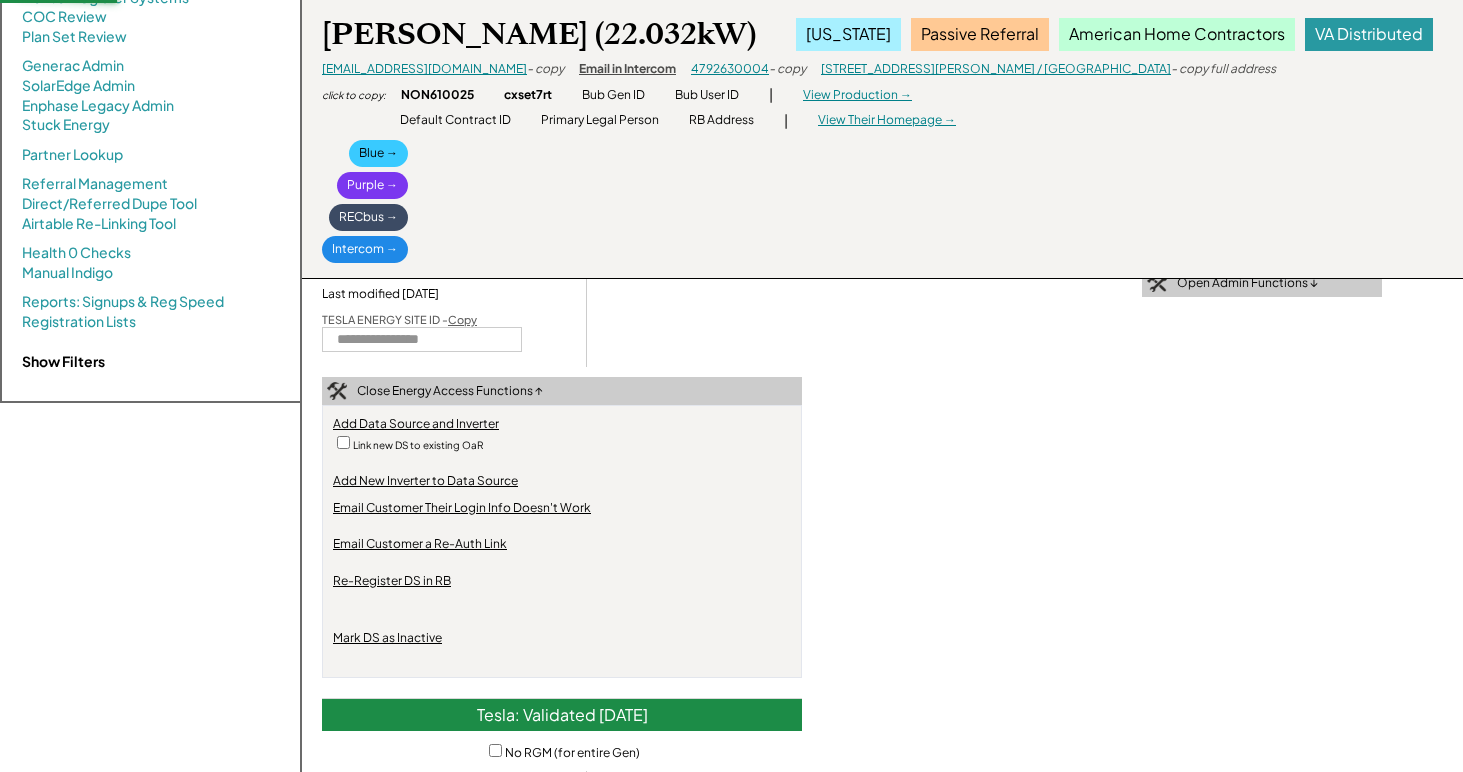 scroll, scrollTop: 619, scrollLeft: 0, axis: vertical 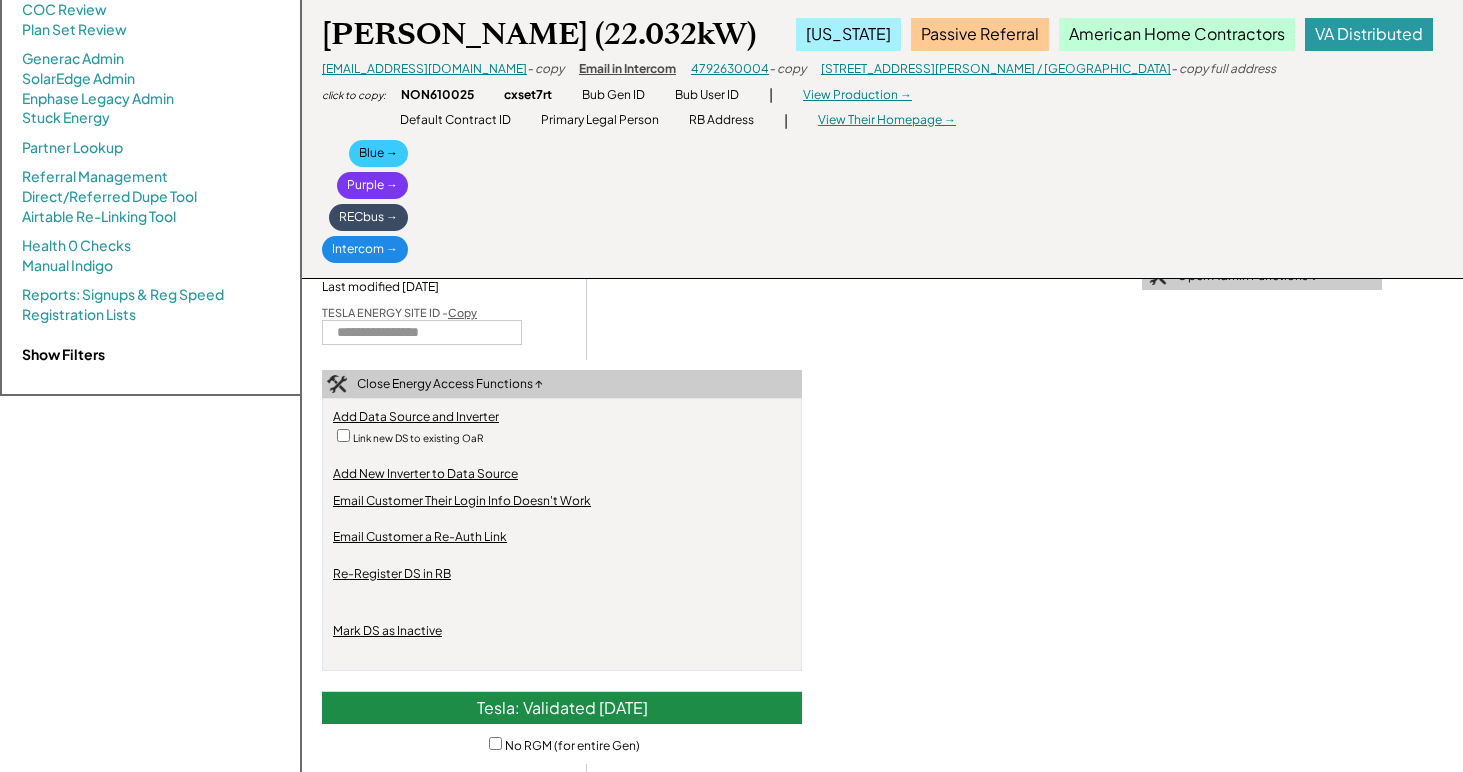 click on "Re-Register DS in RB" at bounding box center (392, 574) 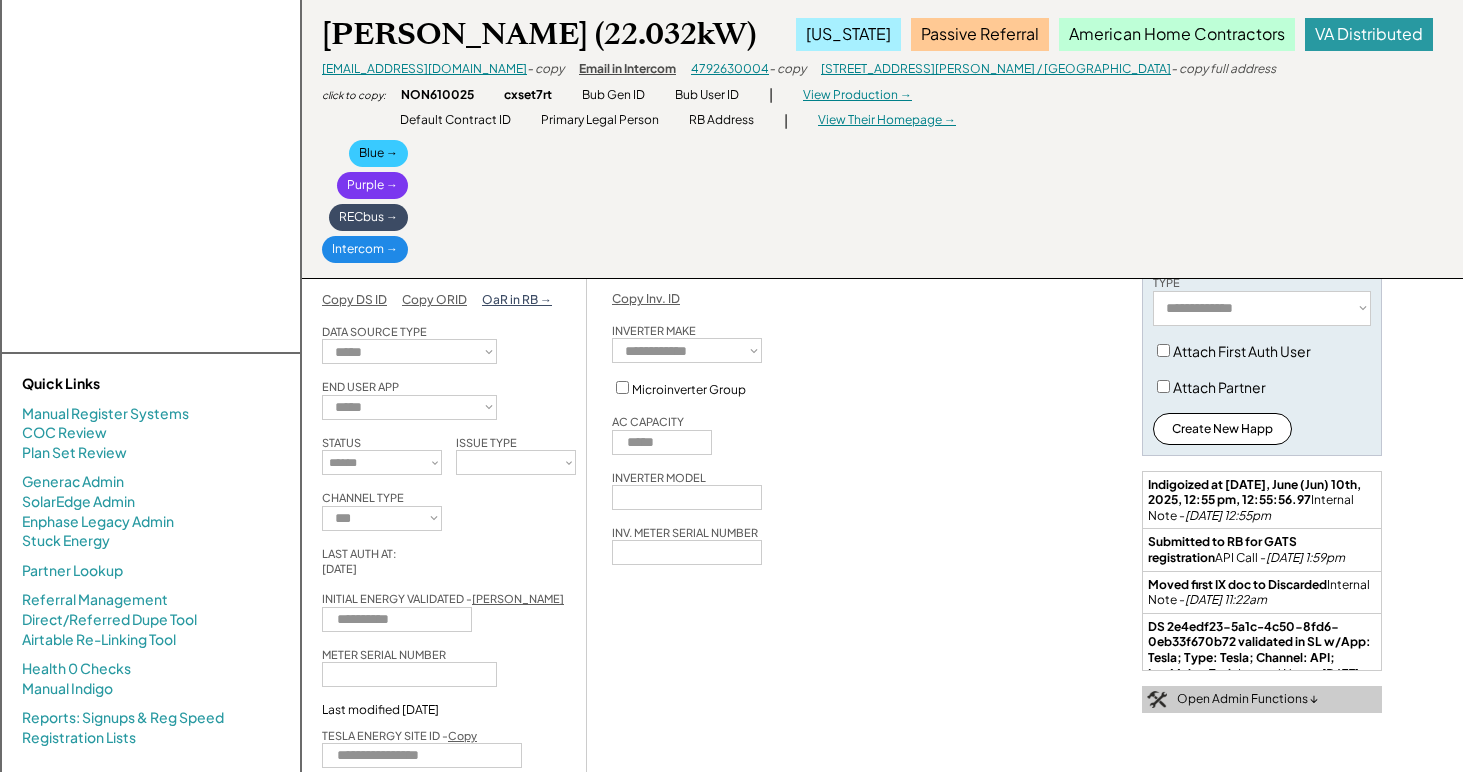 scroll, scrollTop: 114, scrollLeft: 0, axis: vertical 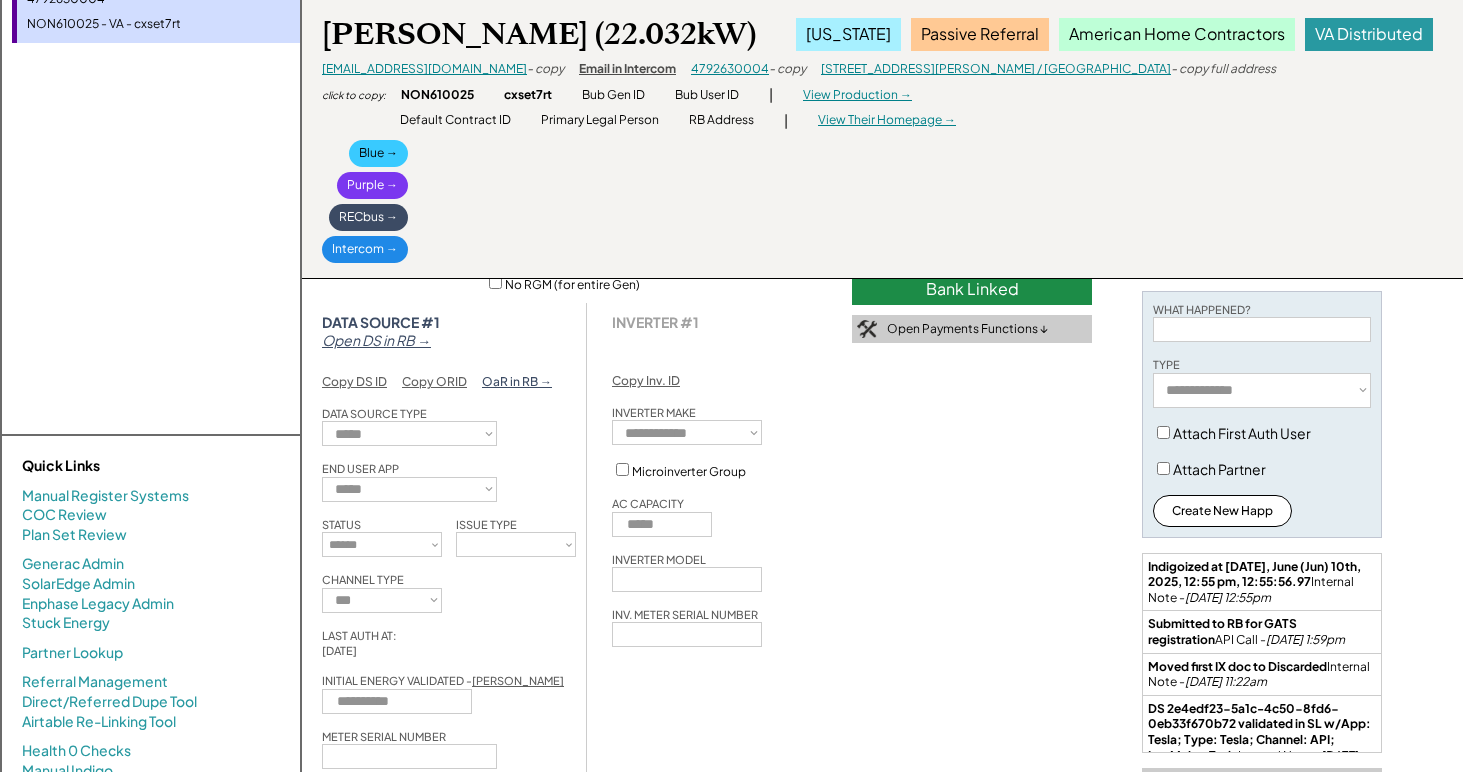 click on "Open DS in RB →" at bounding box center (376, 340) 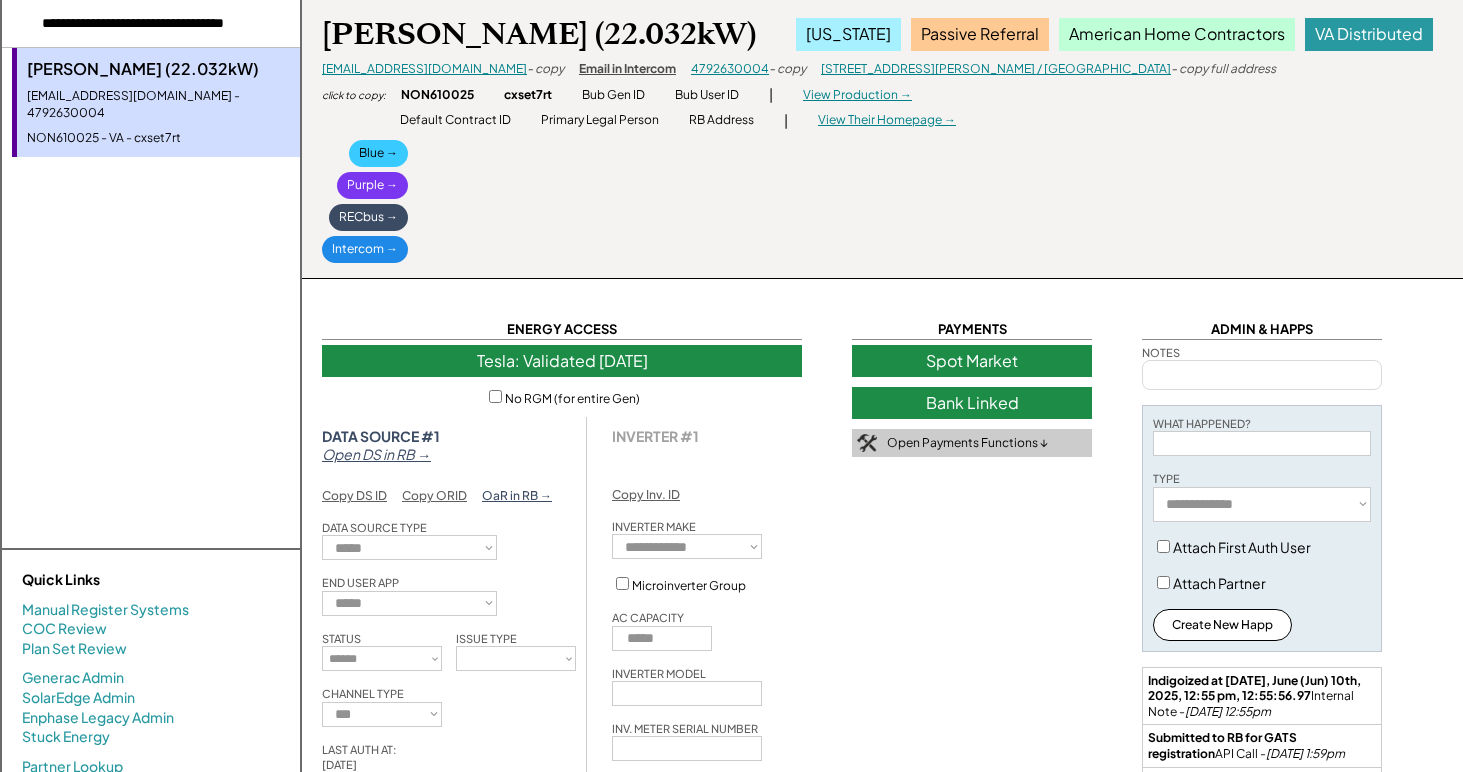 click at bounding box center (151, 24) 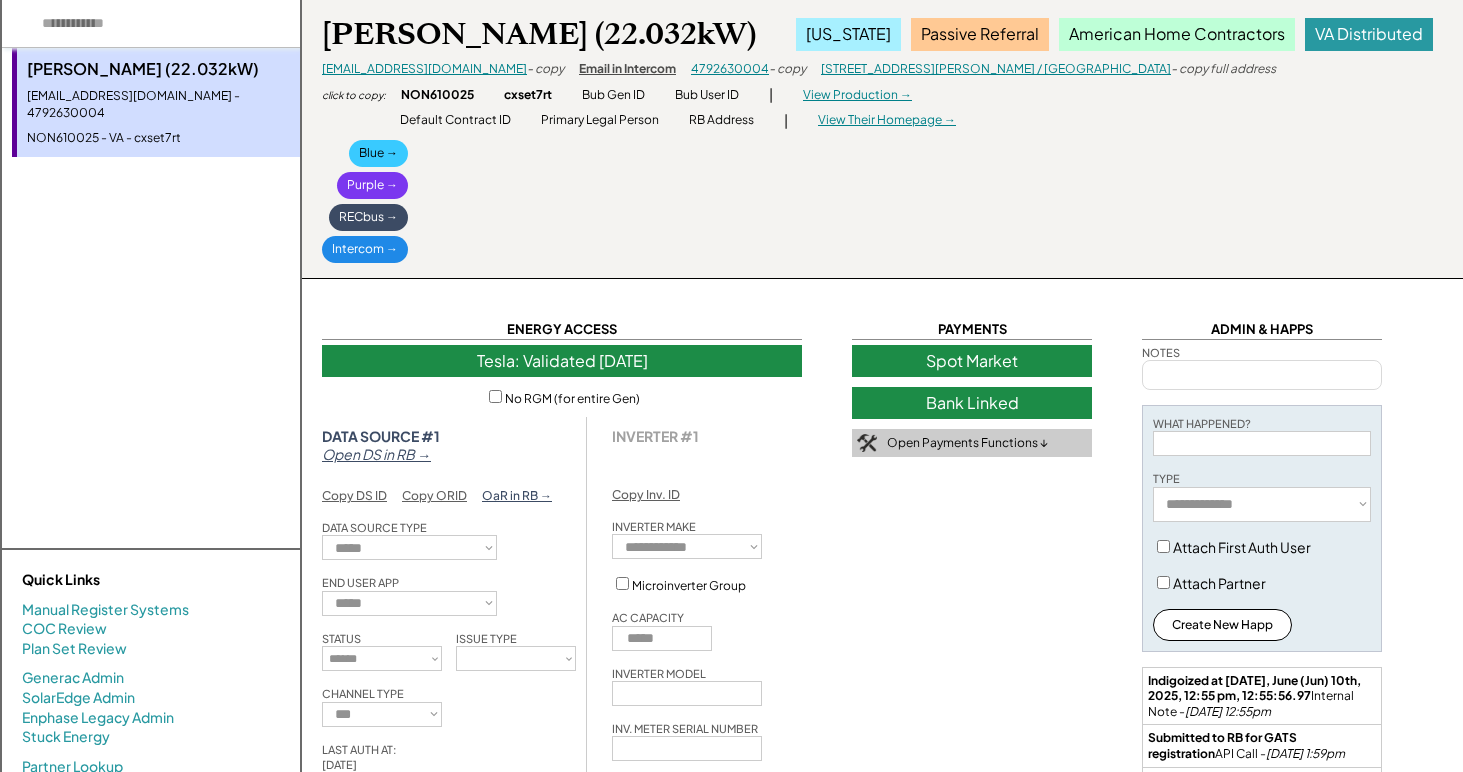 paste on "**********" 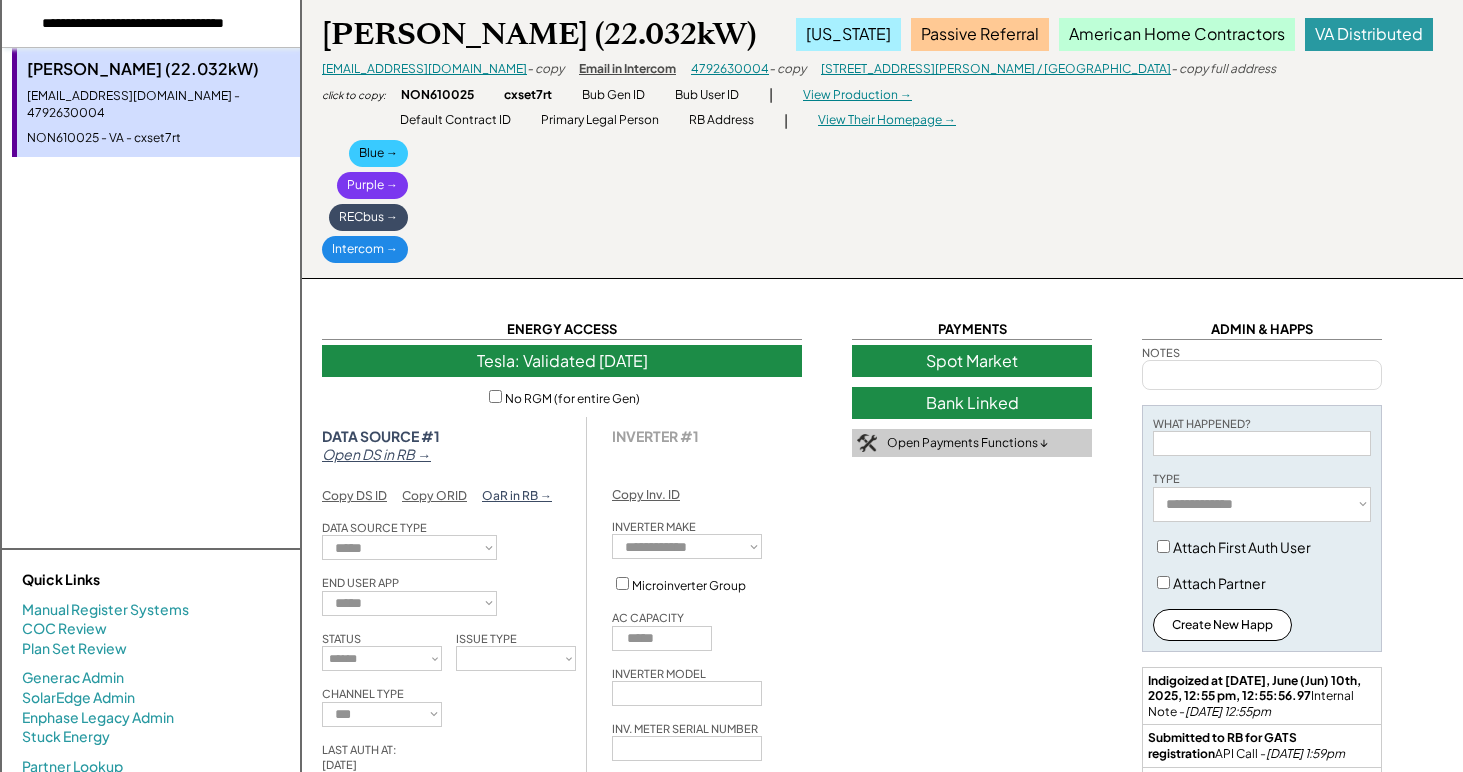 scroll, scrollTop: 0, scrollLeft: 52, axis: horizontal 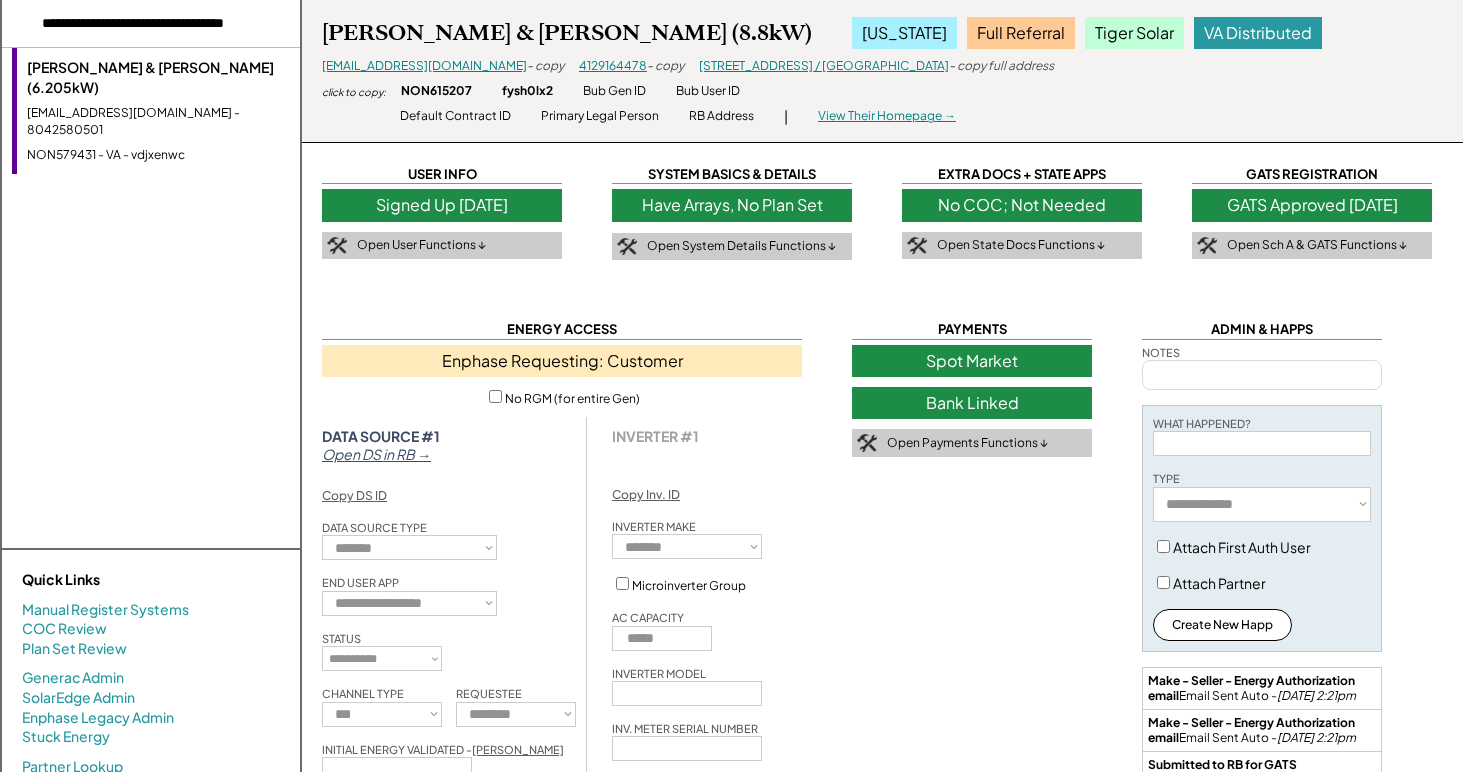click on "juliesions@gmail.com - 8042580501" at bounding box center (158, 122) 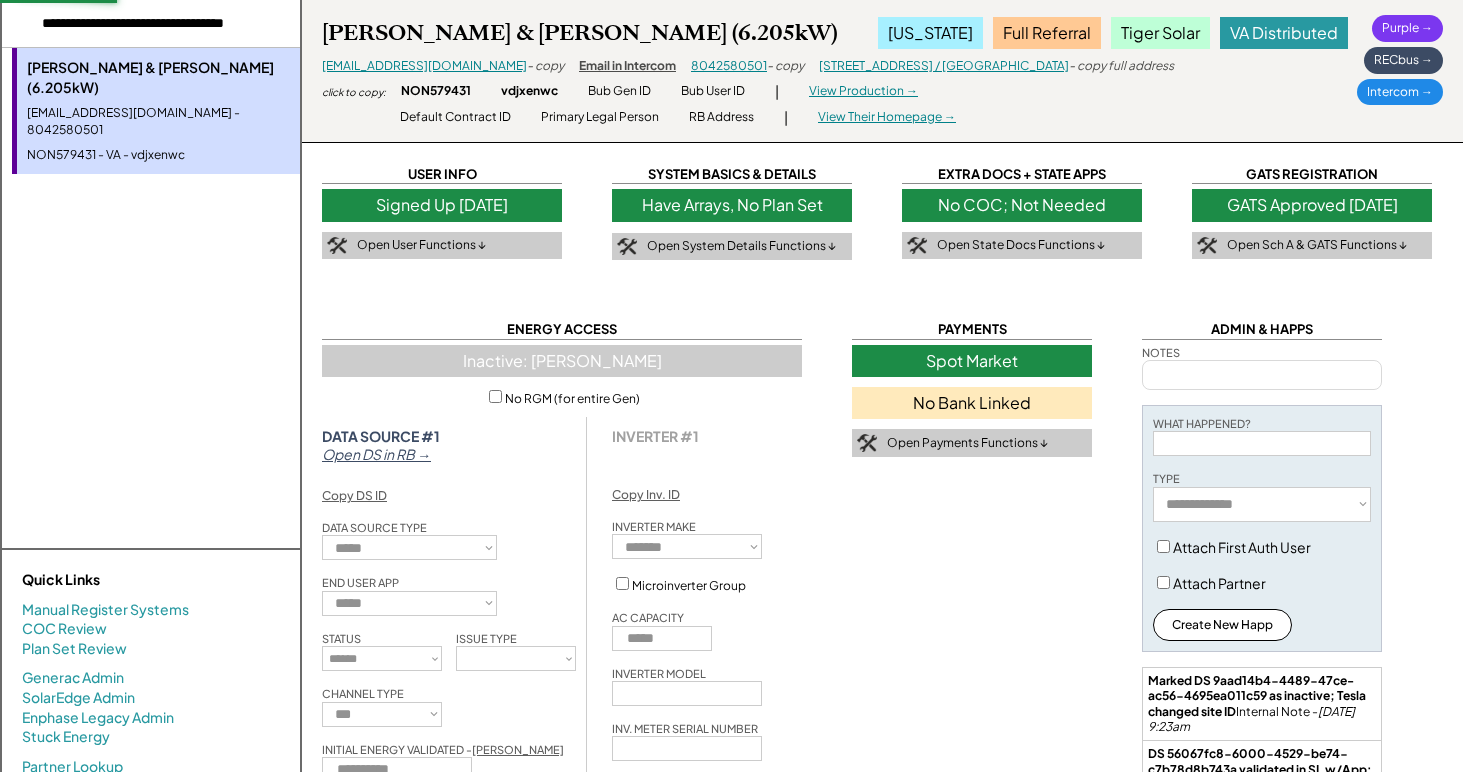 select on "*******" 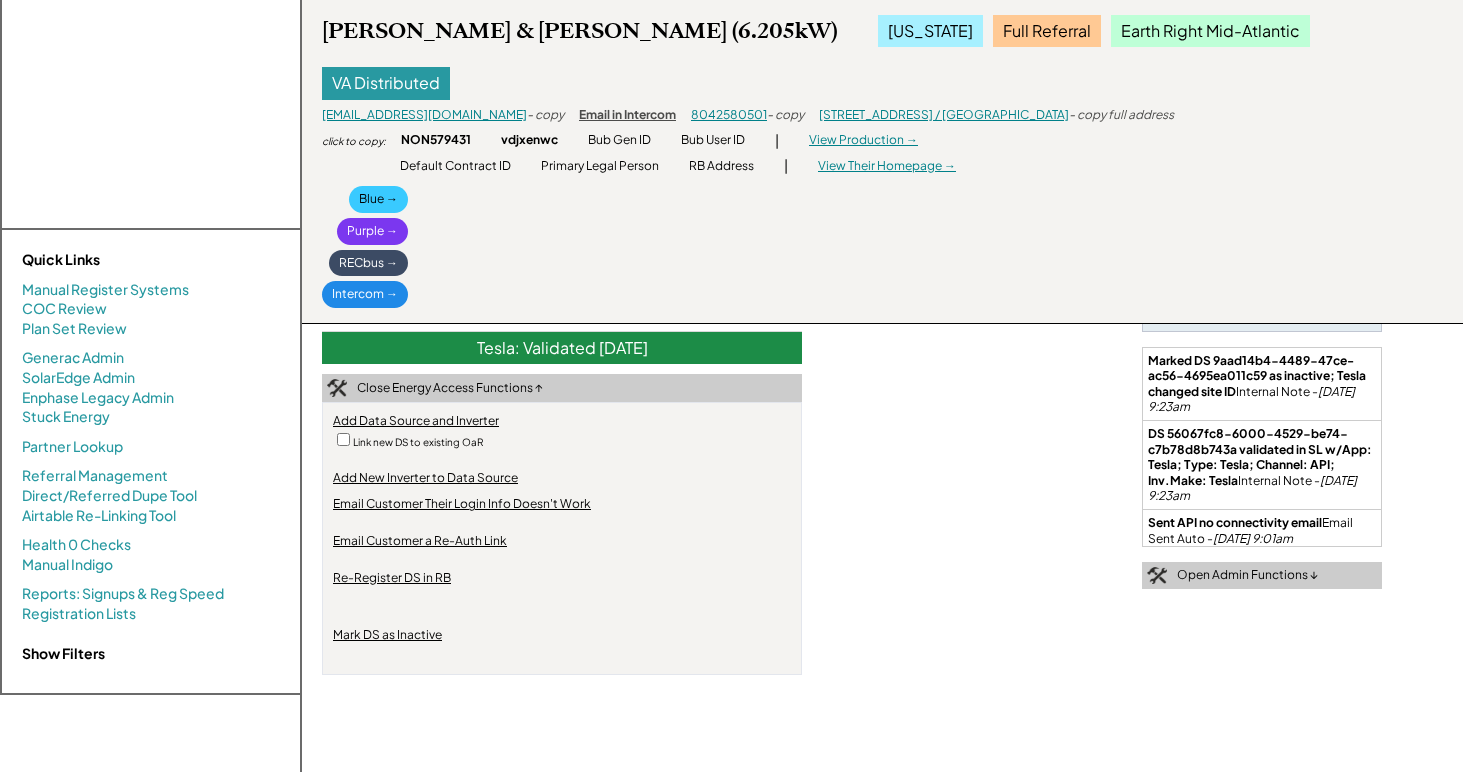 scroll, scrollTop: 321, scrollLeft: 0, axis: vertical 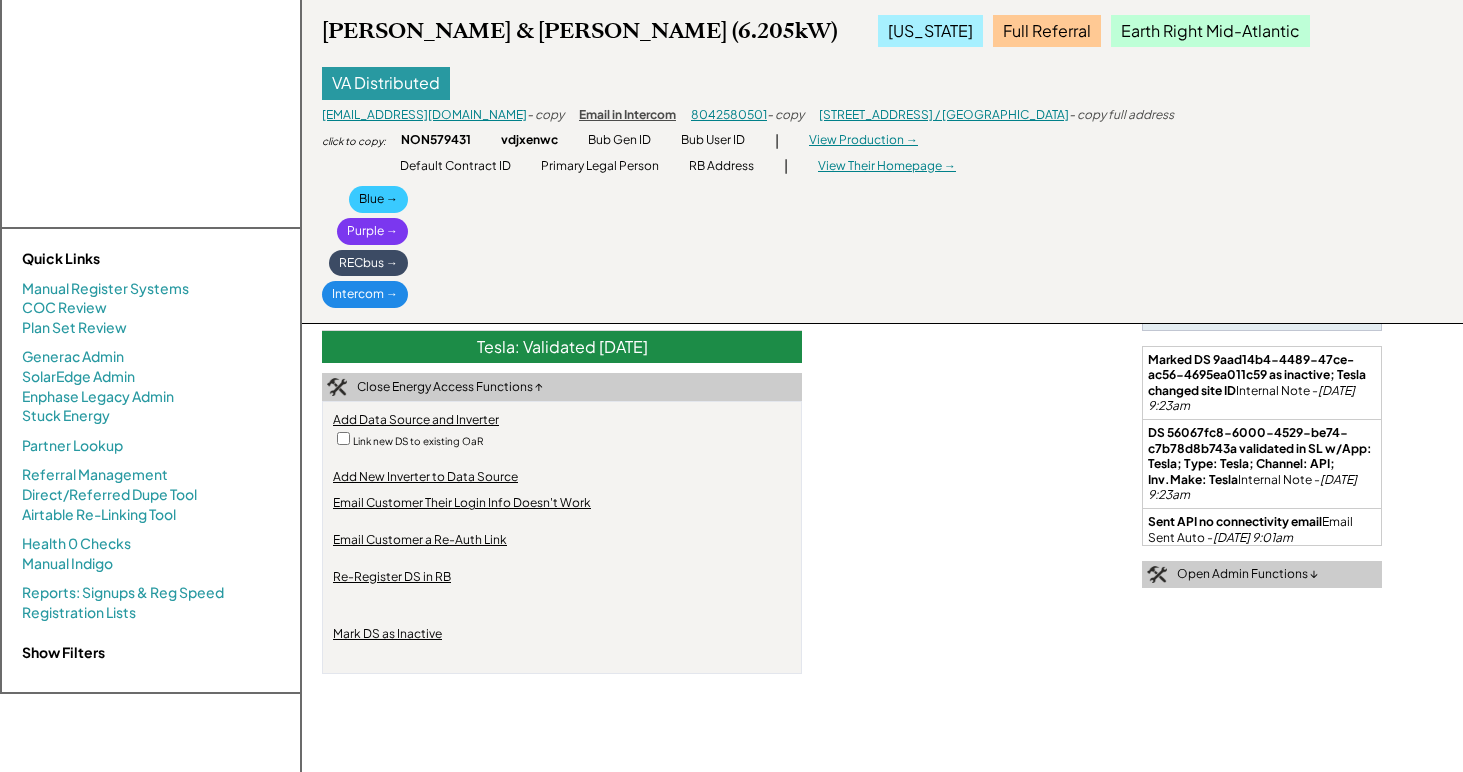 click on "Tesla: Validated 4/14/25" at bounding box center (562, 347) 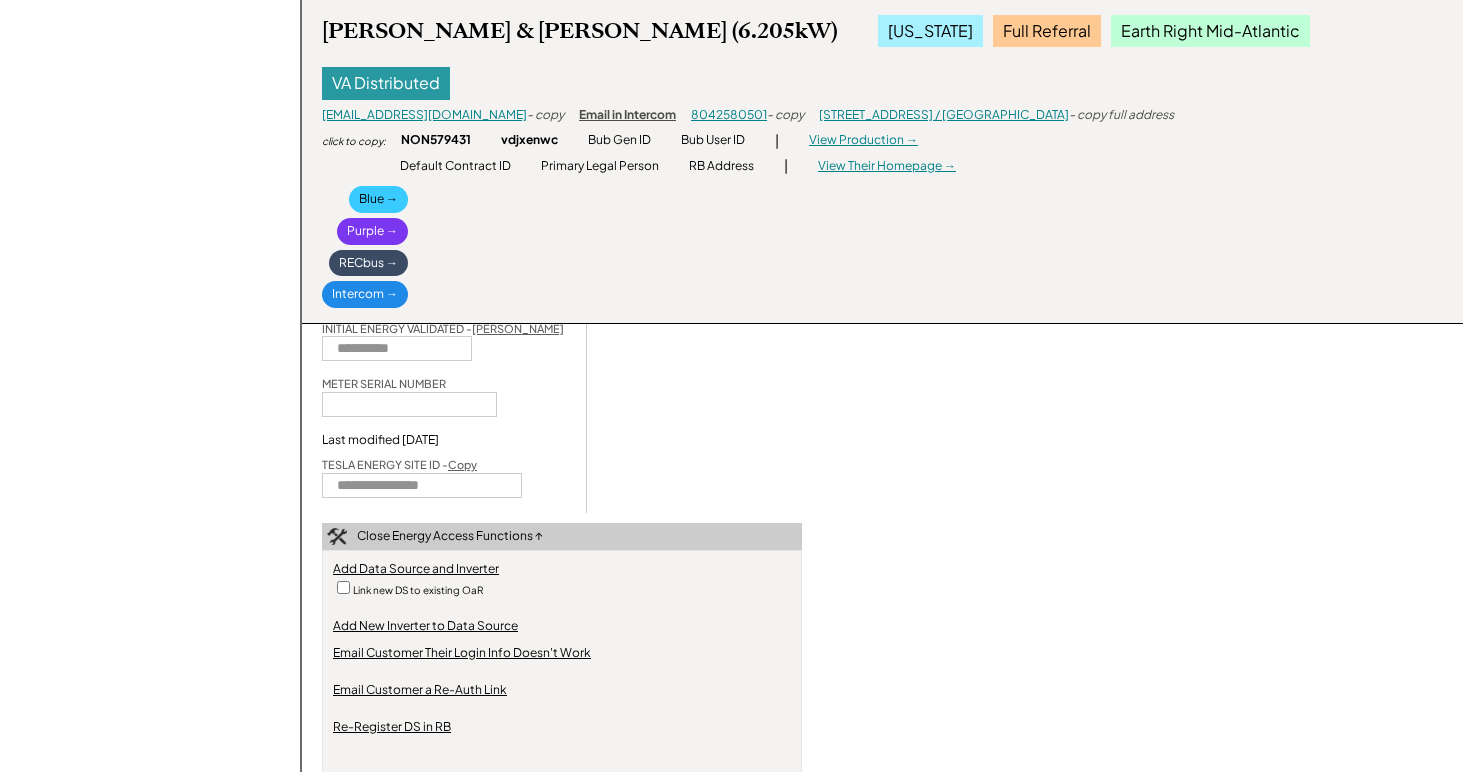 scroll, scrollTop: 1384, scrollLeft: 0, axis: vertical 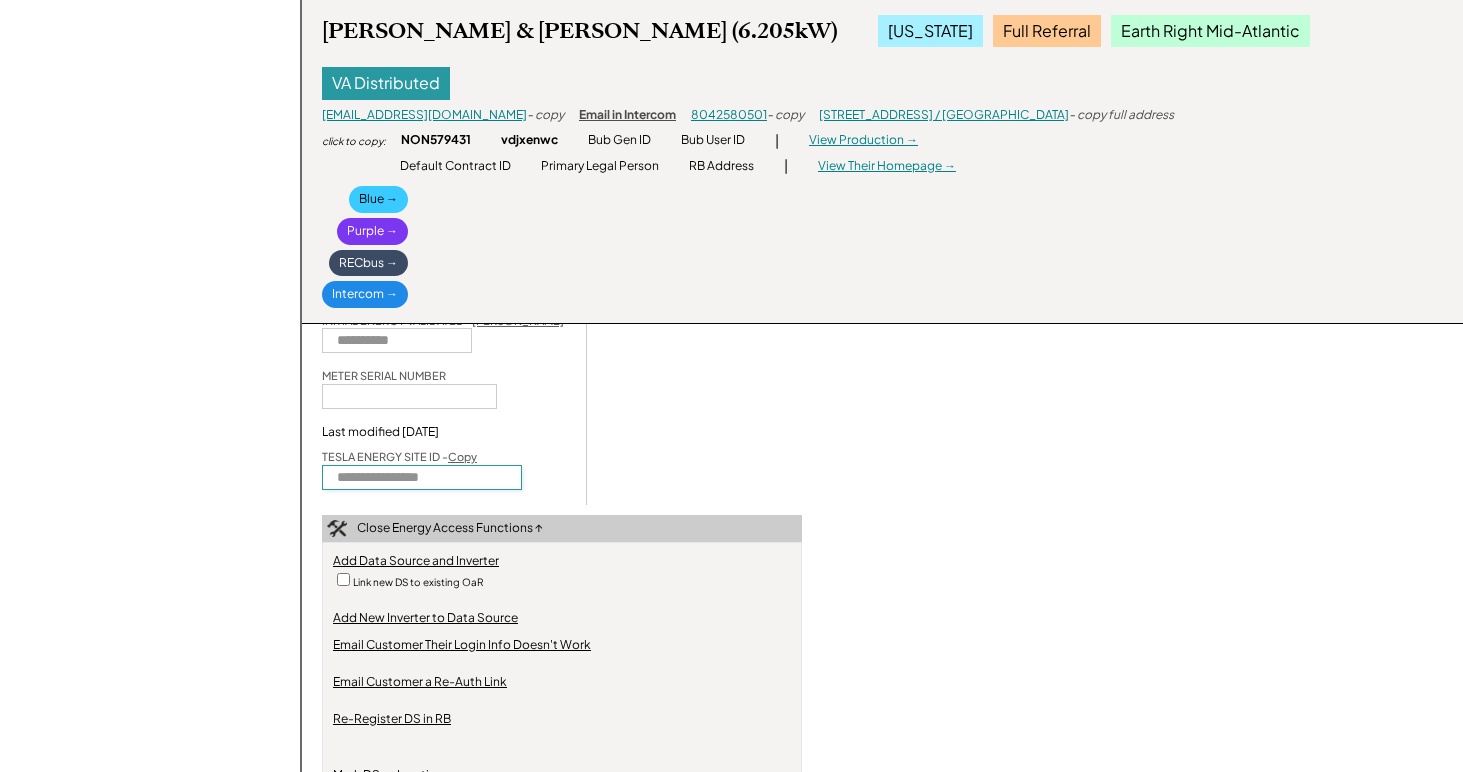 drag, startPoint x: 496, startPoint y: 486, endPoint x: 150, endPoint y: 435, distance: 349.73846 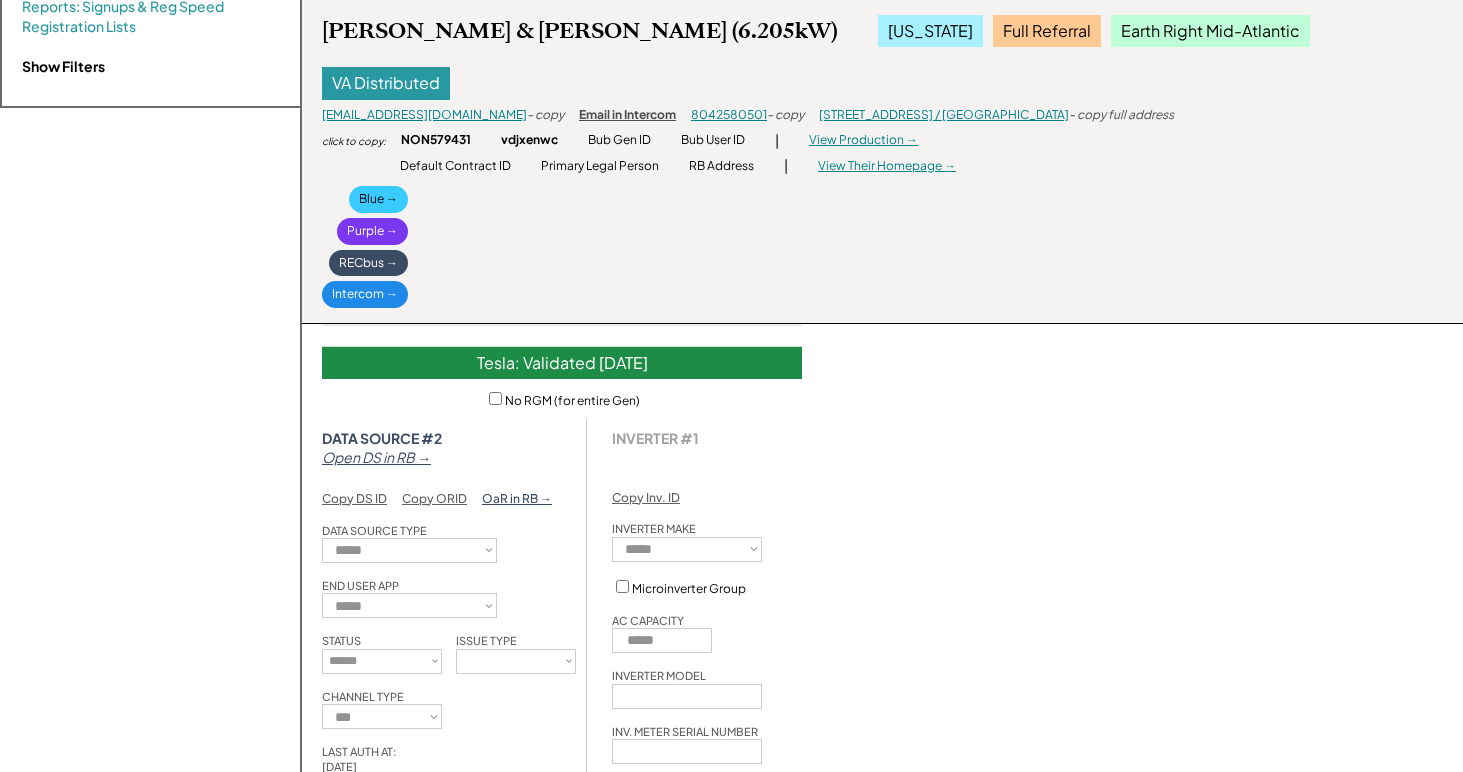 scroll, scrollTop: 920, scrollLeft: 0, axis: vertical 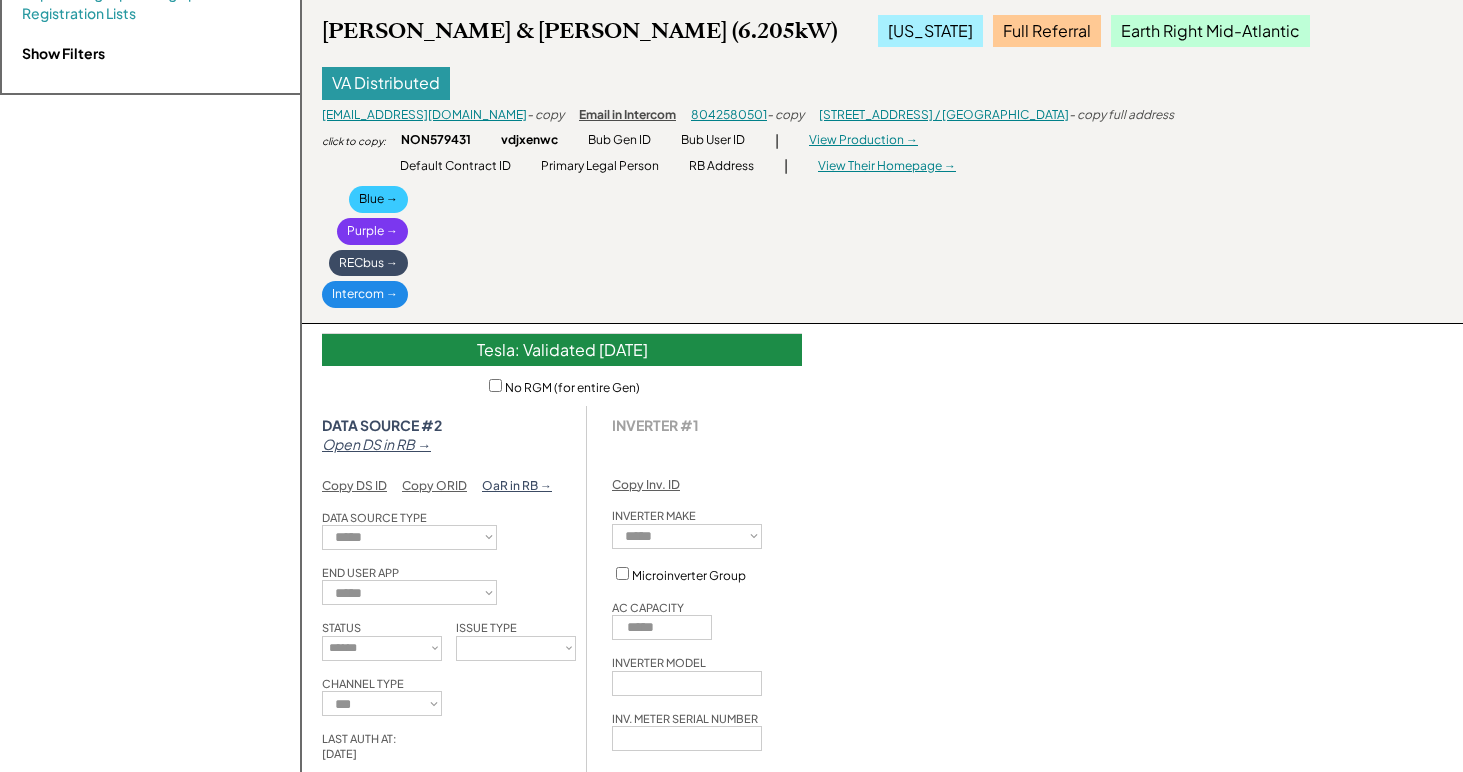 click on "**********" at bounding box center [882, 287] 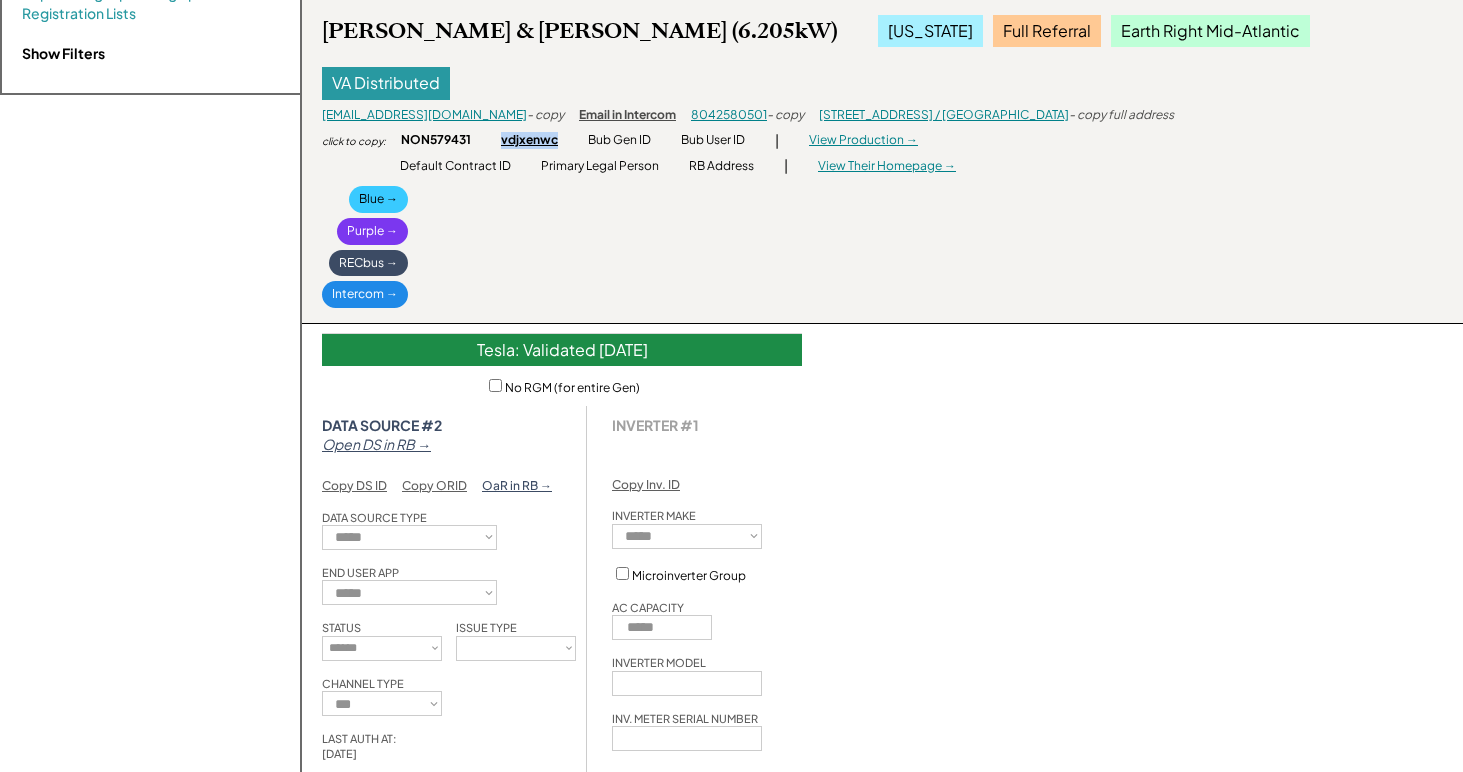 drag, startPoint x: 559, startPoint y: 95, endPoint x: 499, endPoint y: 96, distance: 60.00833 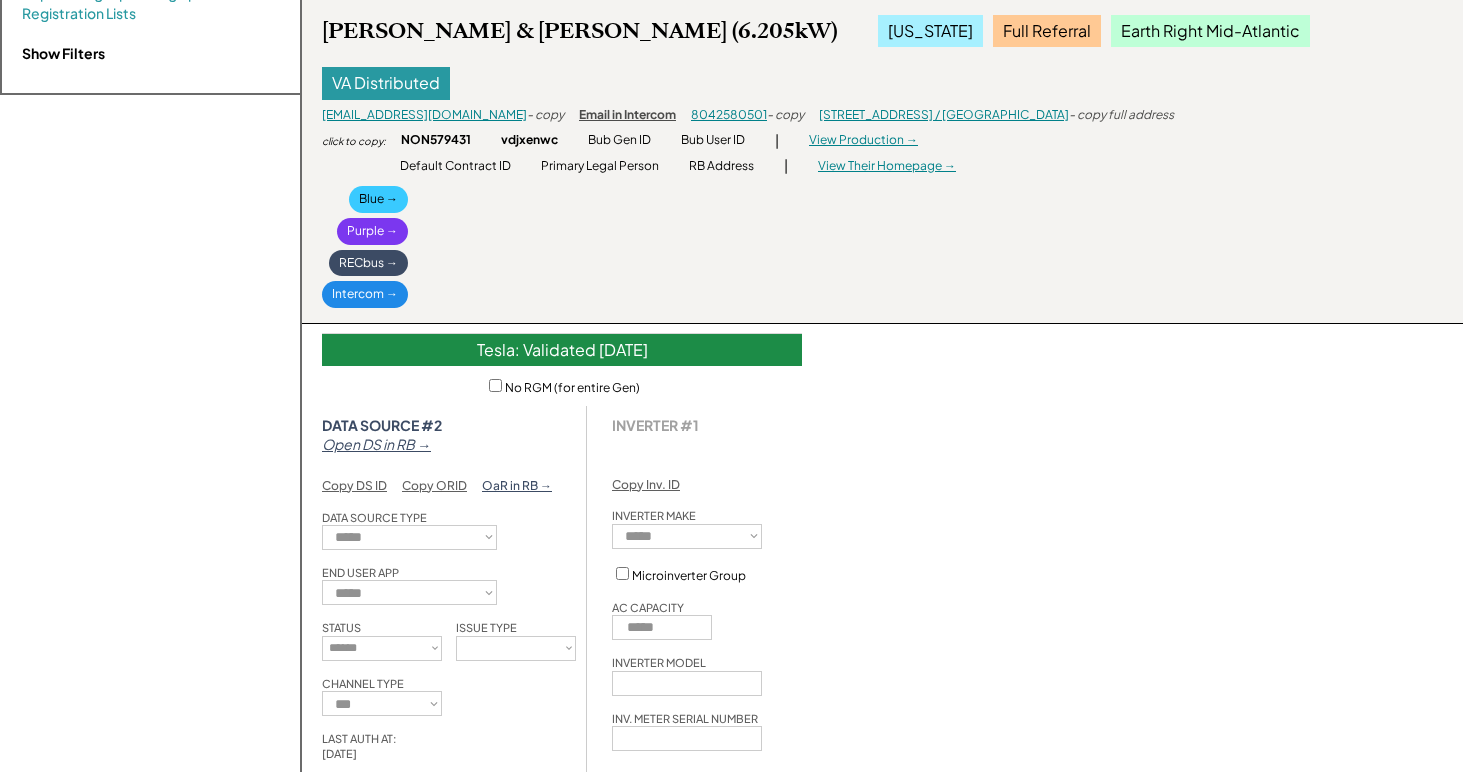 click on "**********" at bounding box center (882, 287) 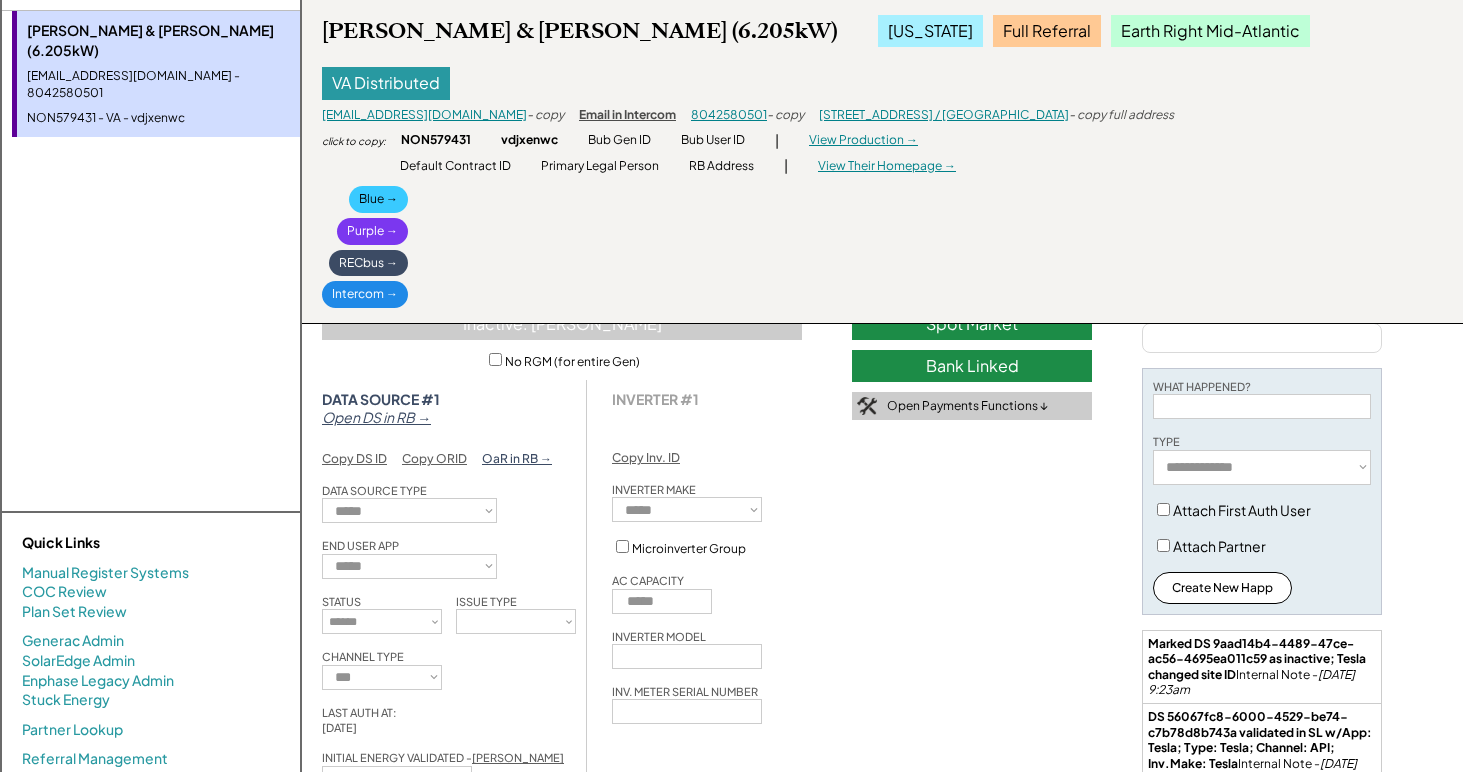 scroll, scrollTop: 0, scrollLeft: 0, axis: both 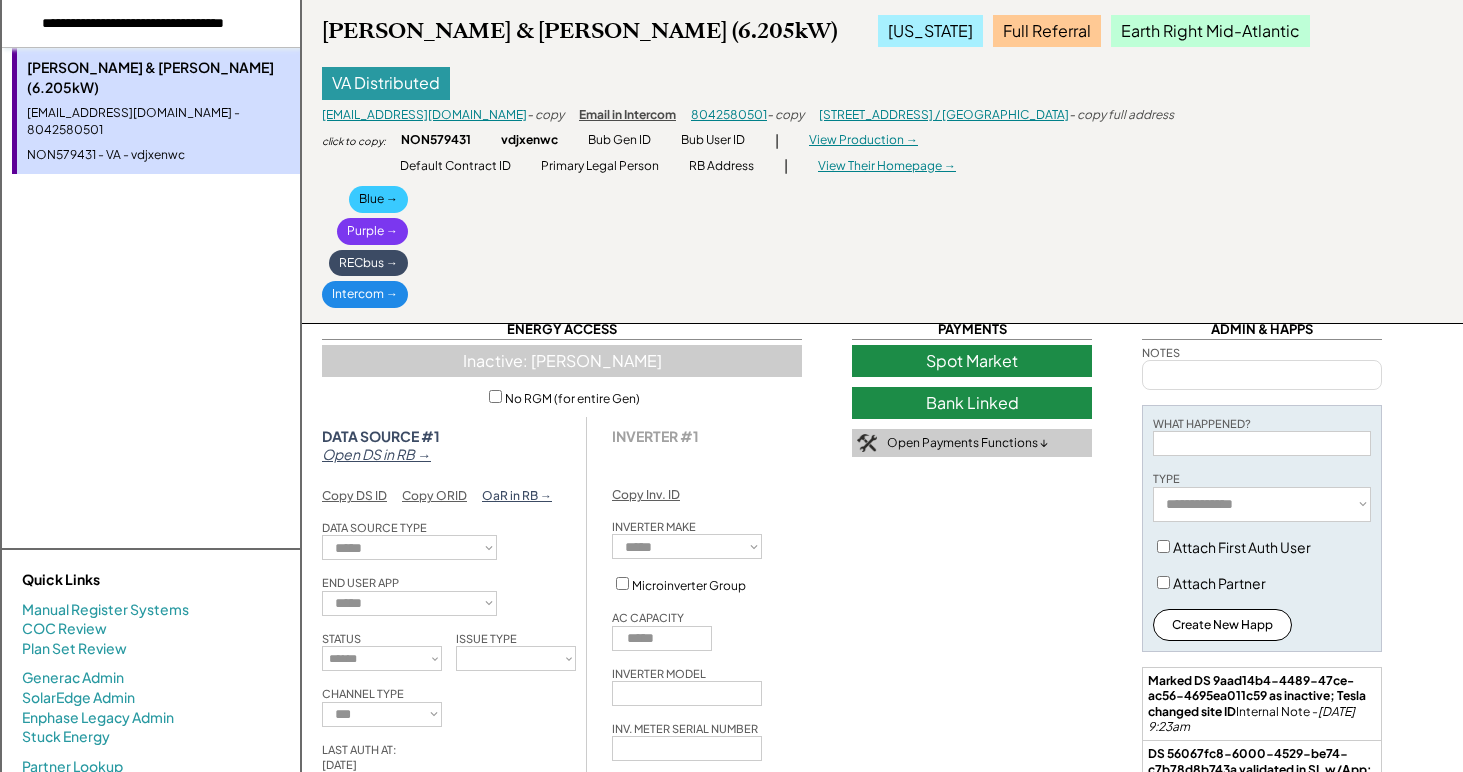 click at bounding box center (151, 24) 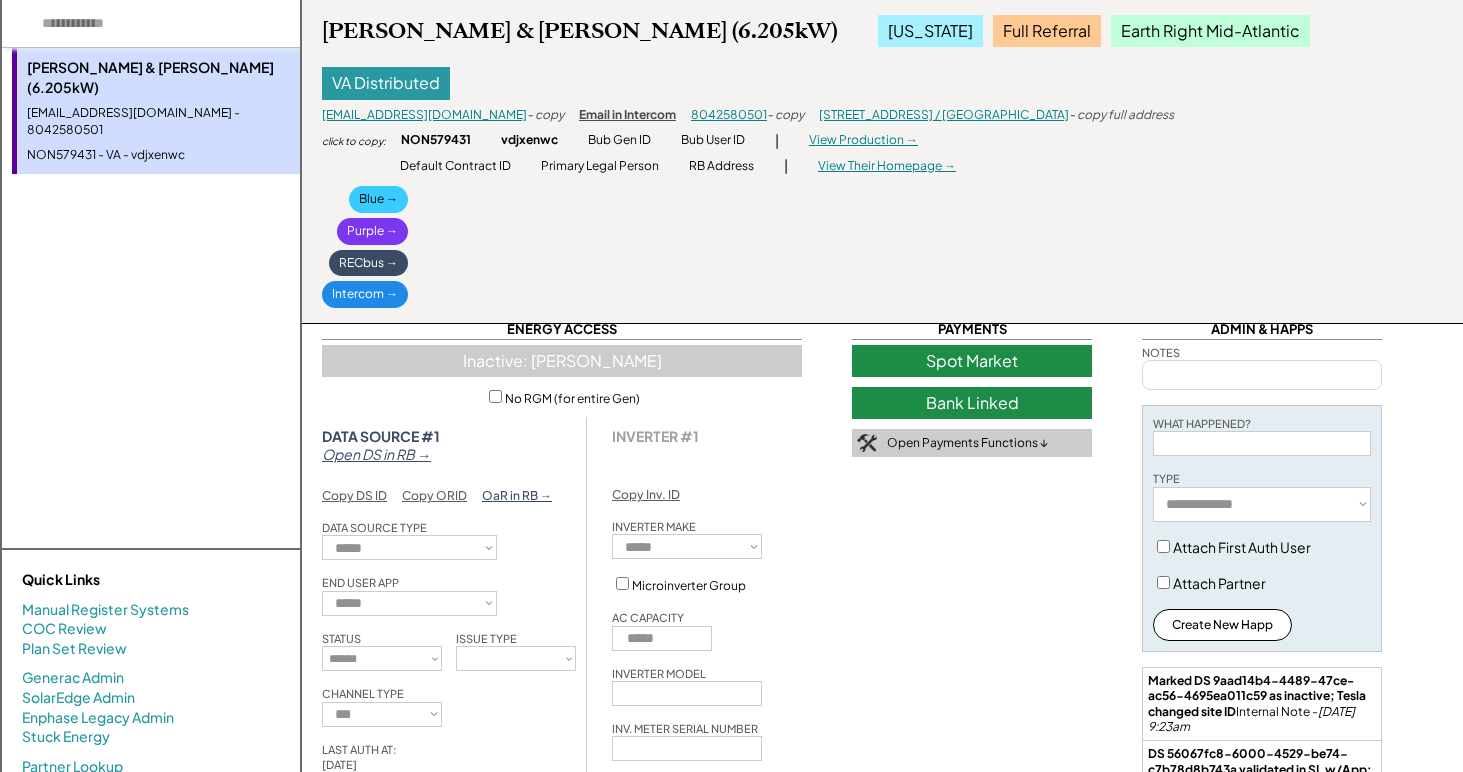 paste on "**********" 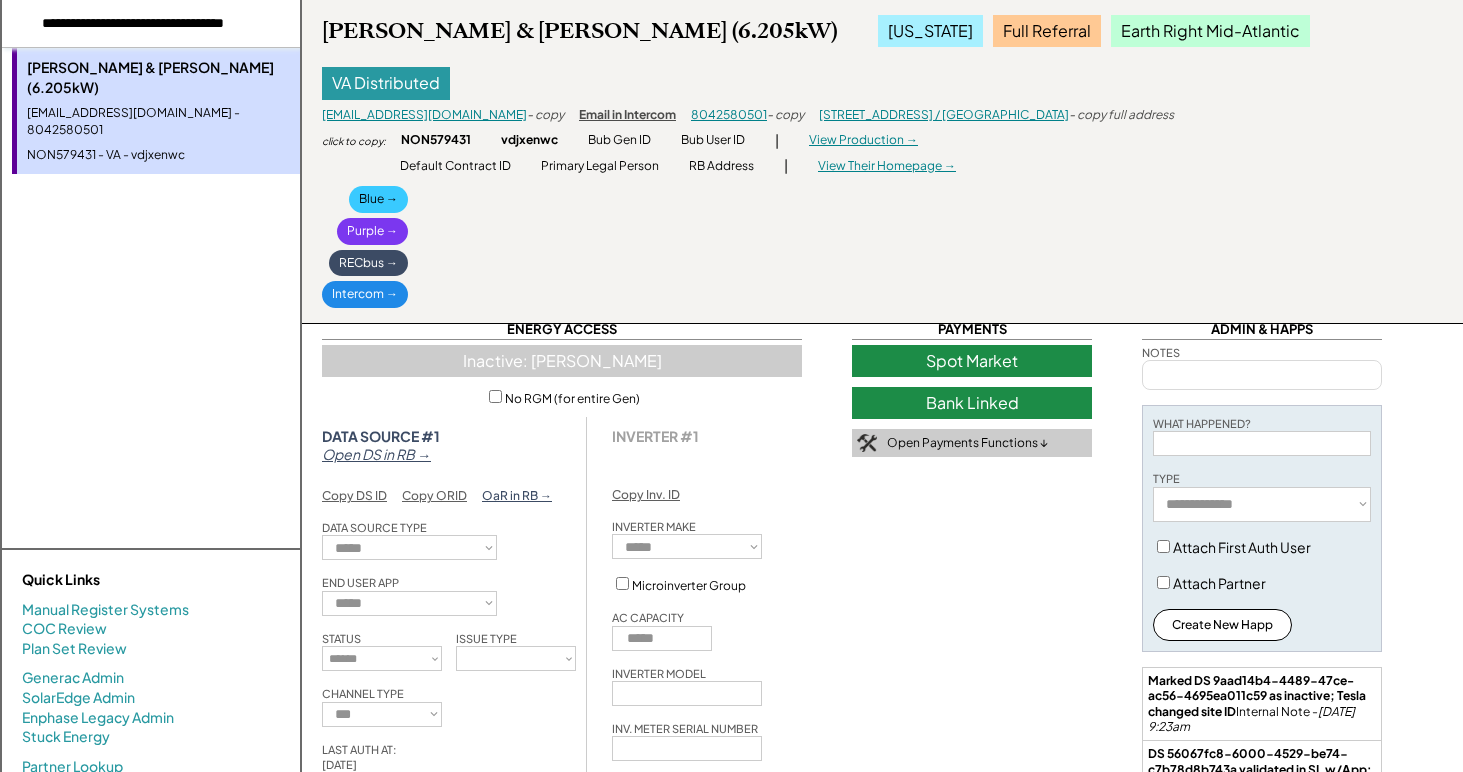 scroll, scrollTop: 0, scrollLeft: 63, axis: horizontal 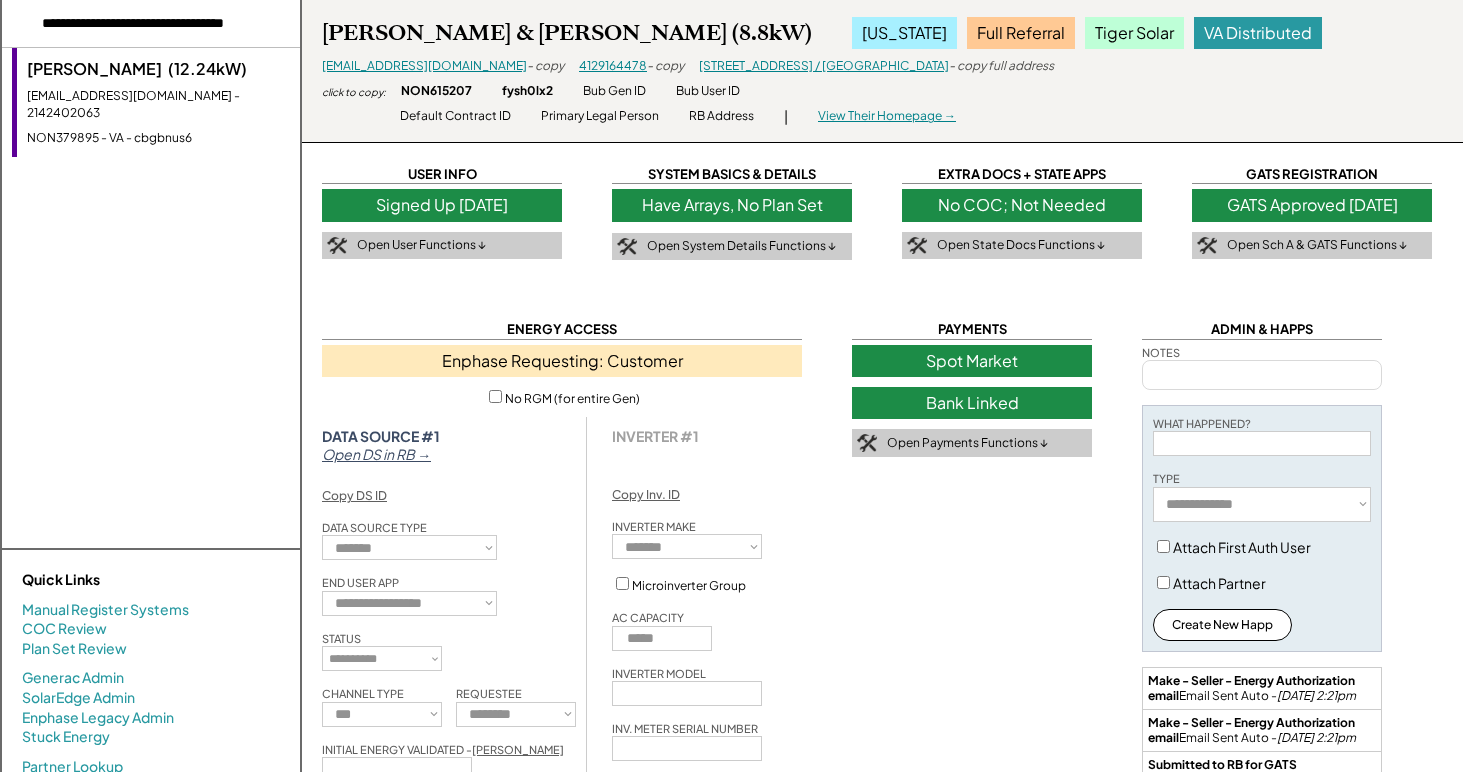 click on "Sunil Veeramachaneni  (12.24kW)" at bounding box center [158, 69] 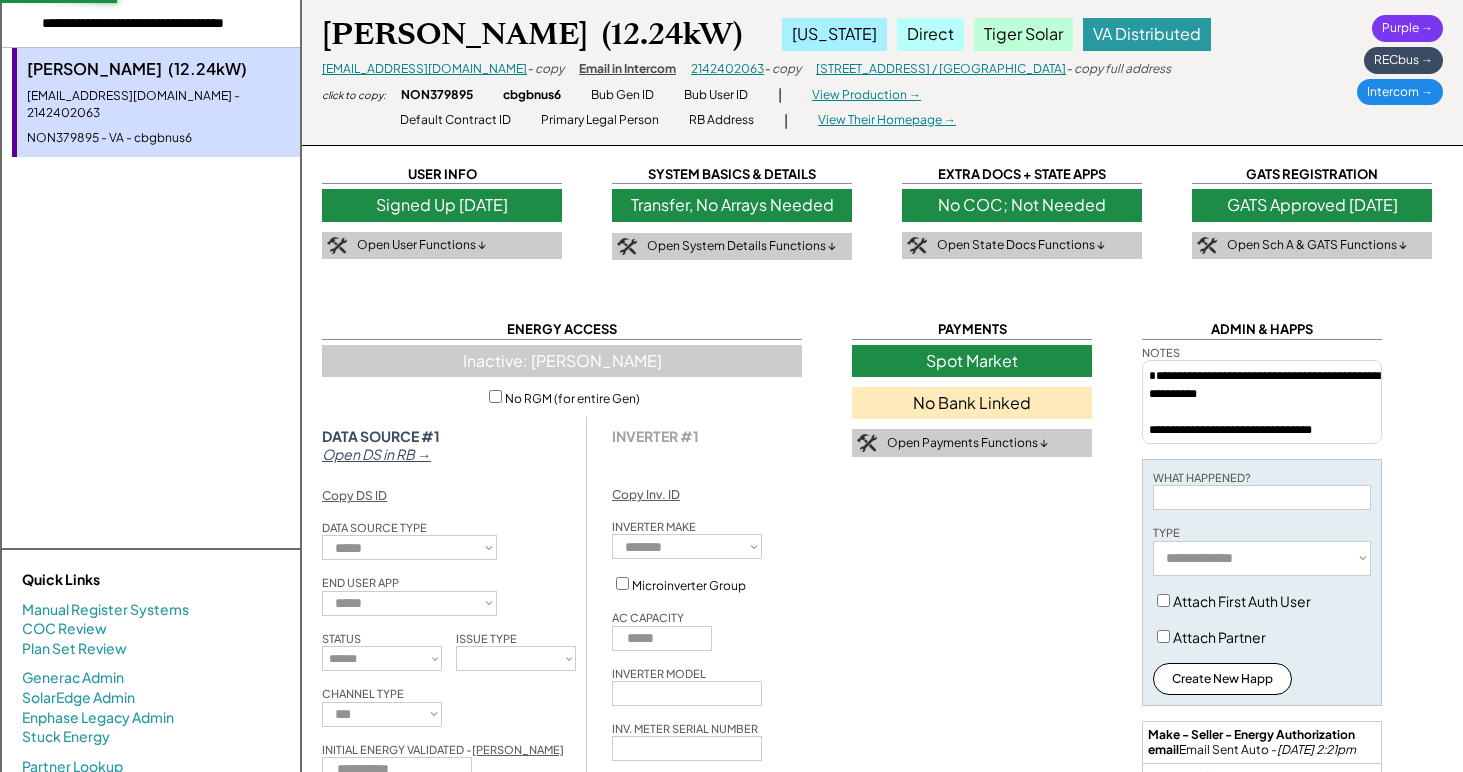 select on "**********" 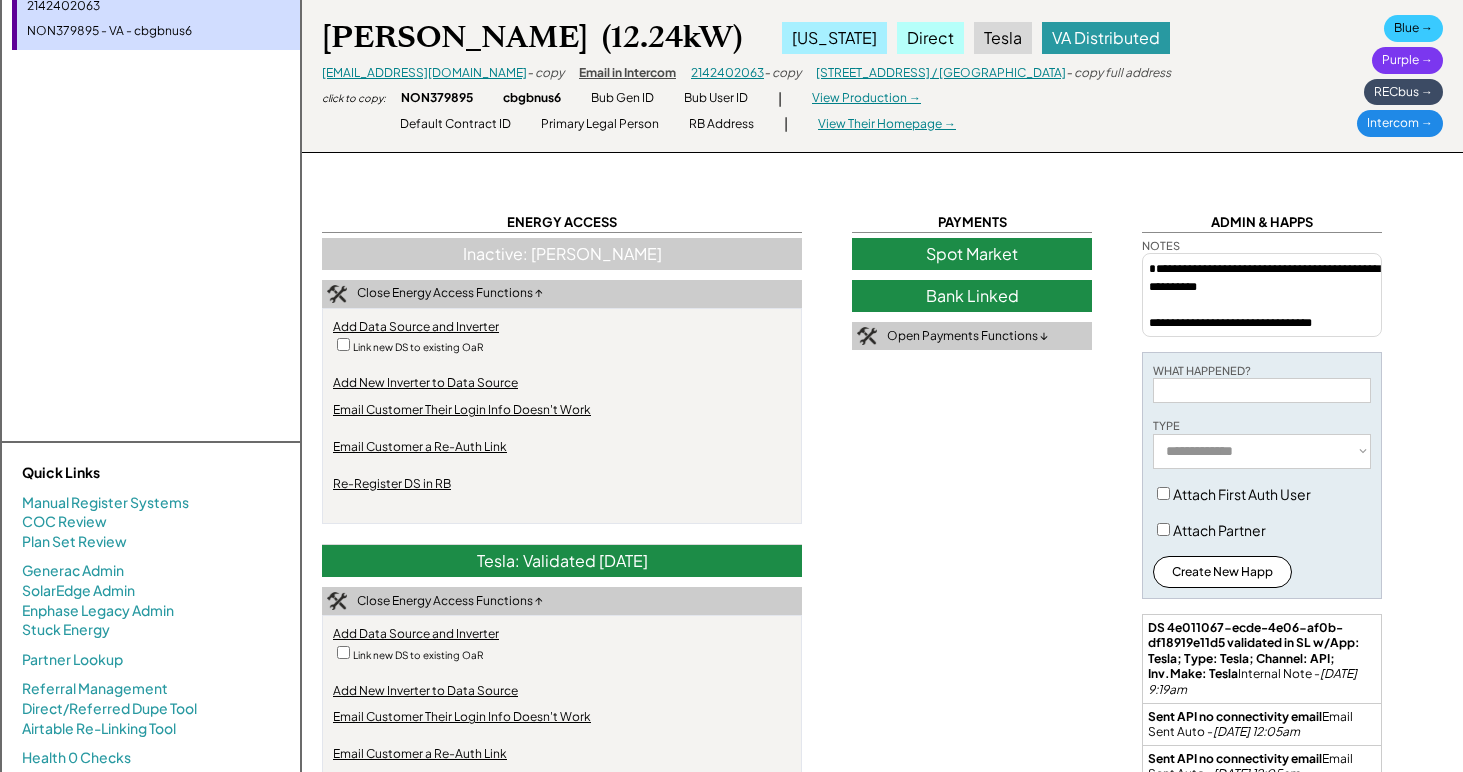scroll, scrollTop: 0, scrollLeft: 0, axis: both 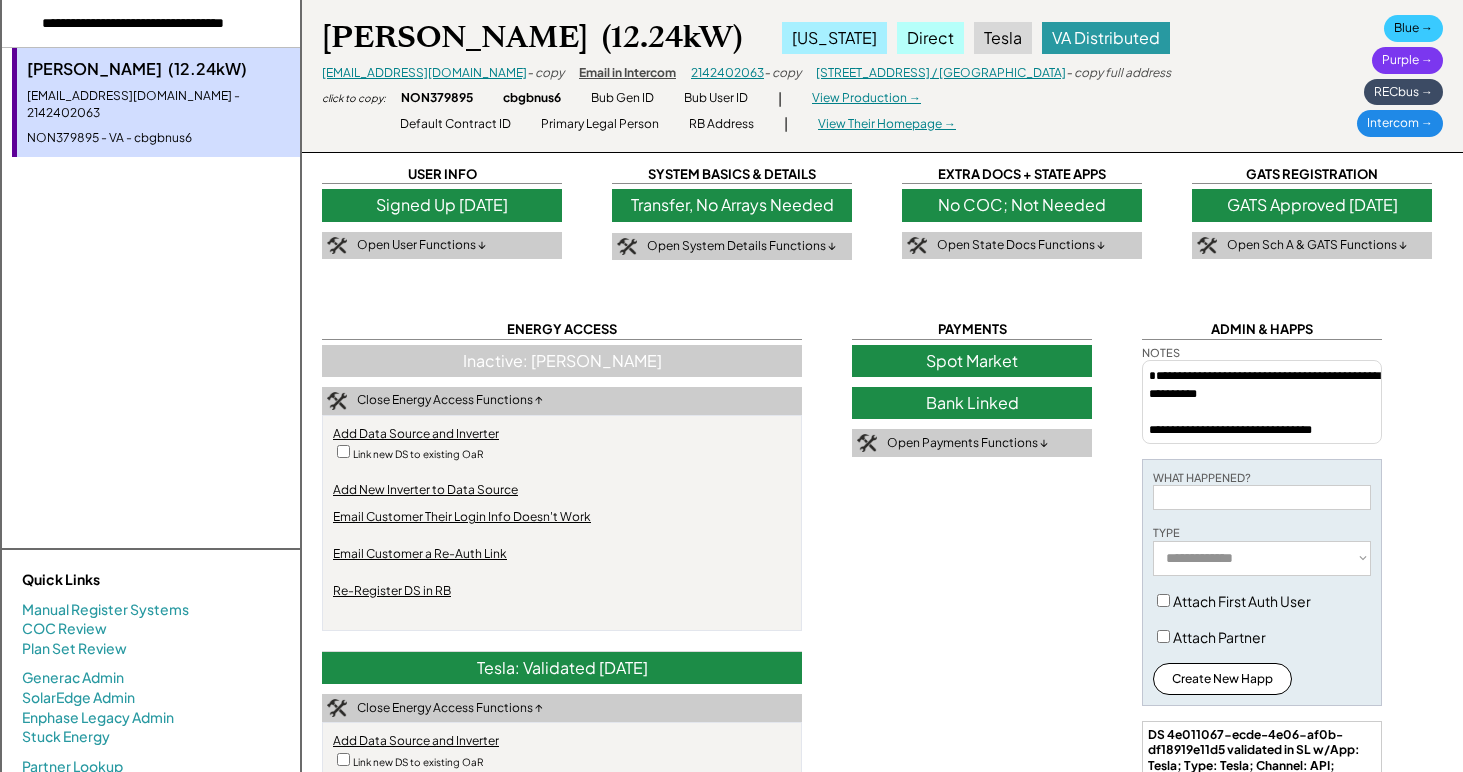 click at bounding box center [151, 24] 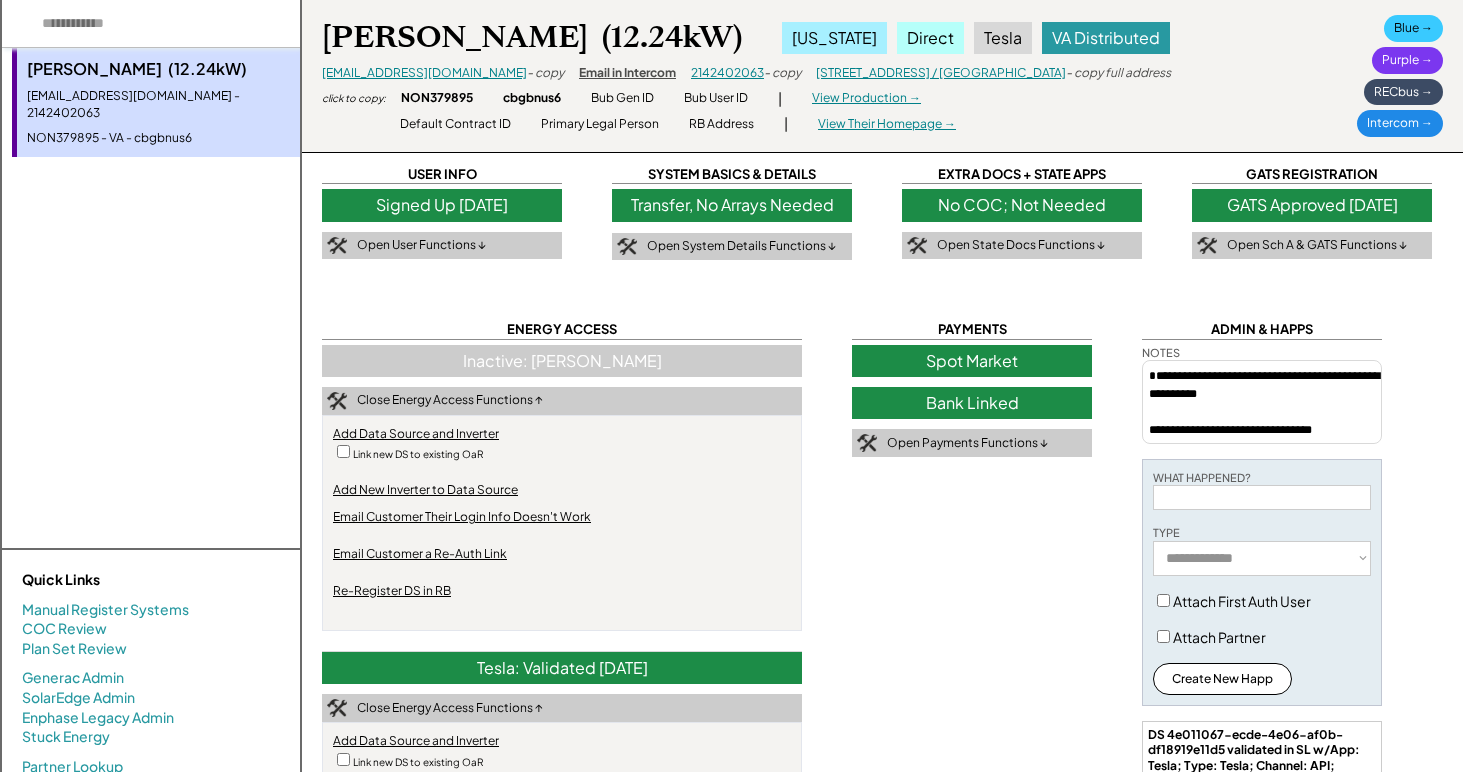 paste on "**********" 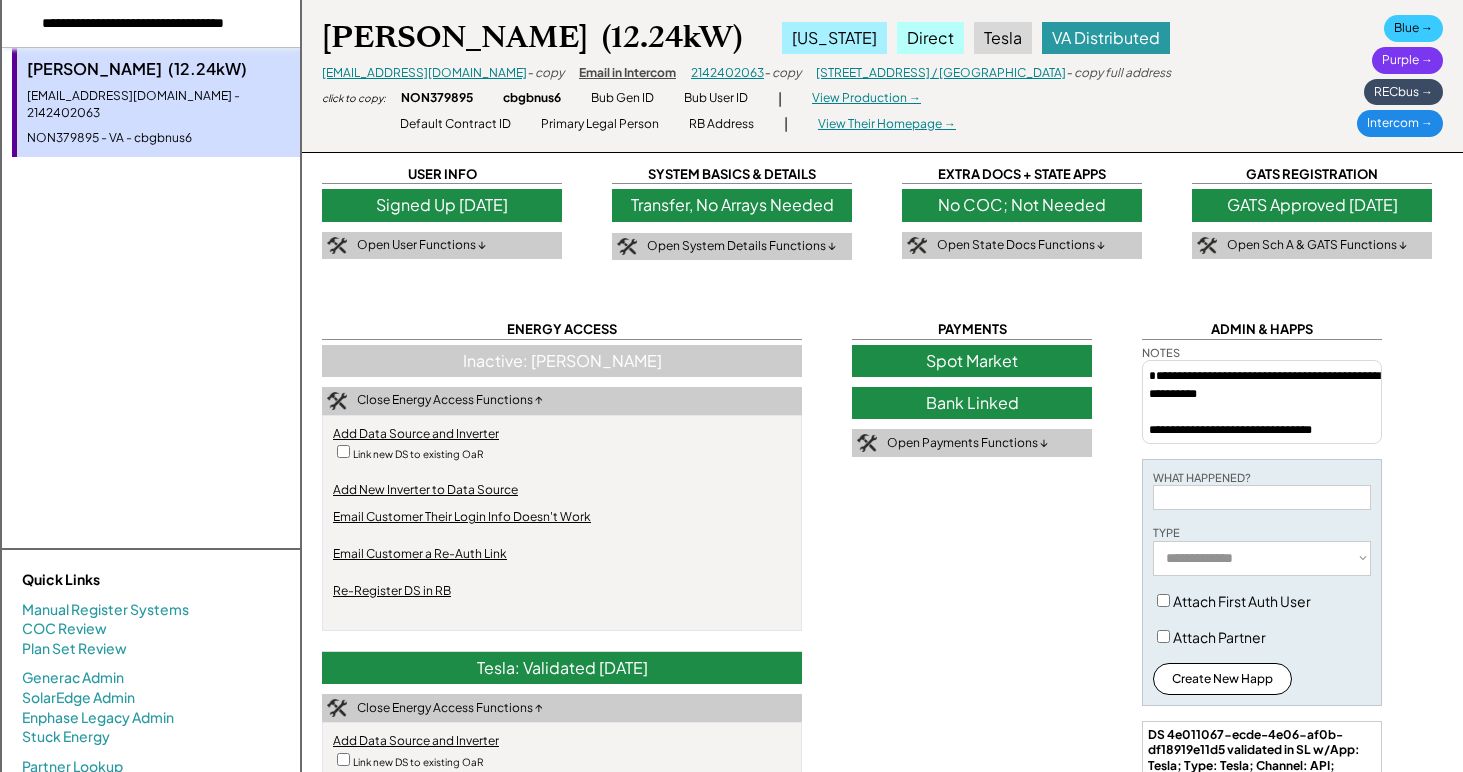 scroll, scrollTop: 0, scrollLeft: 49, axis: horizontal 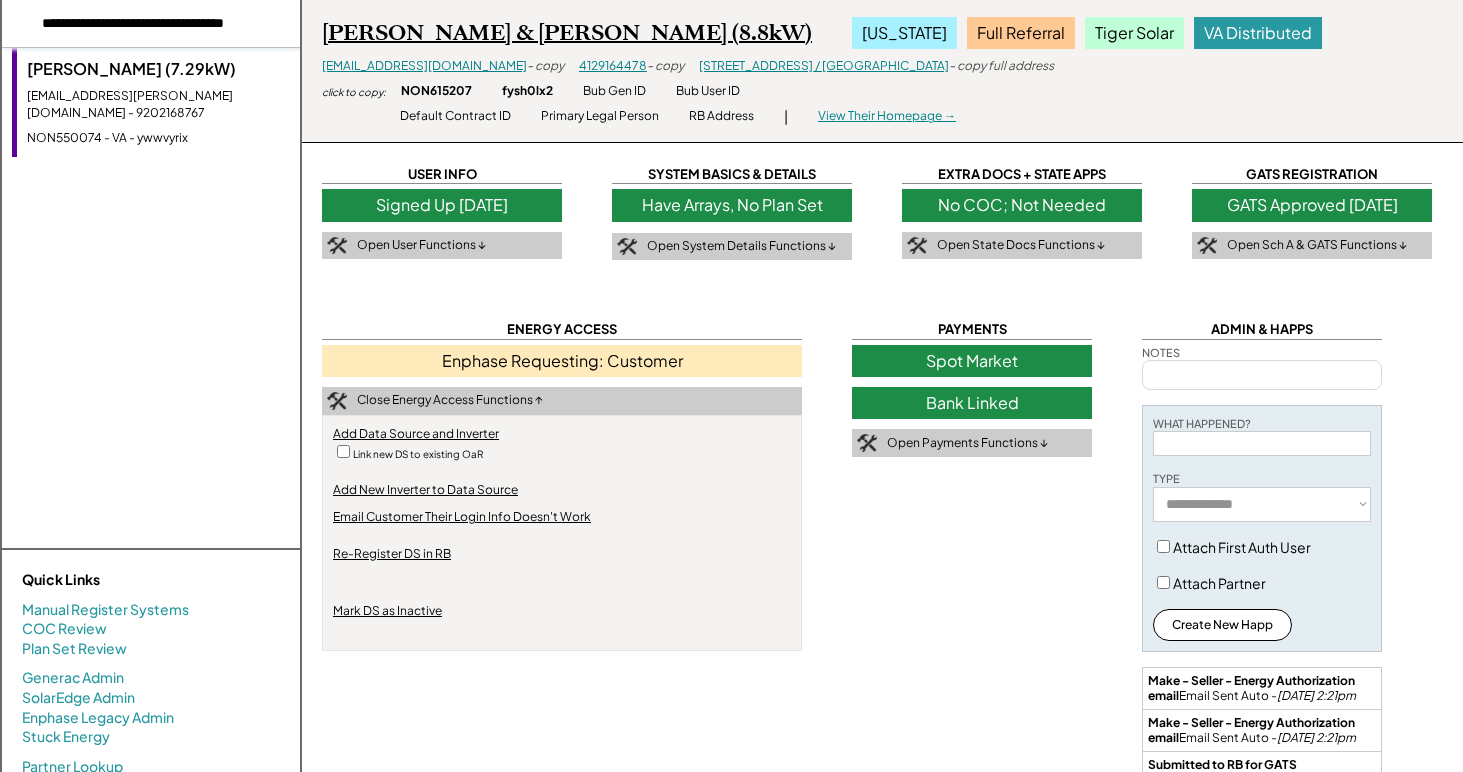 drag, startPoint x: 229, startPoint y: 29, endPoint x: 480, endPoint y: 28, distance: 251.002 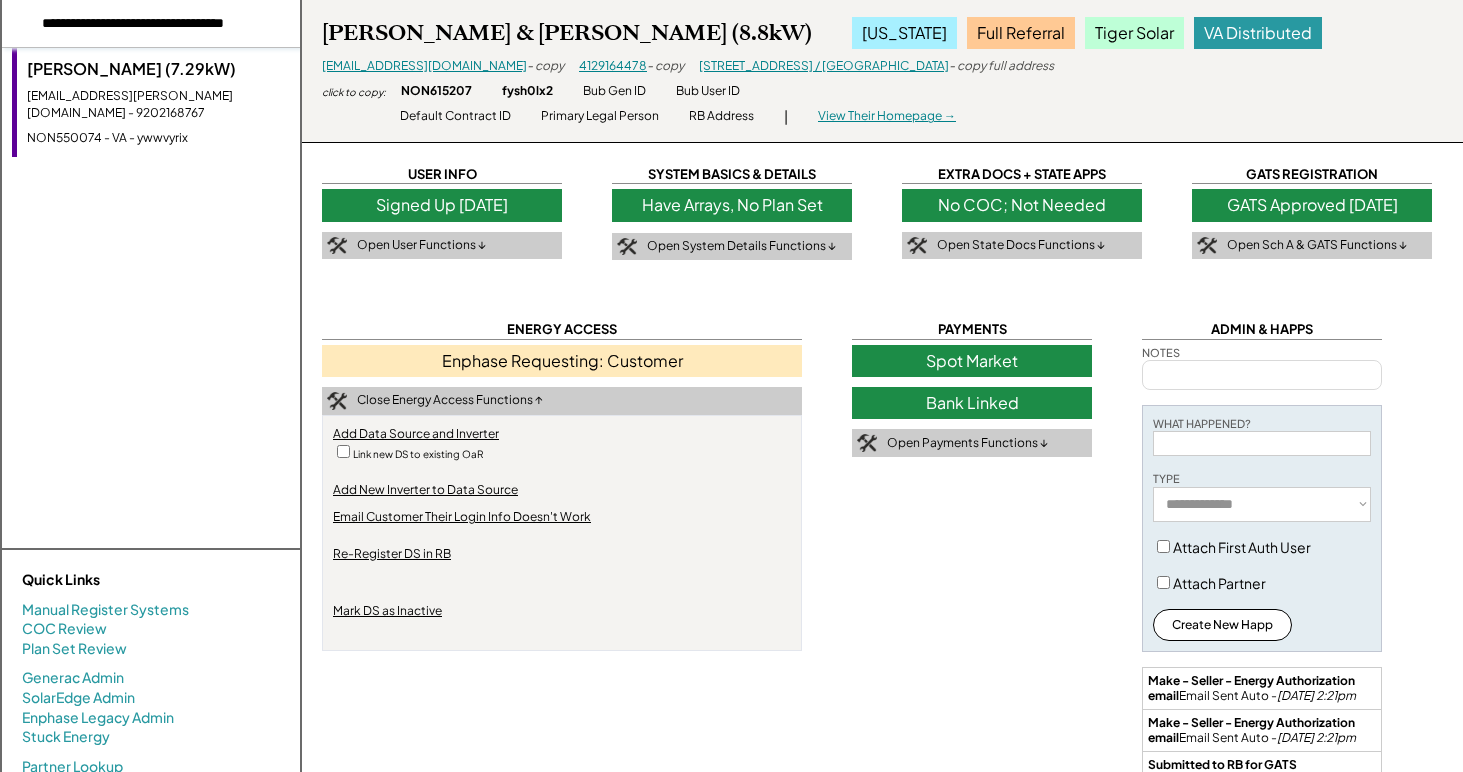 scroll, scrollTop: 0, scrollLeft: 0, axis: both 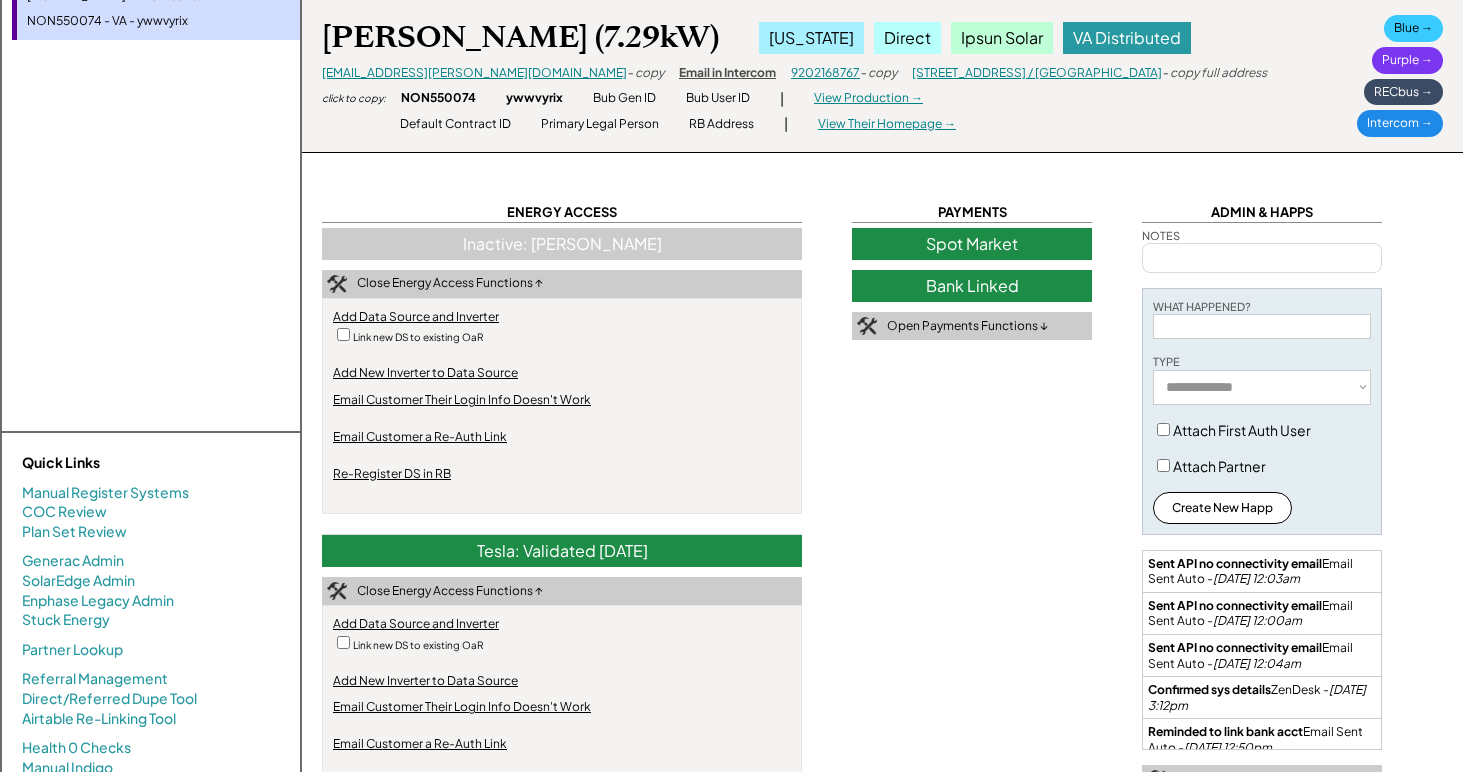 click on "Inactive: Tesla" at bounding box center (562, 244) 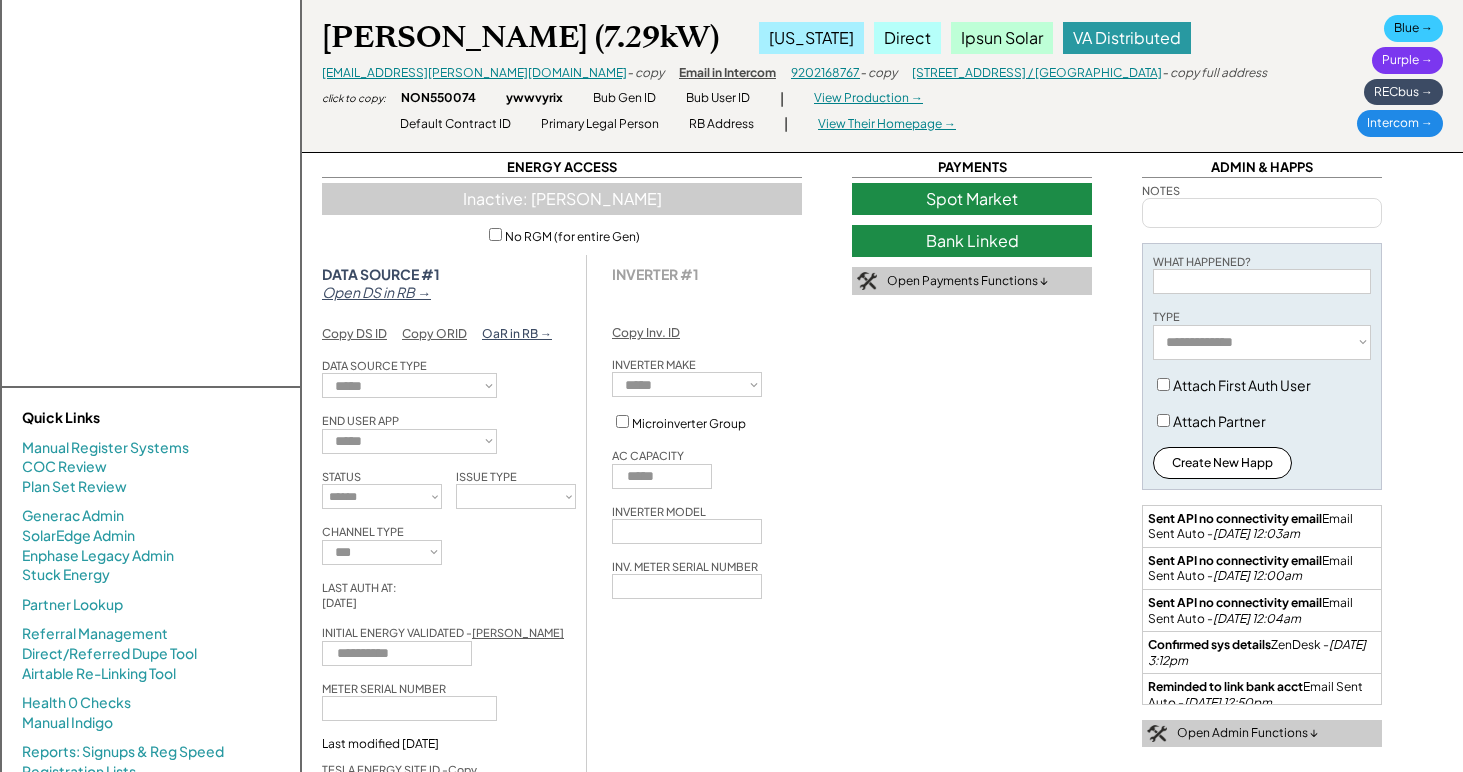 scroll, scrollTop: 0, scrollLeft: 0, axis: both 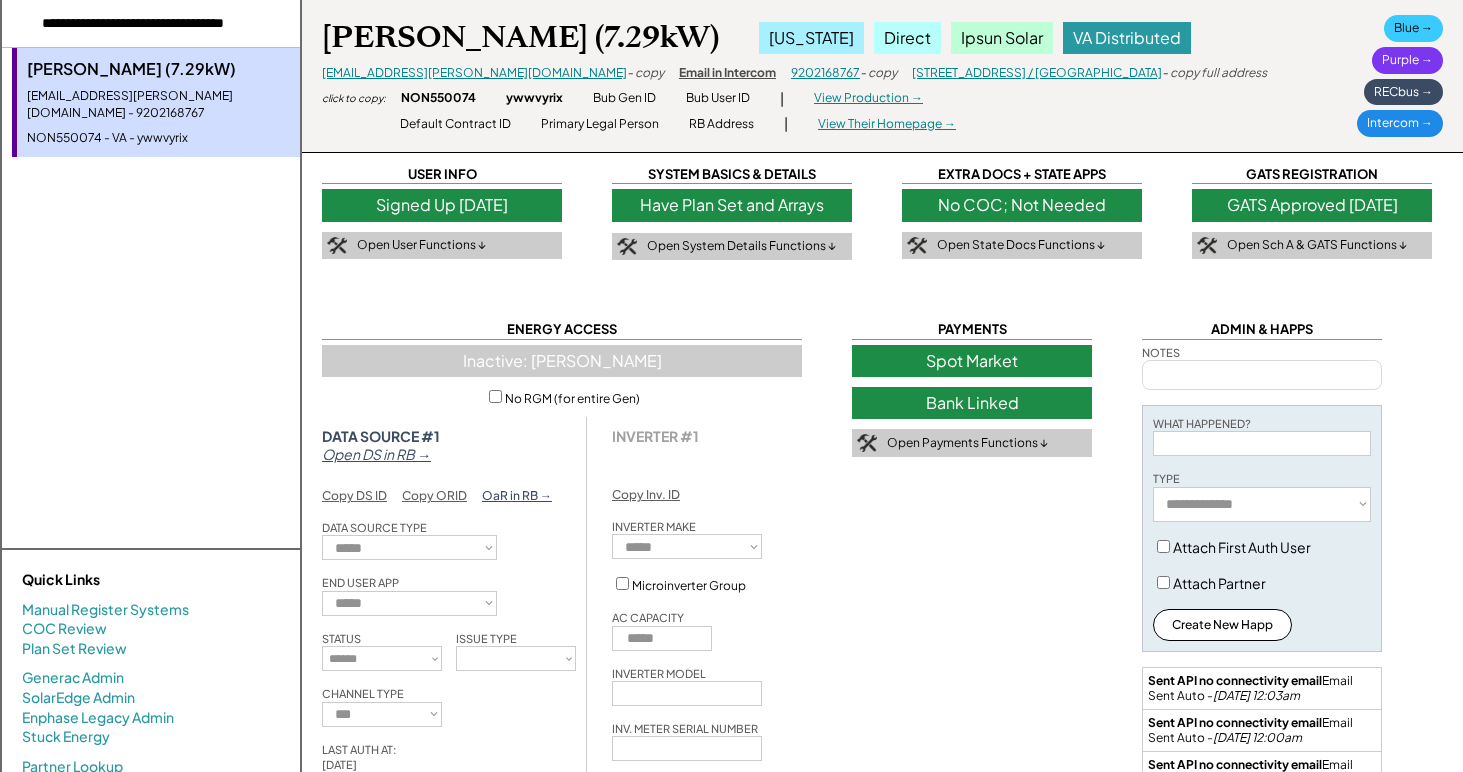 click at bounding box center (151, 24) 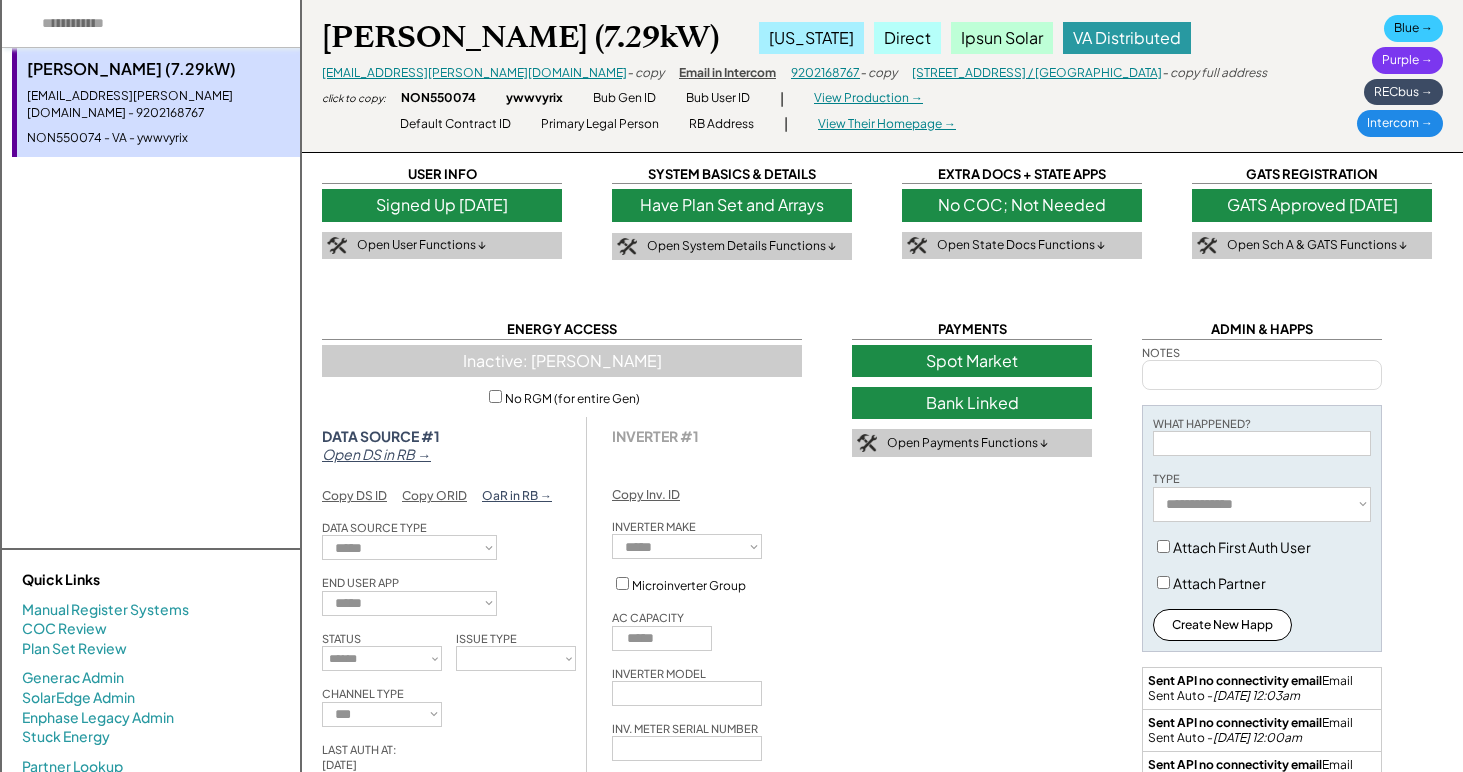 paste on "**********" 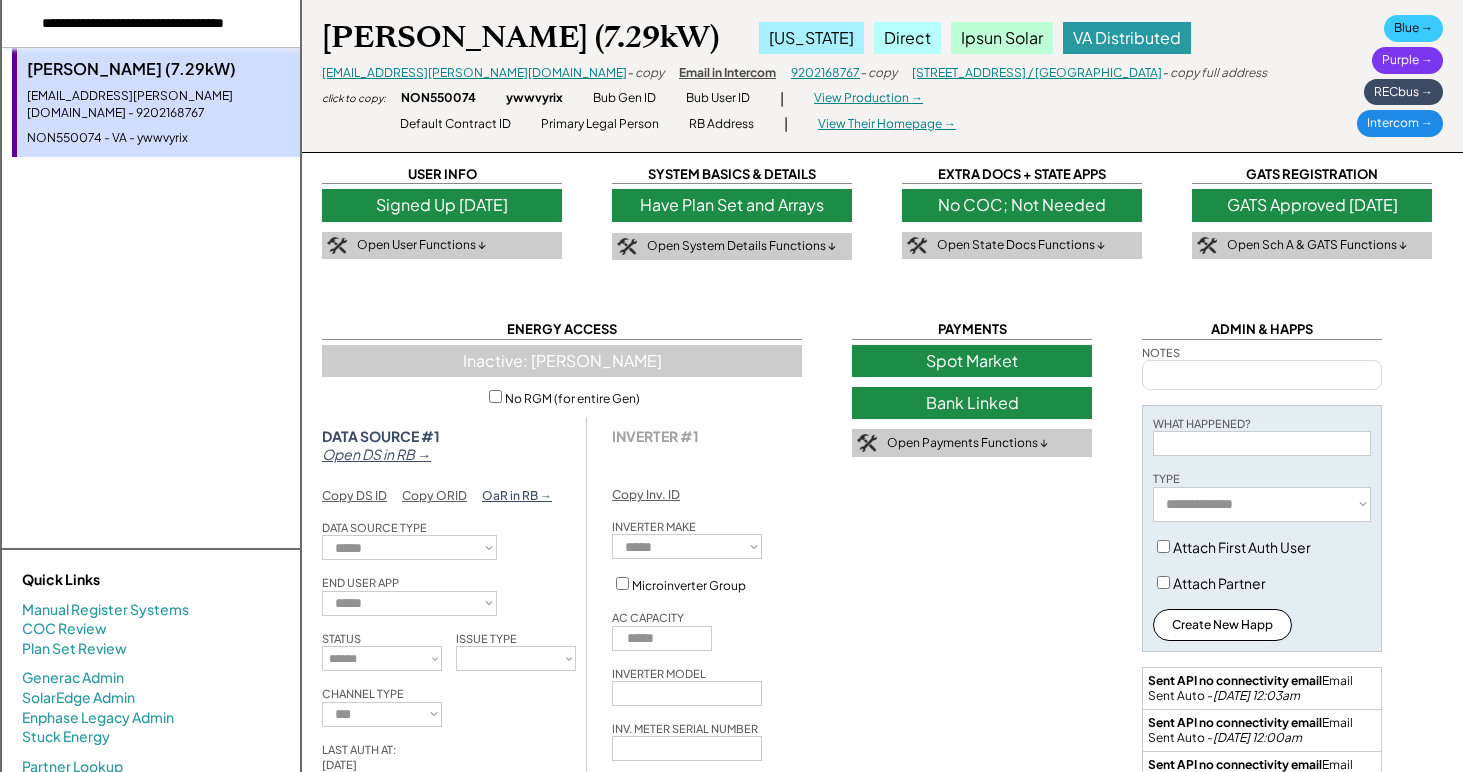 scroll, scrollTop: 0, scrollLeft: 44, axis: horizontal 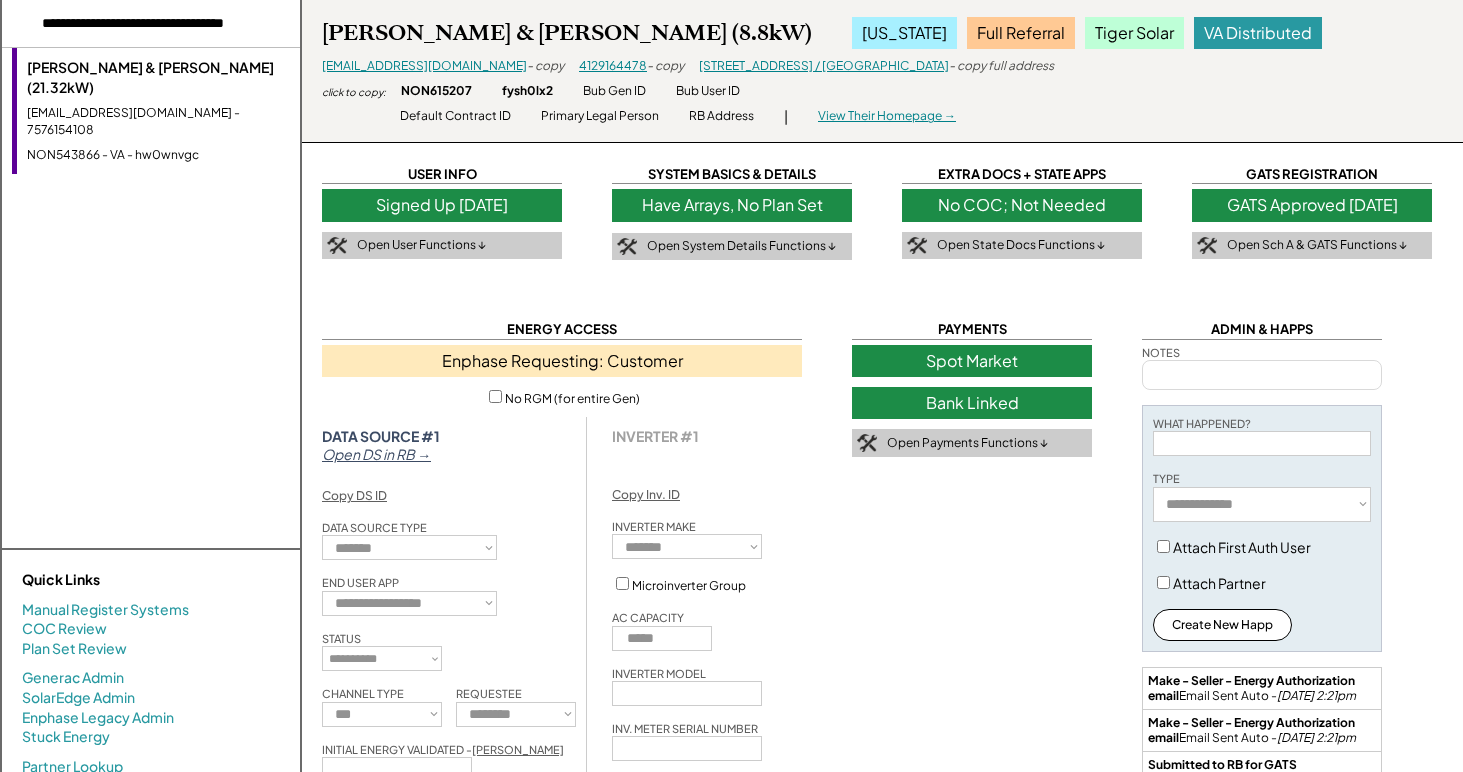 click on "Kathryn S Wilton & David S Wilton (21.32kW)" at bounding box center (158, 77) 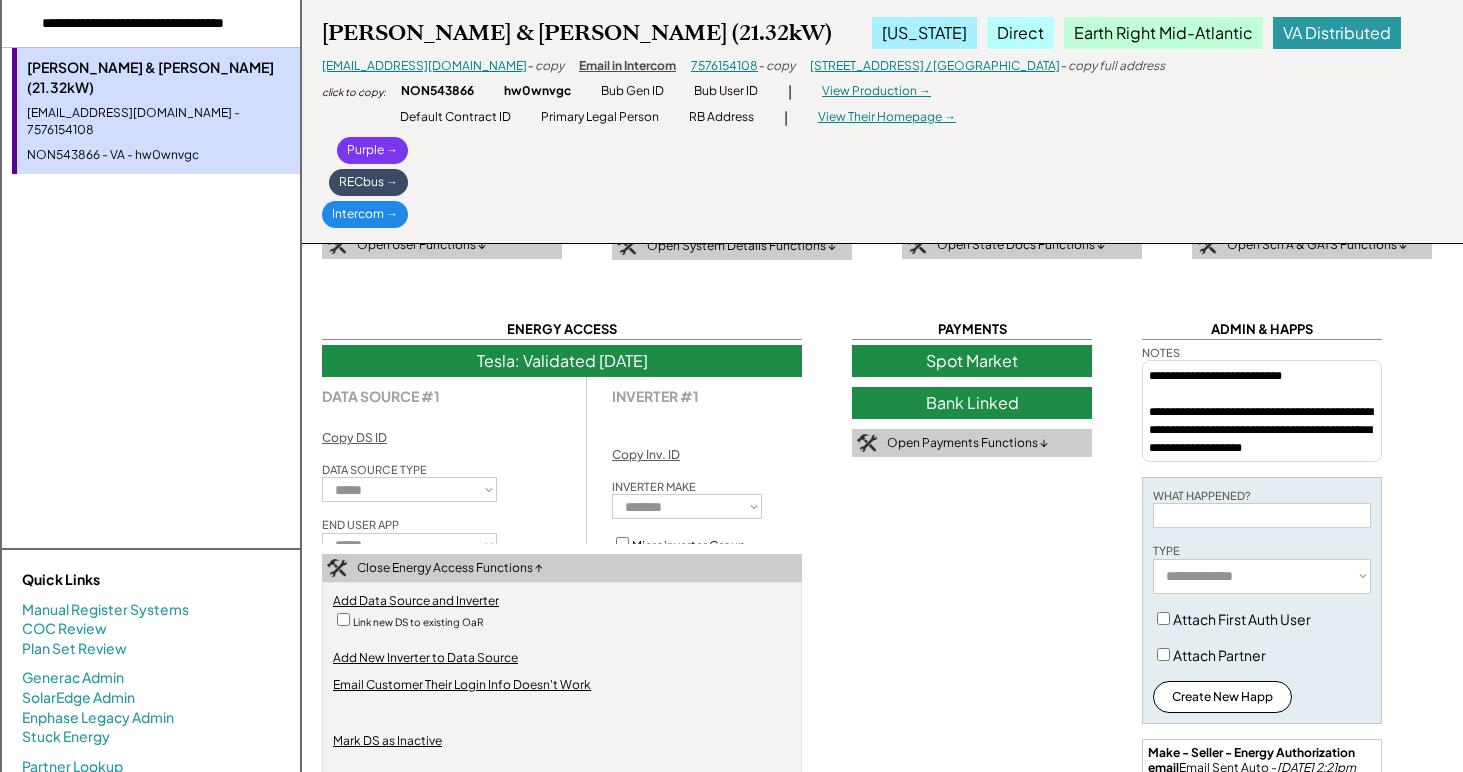 select on "*******" 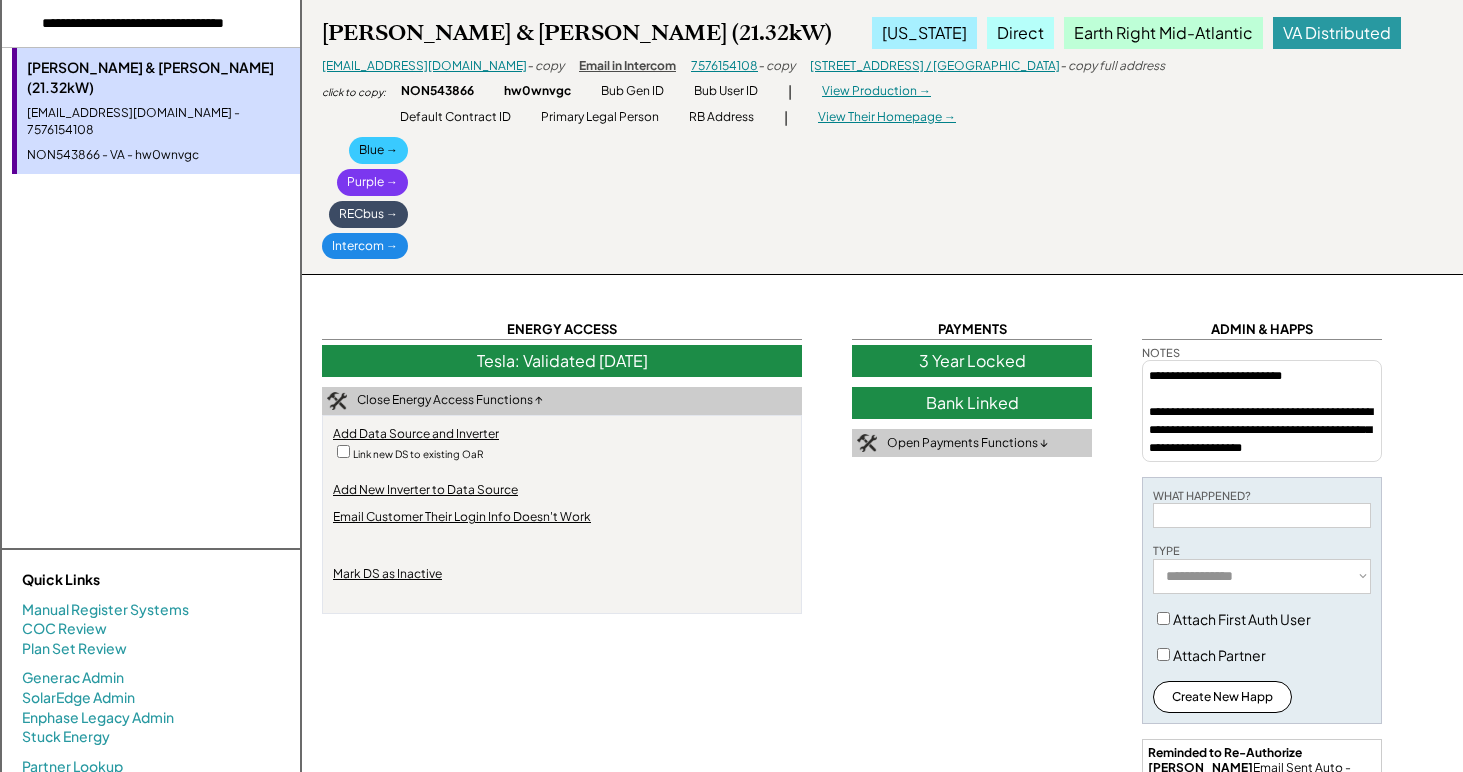 click on "Tesla: Validated 8/13/24" at bounding box center (562, 361) 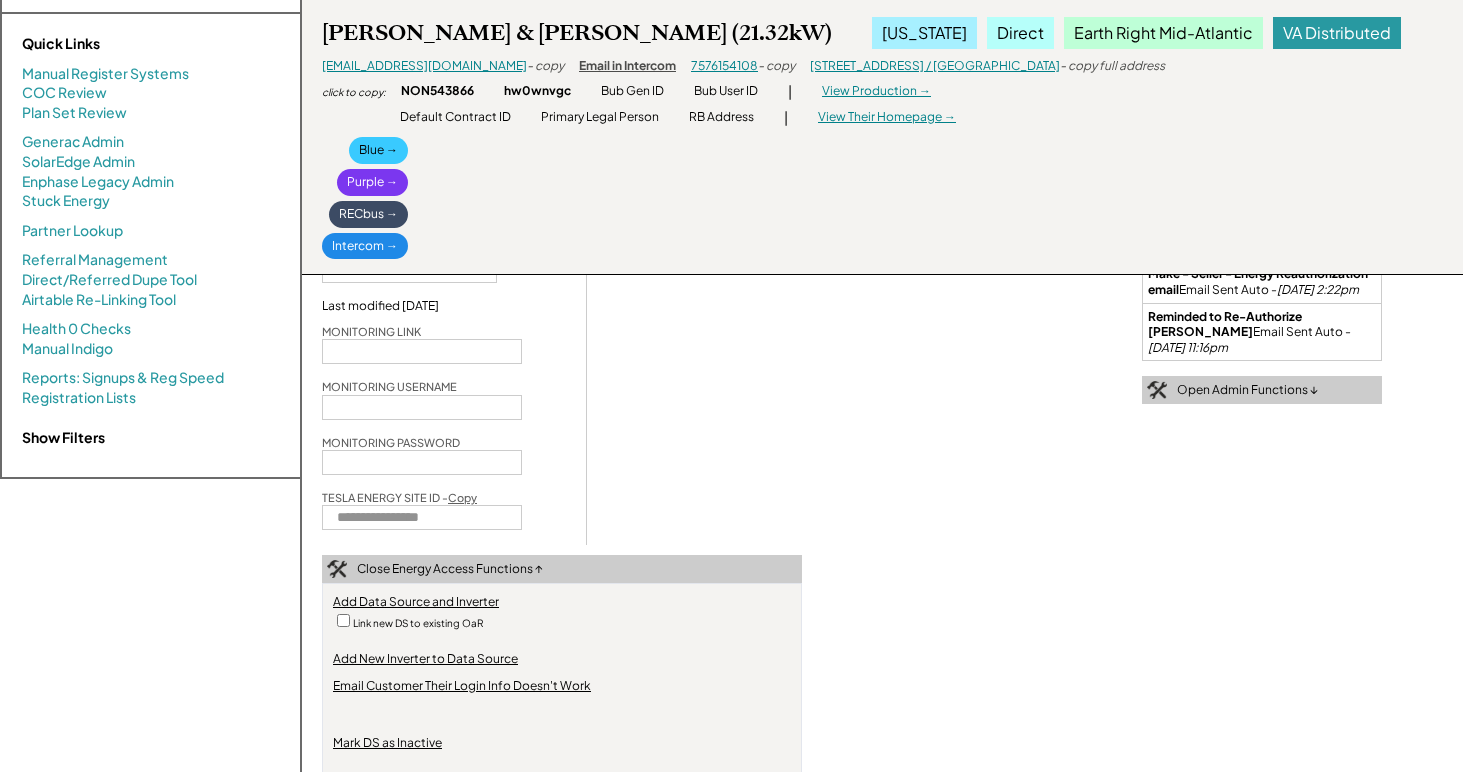 scroll, scrollTop: 538, scrollLeft: 0, axis: vertical 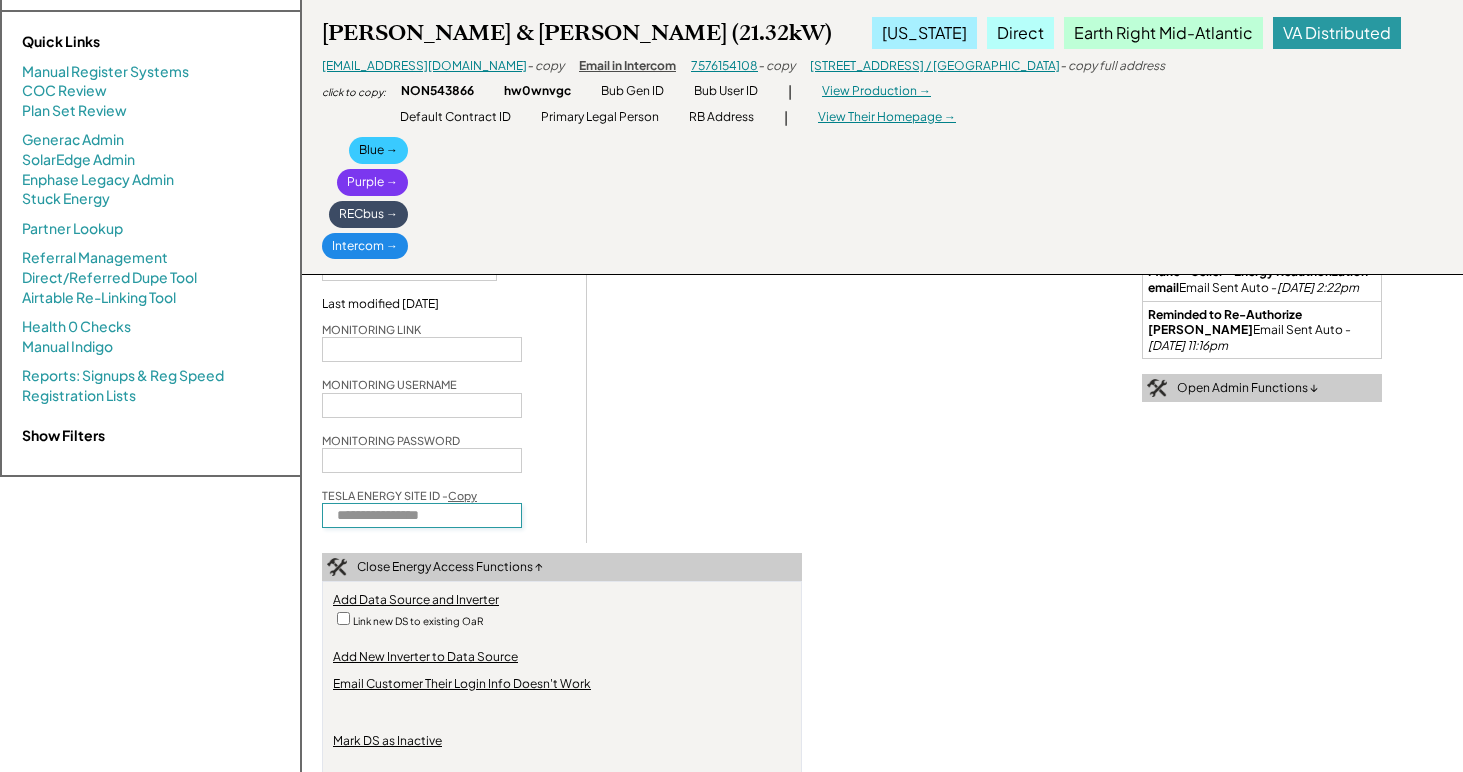 drag, startPoint x: 487, startPoint y: 516, endPoint x: 208, endPoint y: 506, distance: 279.17917 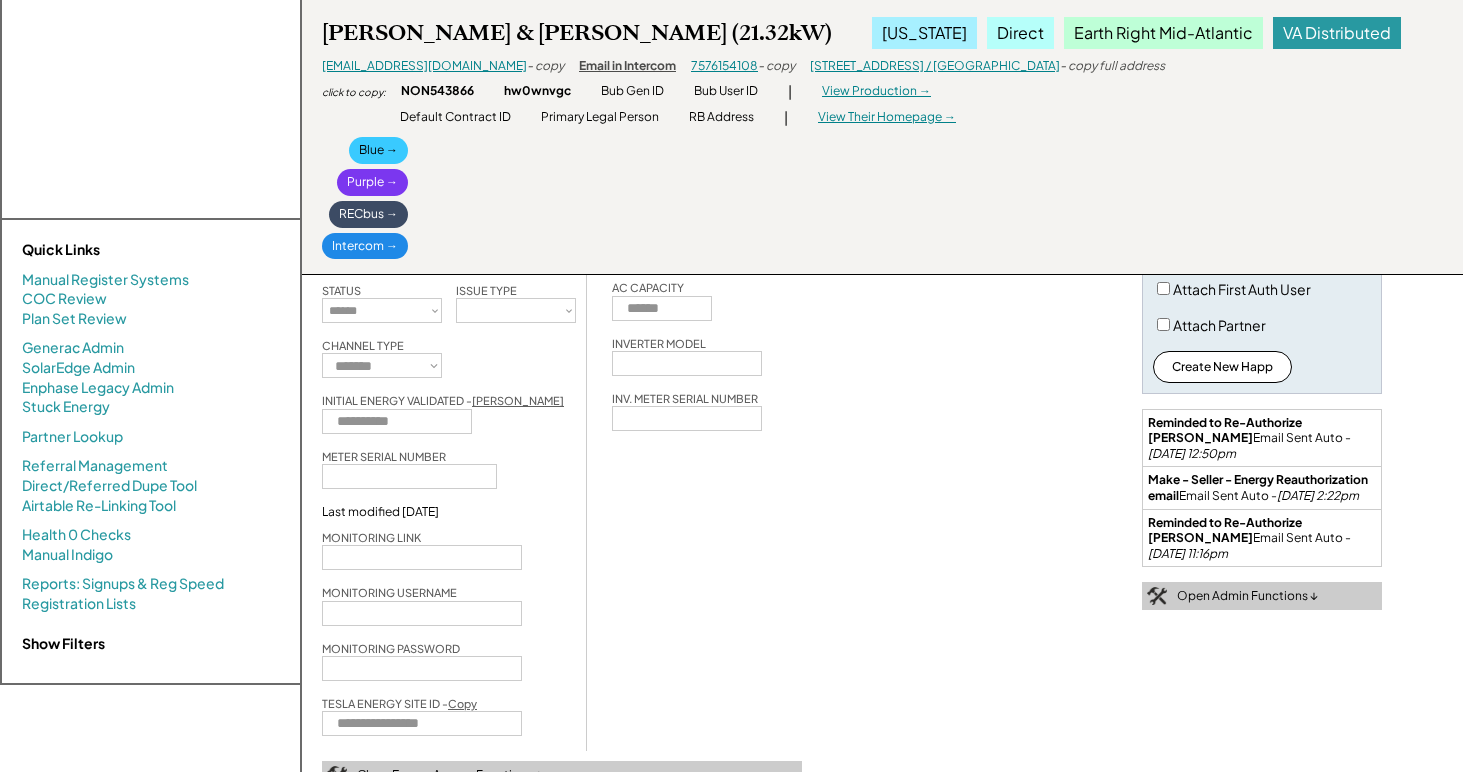 scroll, scrollTop: 342, scrollLeft: 0, axis: vertical 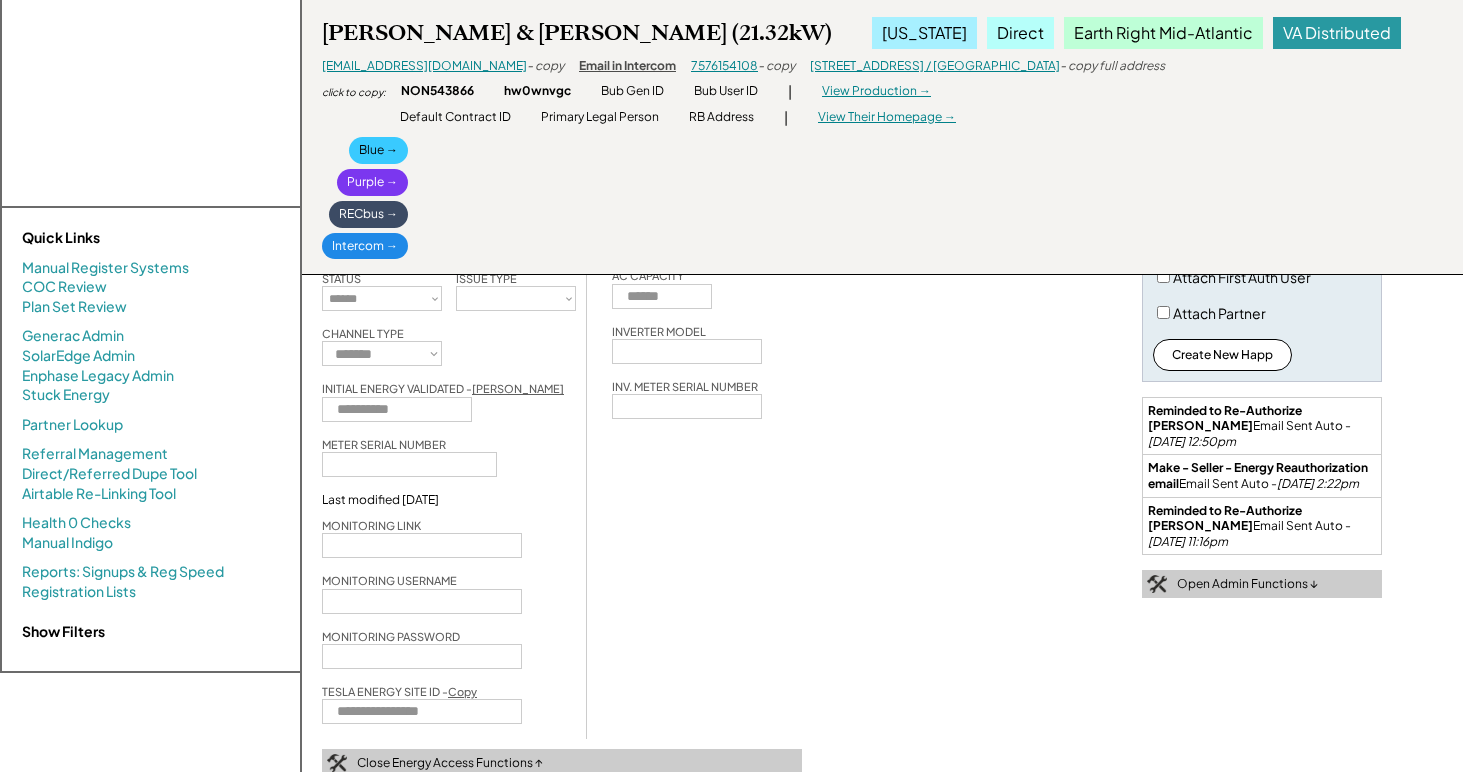 click on "**********" at bounding box center (562, 407) 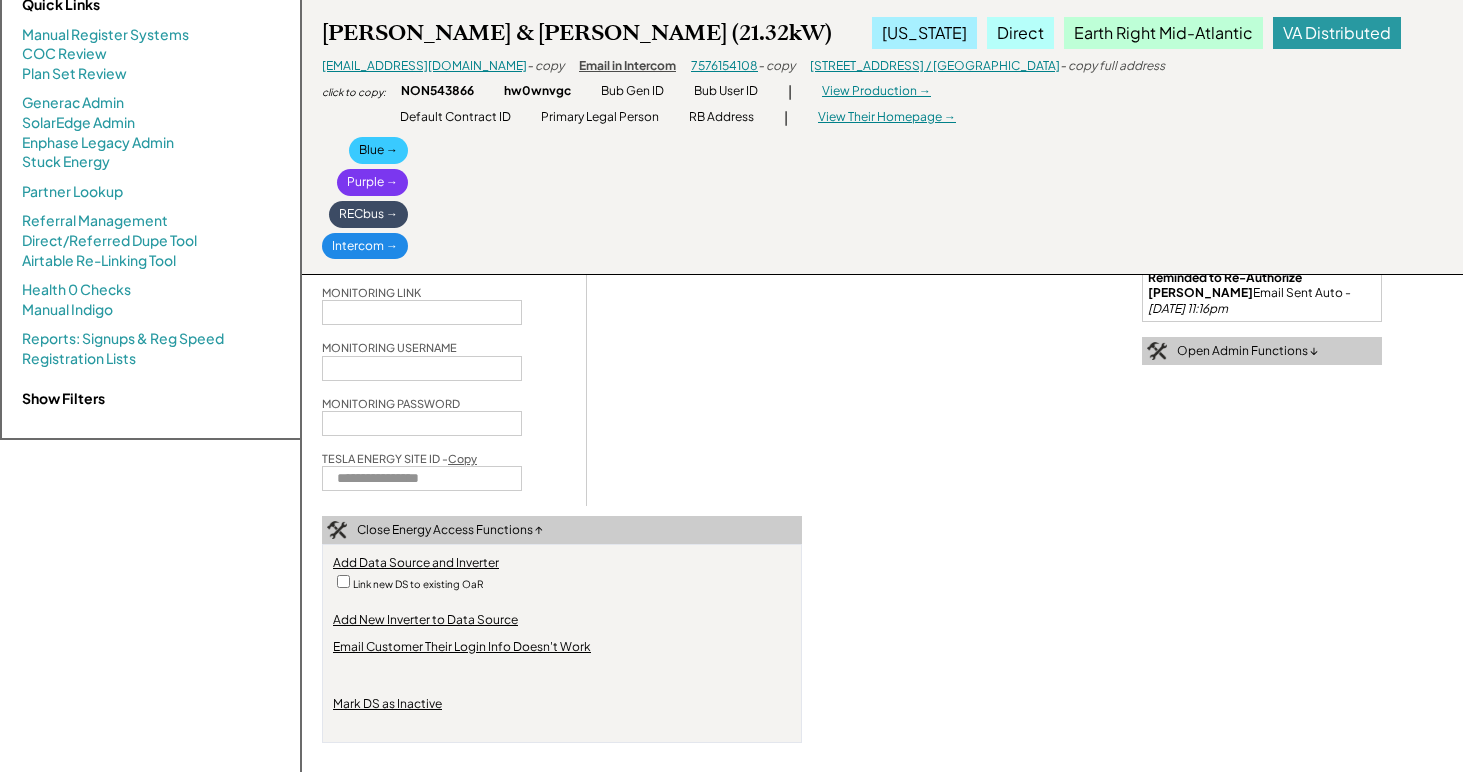 scroll, scrollTop: 630, scrollLeft: 0, axis: vertical 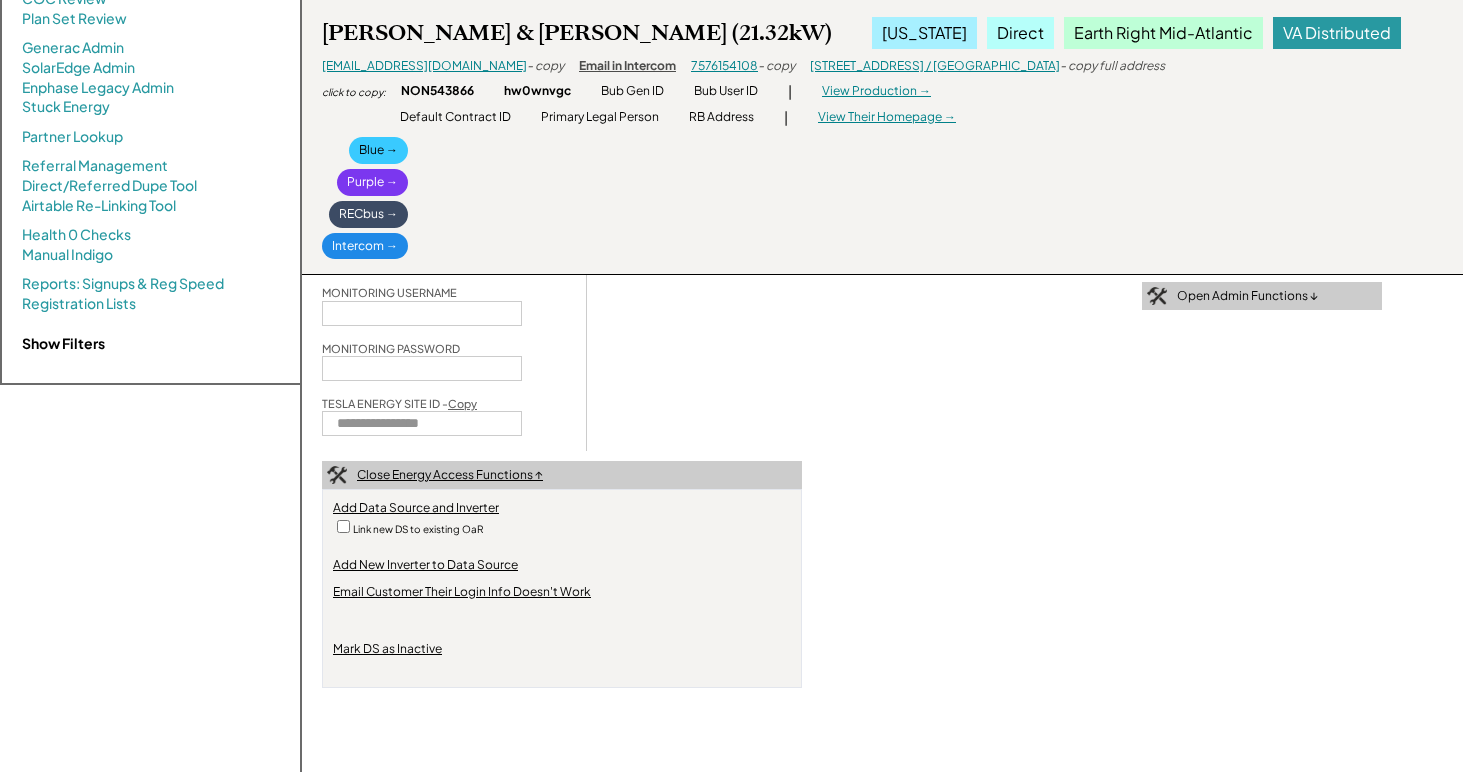 click on "Close Energy Access Functions ↑" at bounding box center [450, 475] 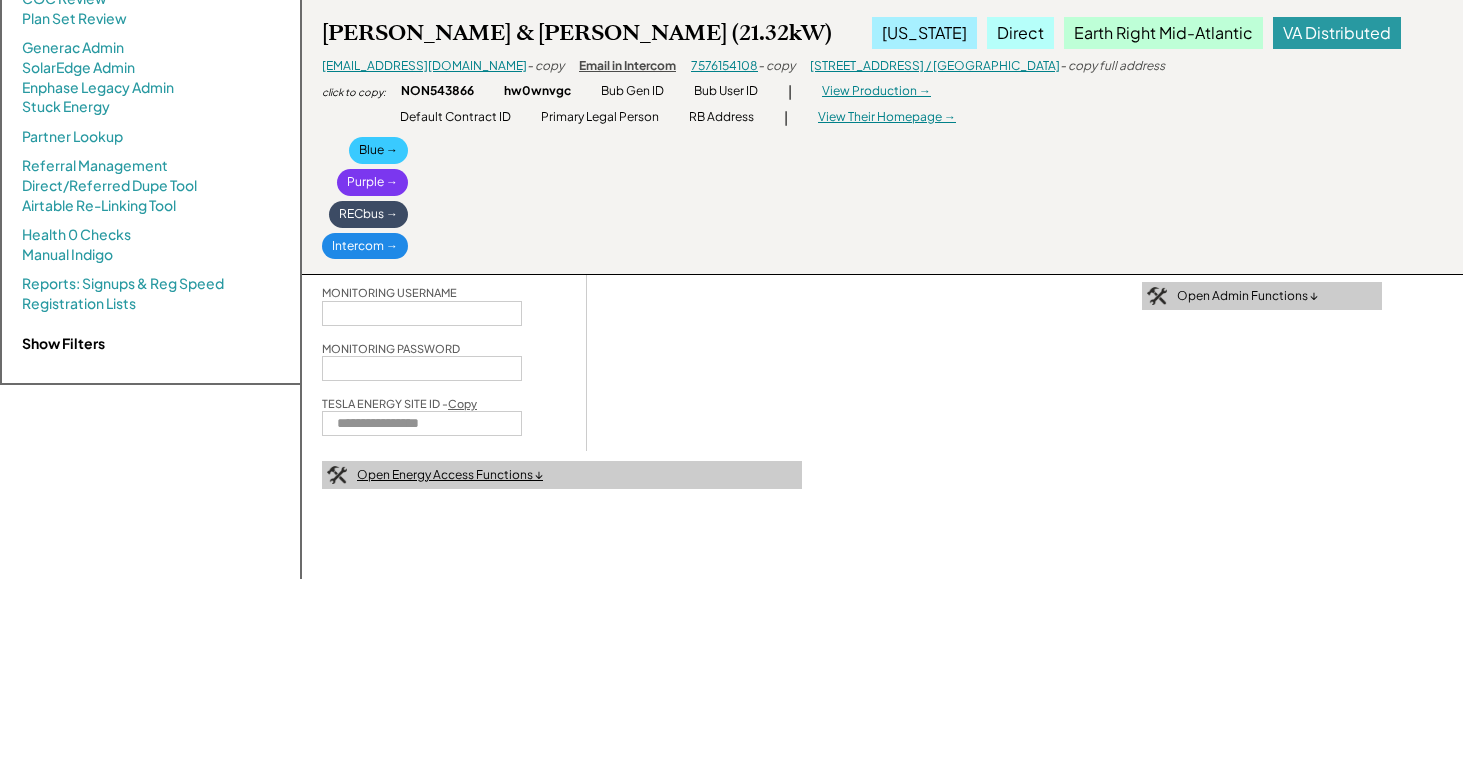 click on "Open Energy Access Functions ↓" at bounding box center [450, 475] 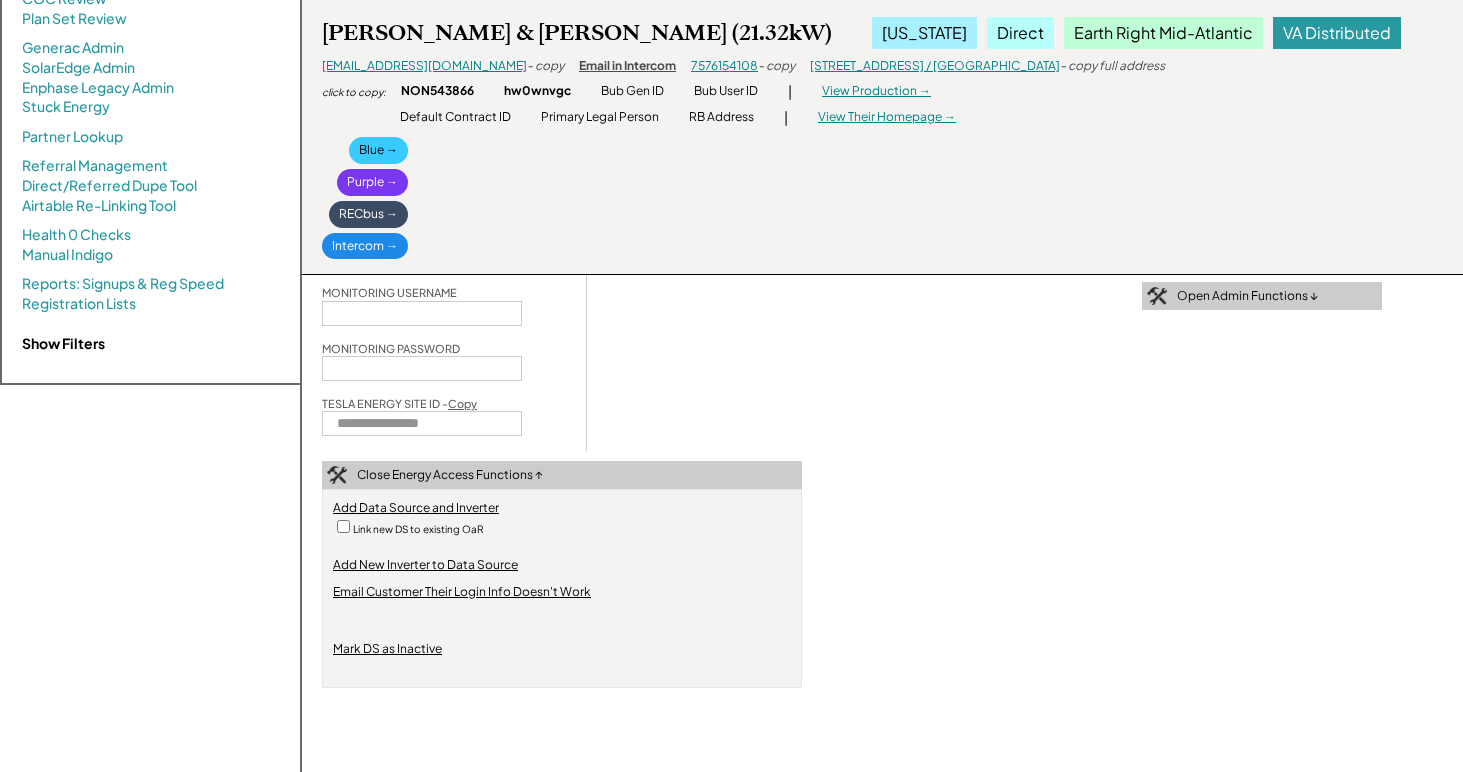 click on "**********" at bounding box center (562, 119) 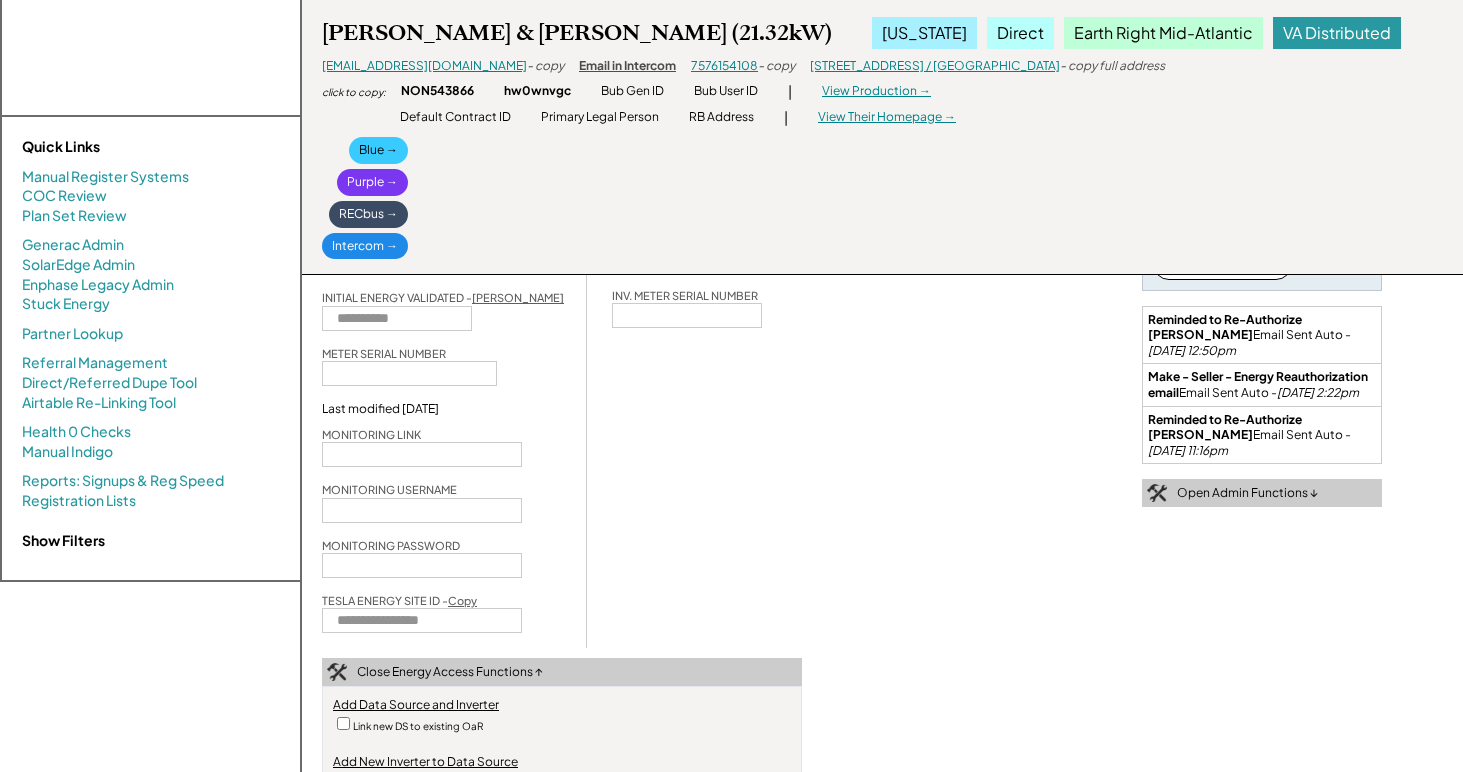scroll, scrollTop: 0, scrollLeft: 0, axis: both 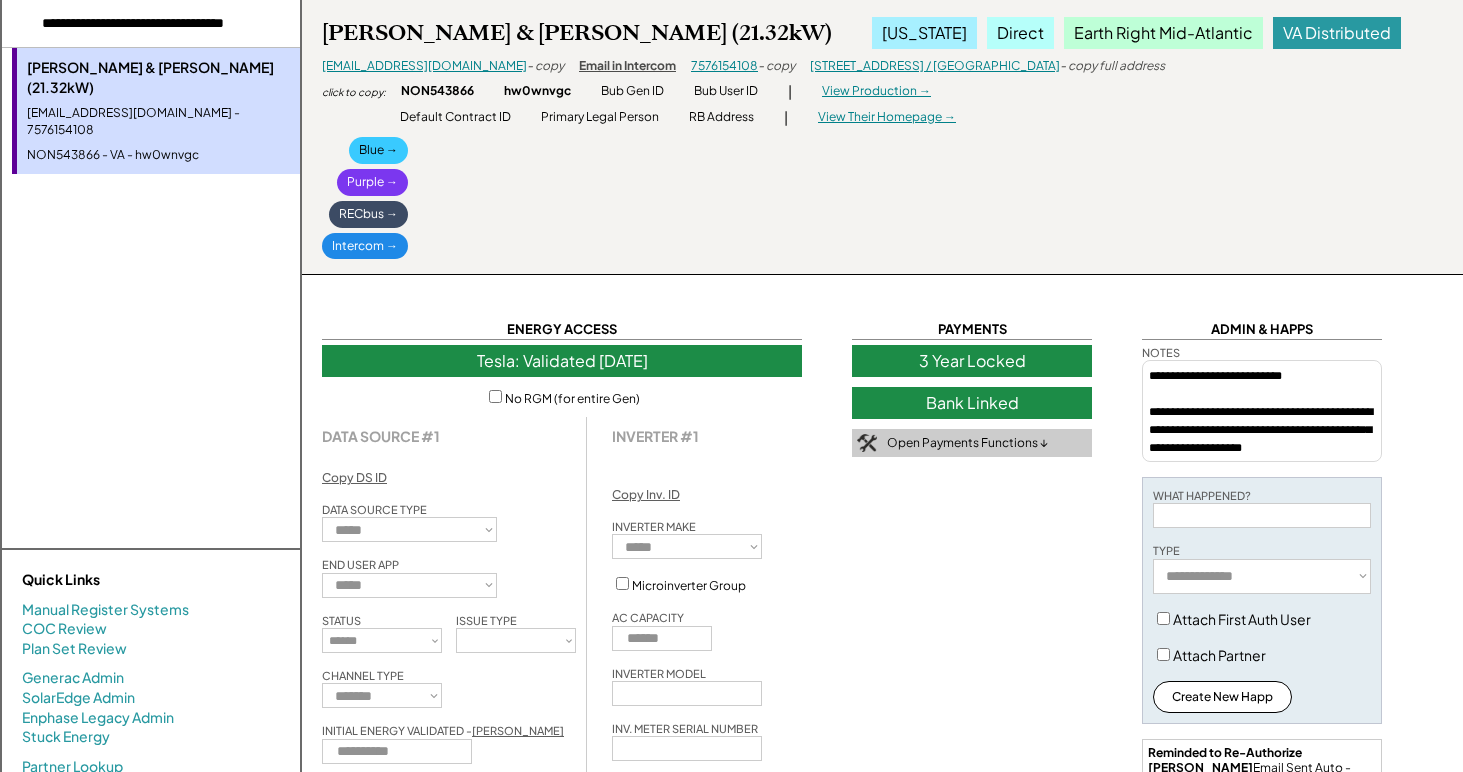 click at bounding box center (151, 24) 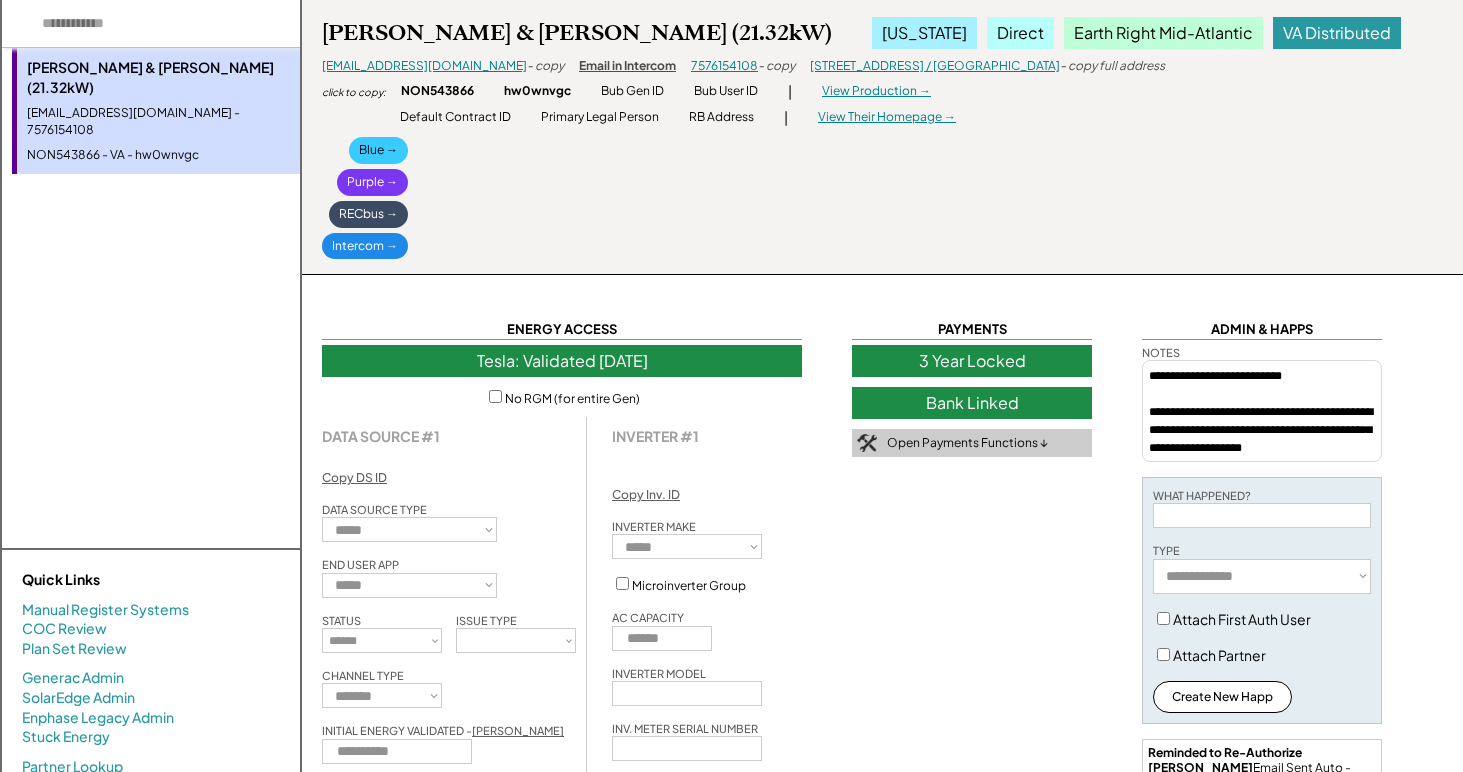 paste on "**********" 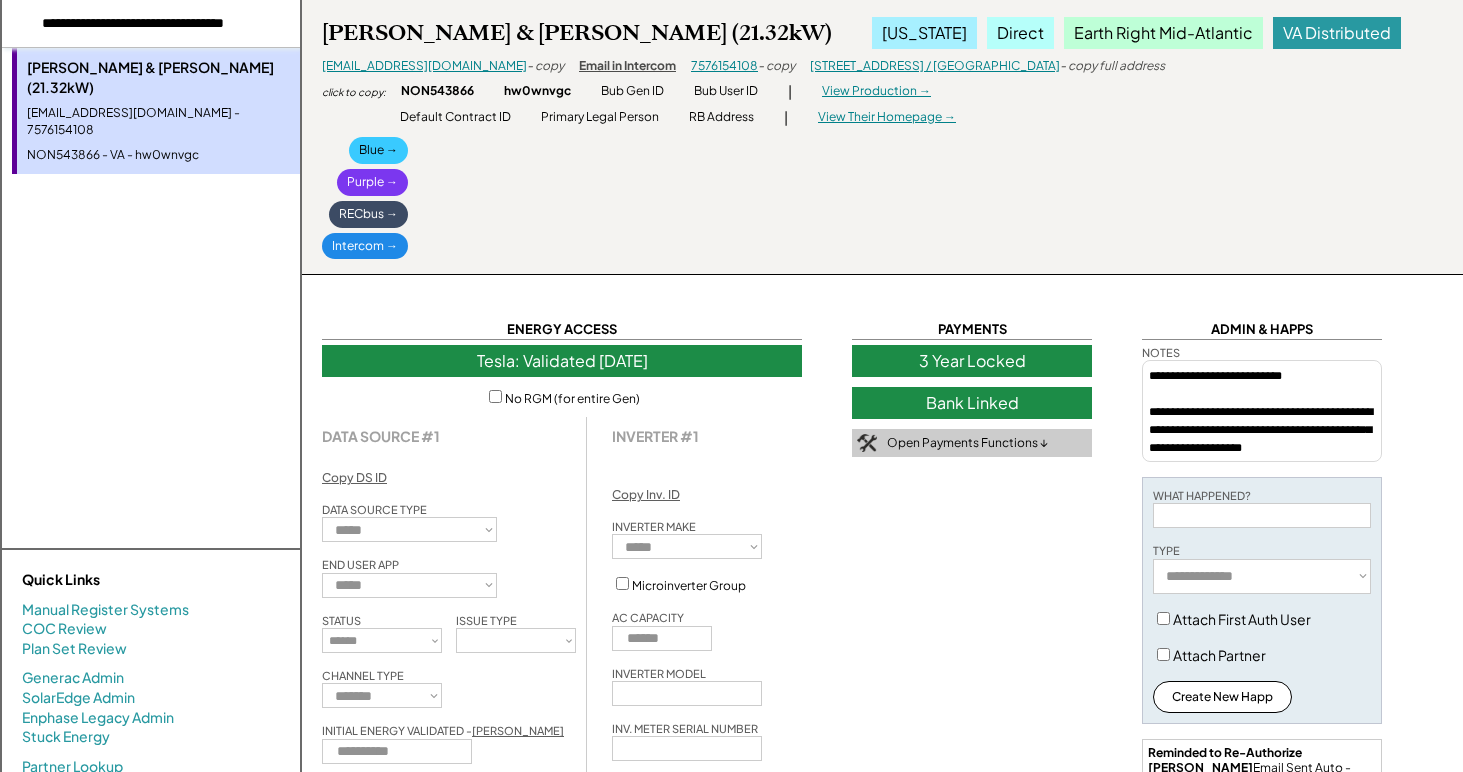 scroll, scrollTop: 0, scrollLeft: 55, axis: horizontal 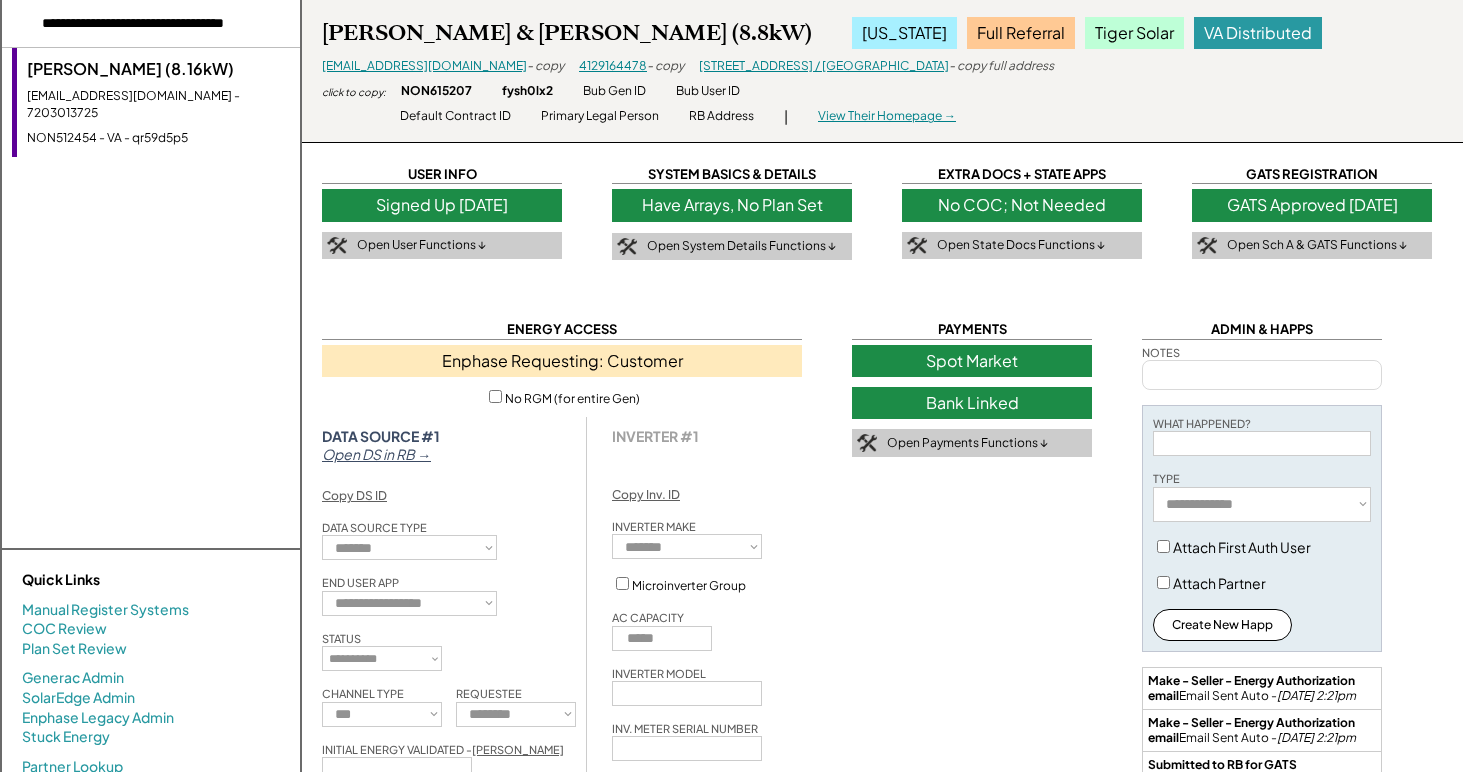 click on "Chandra Rudrakshala (8.16kW)" at bounding box center [158, 69] 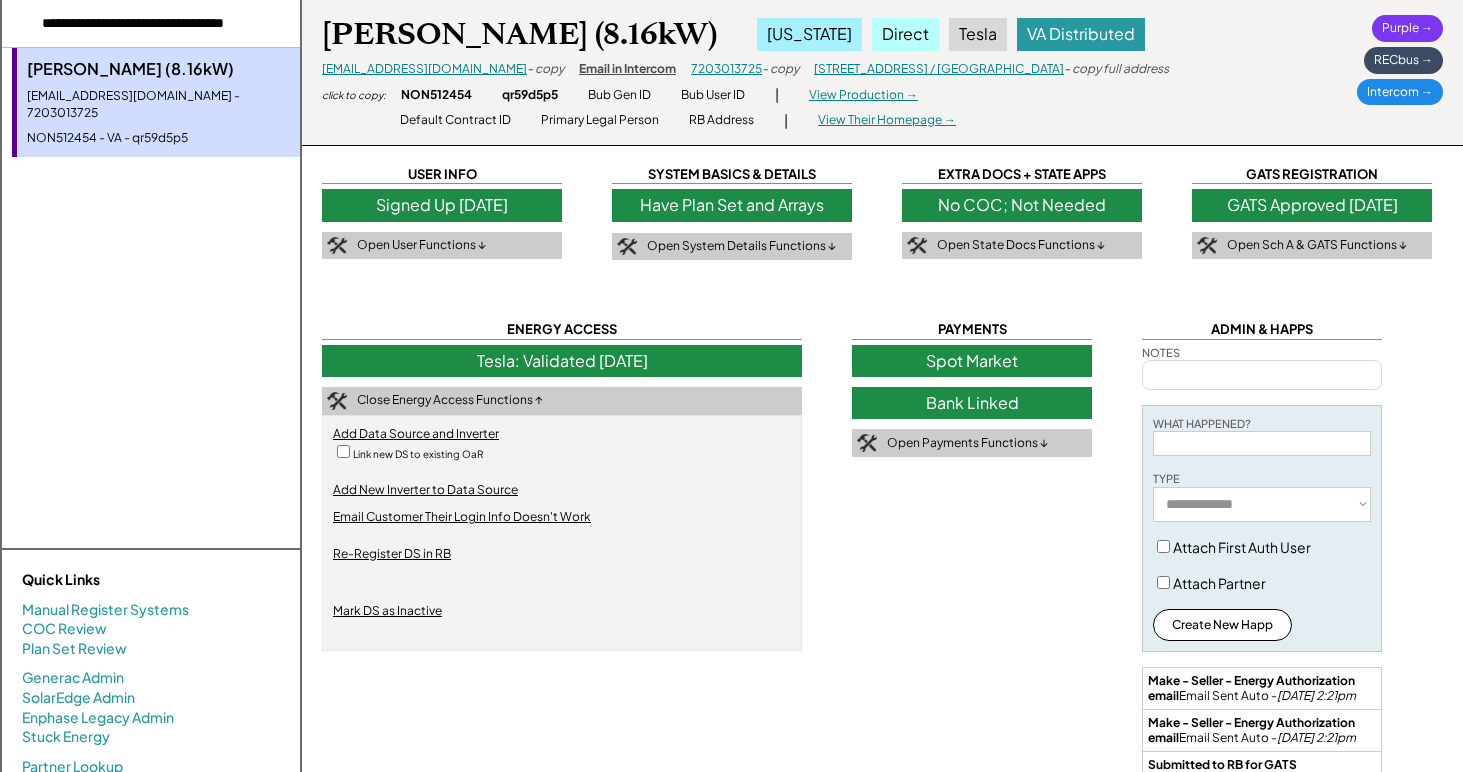 select on "*******" 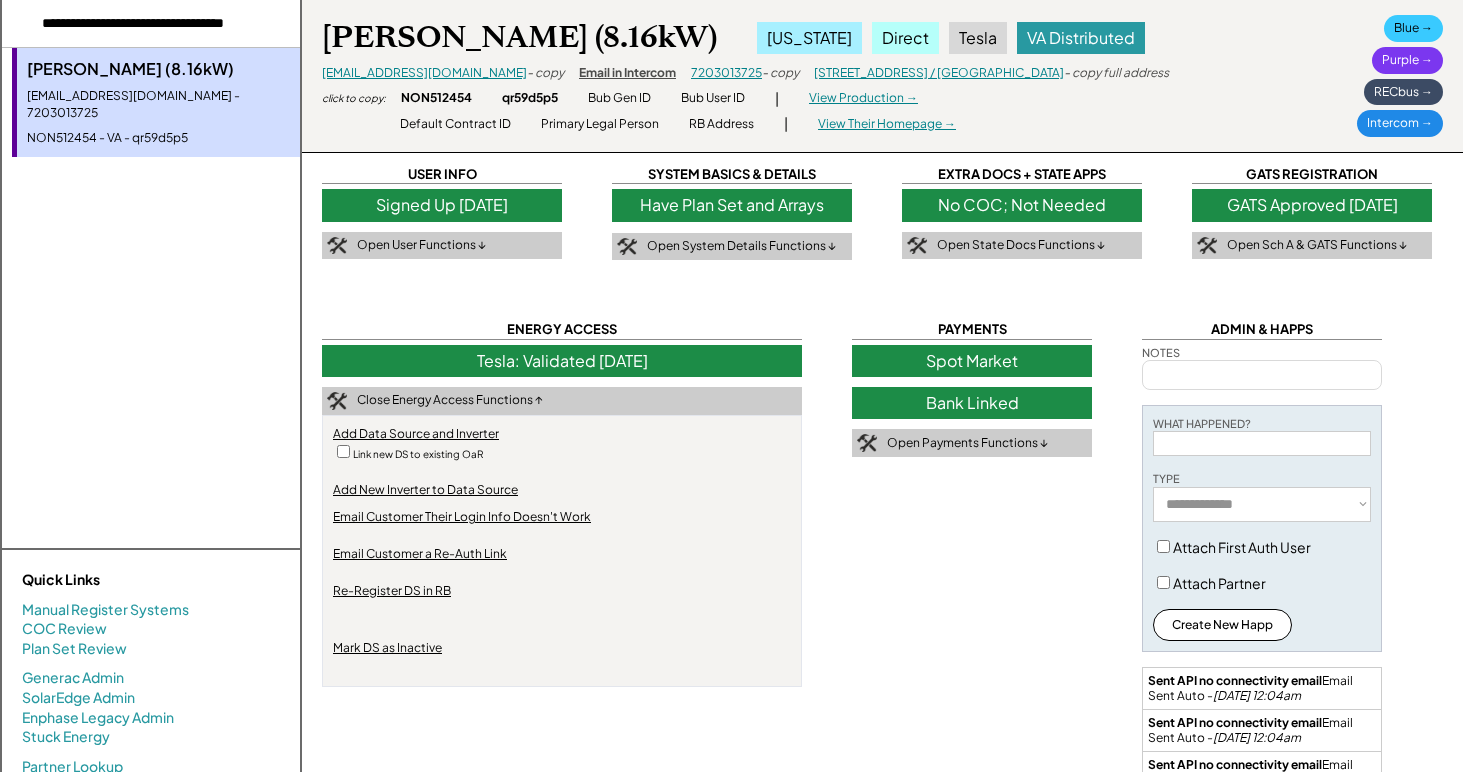 click on "Tesla: Validated 4/23/24" at bounding box center [562, 361] 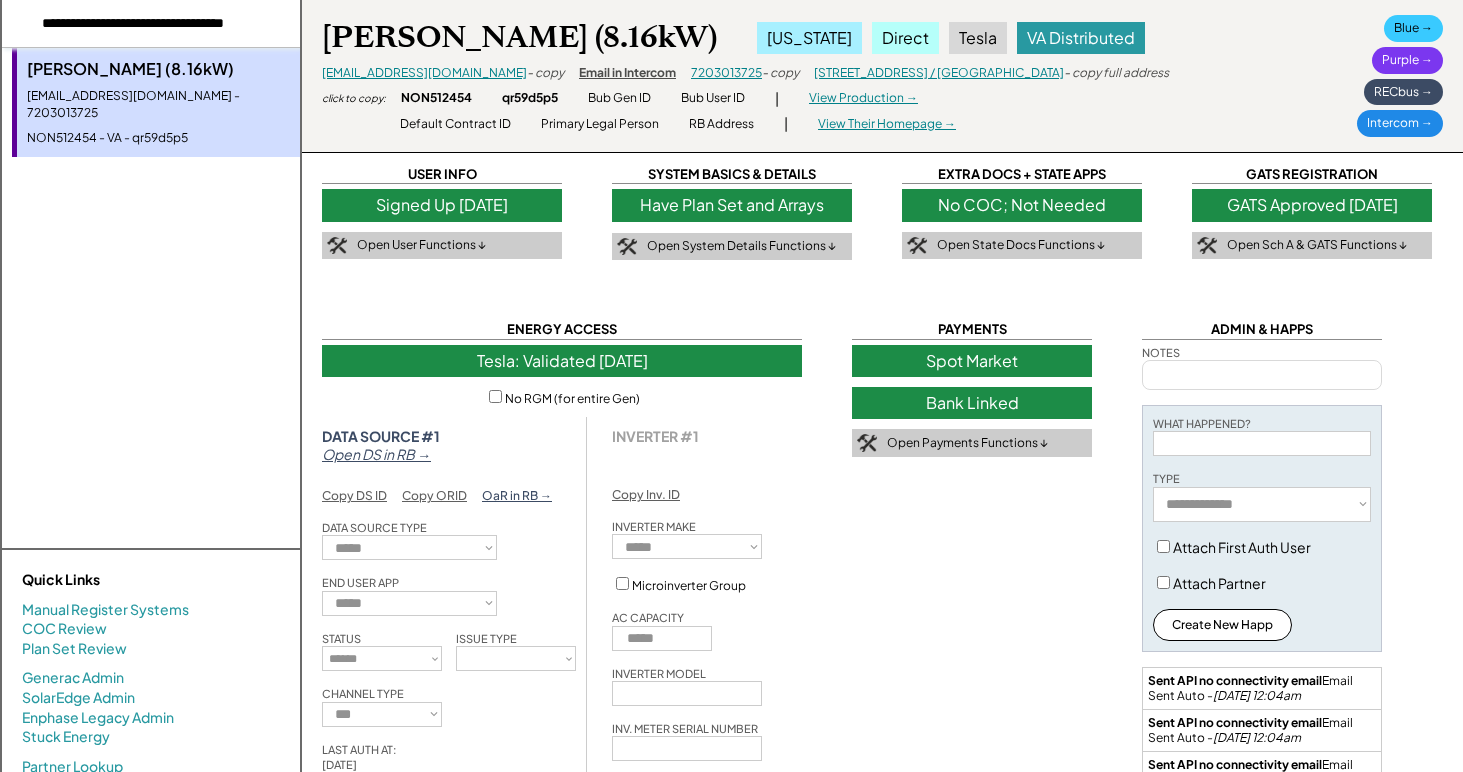 scroll, scrollTop: 0, scrollLeft: 56, axis: horizontal 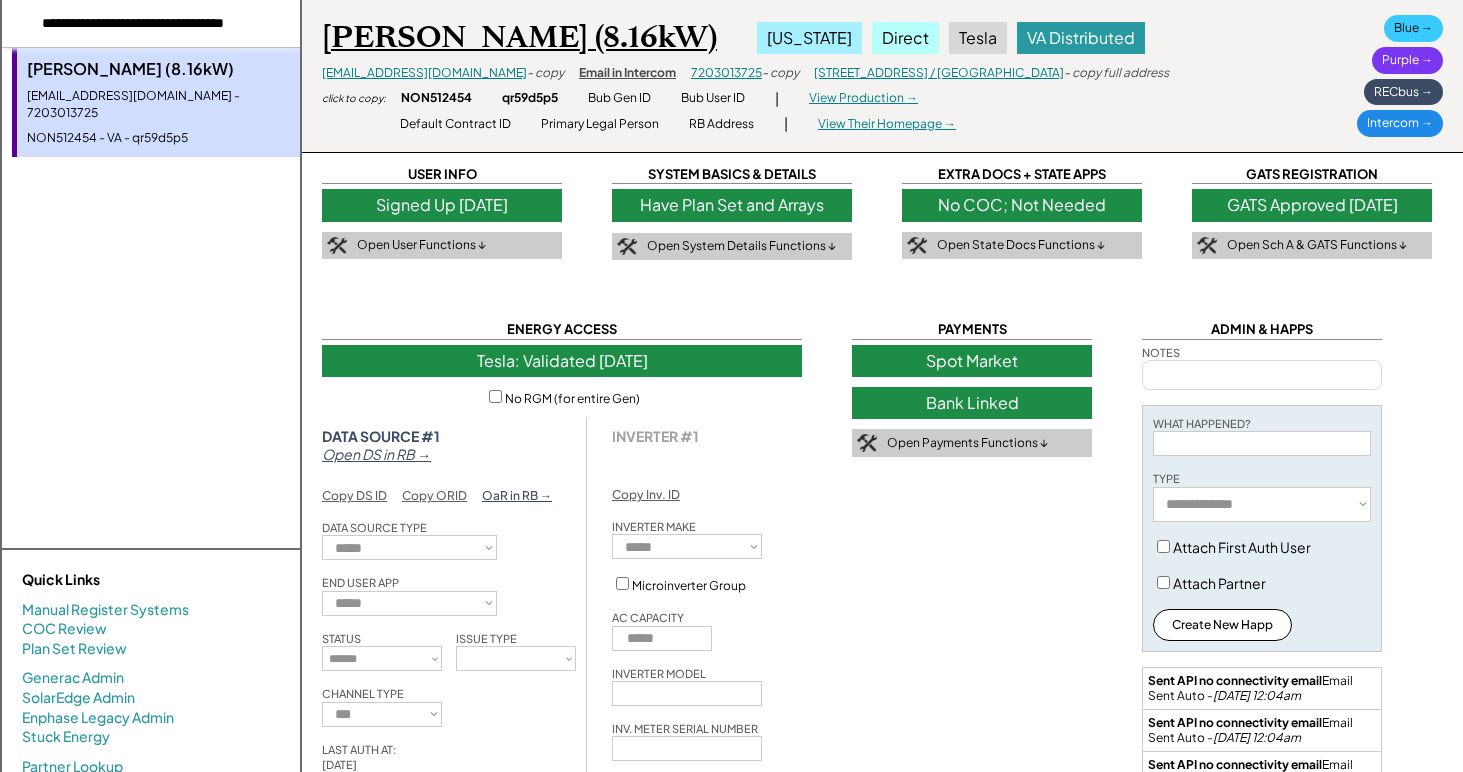 drag, startPoint x: 258, startPoint y: 16, endPoint x: 434, endPoint y: 18, distance: 176.01137 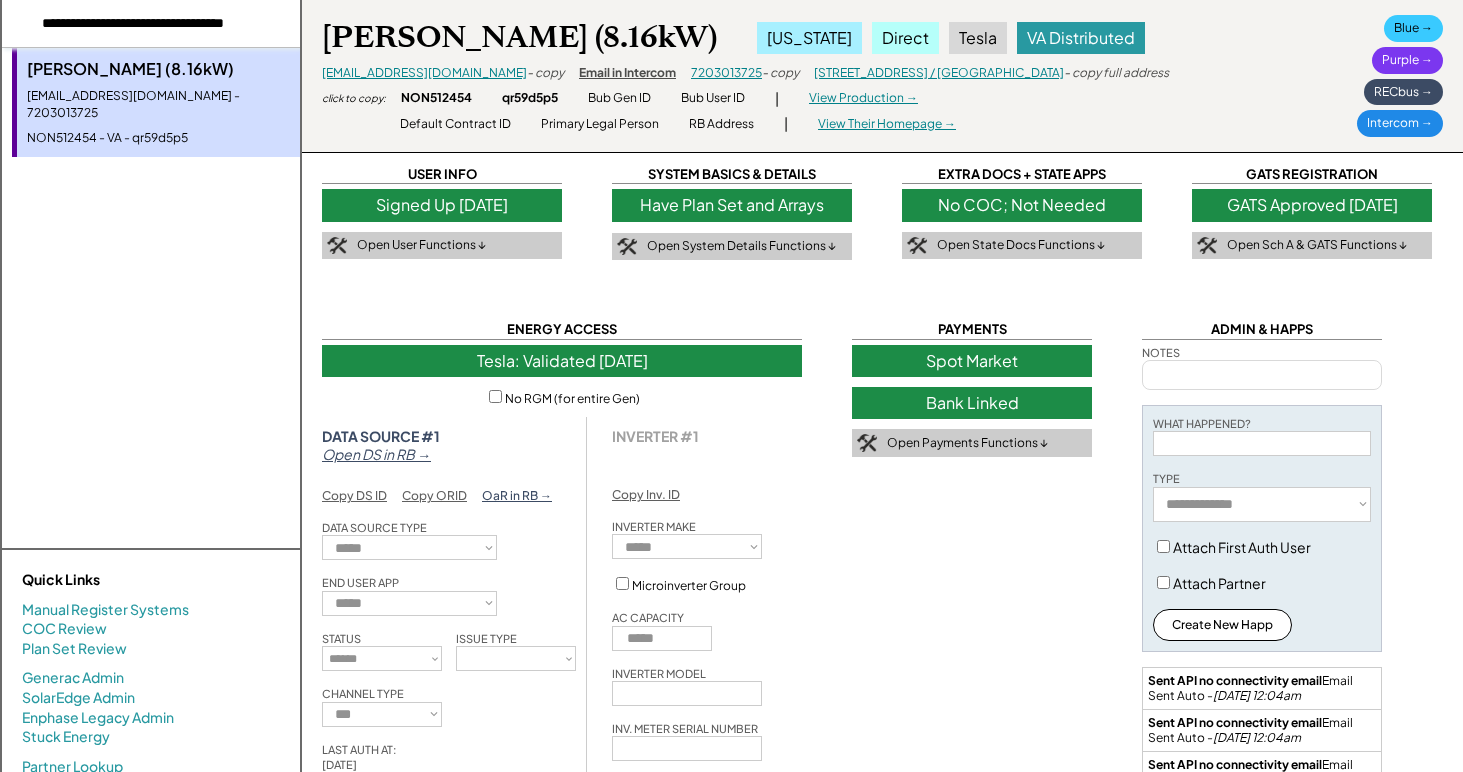 scroll, scrollTop: 0, scrollLeft: 0, axis: both 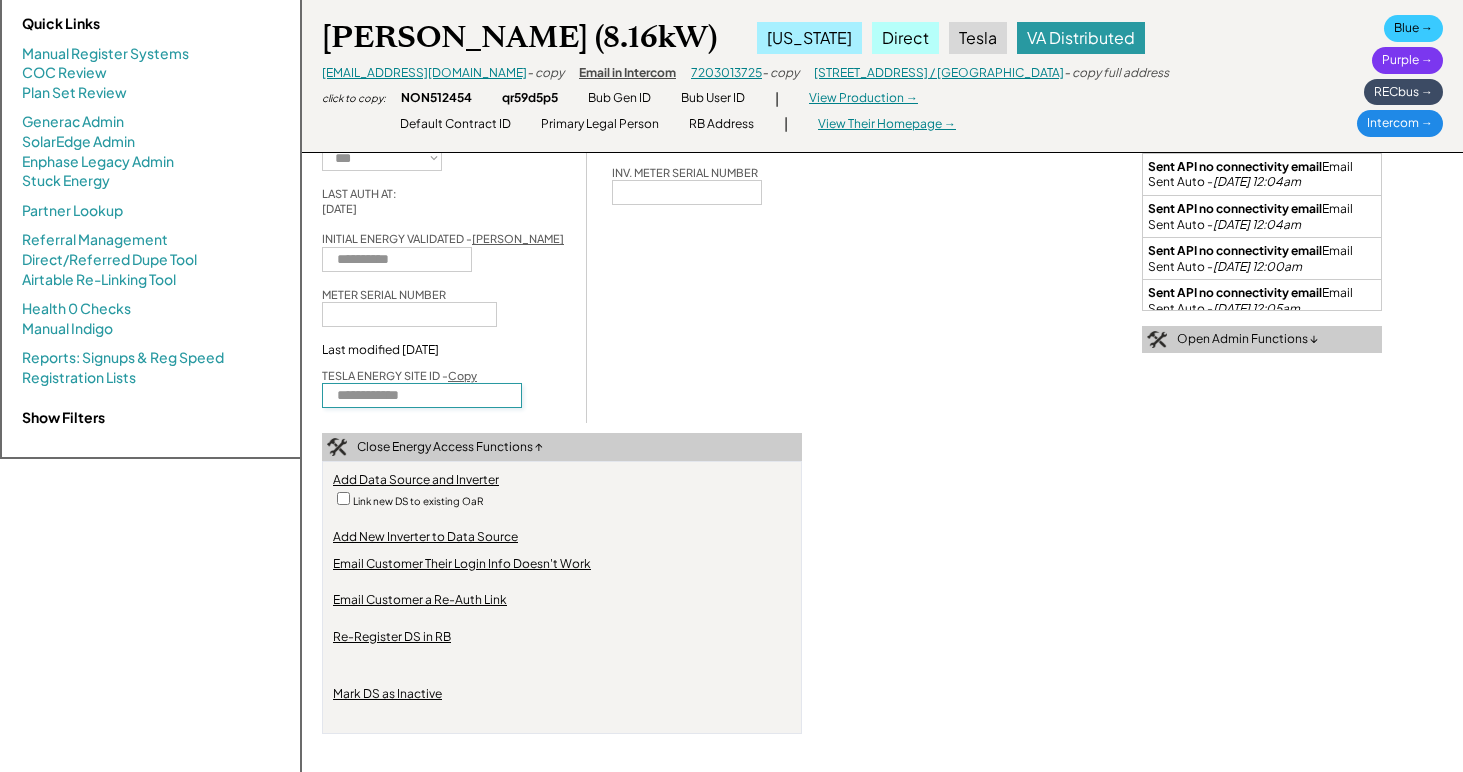 drag, startPoint x: 475, startPoint y: 405, endPoint x: 146, endPoint y: 370, distance: 330.85648 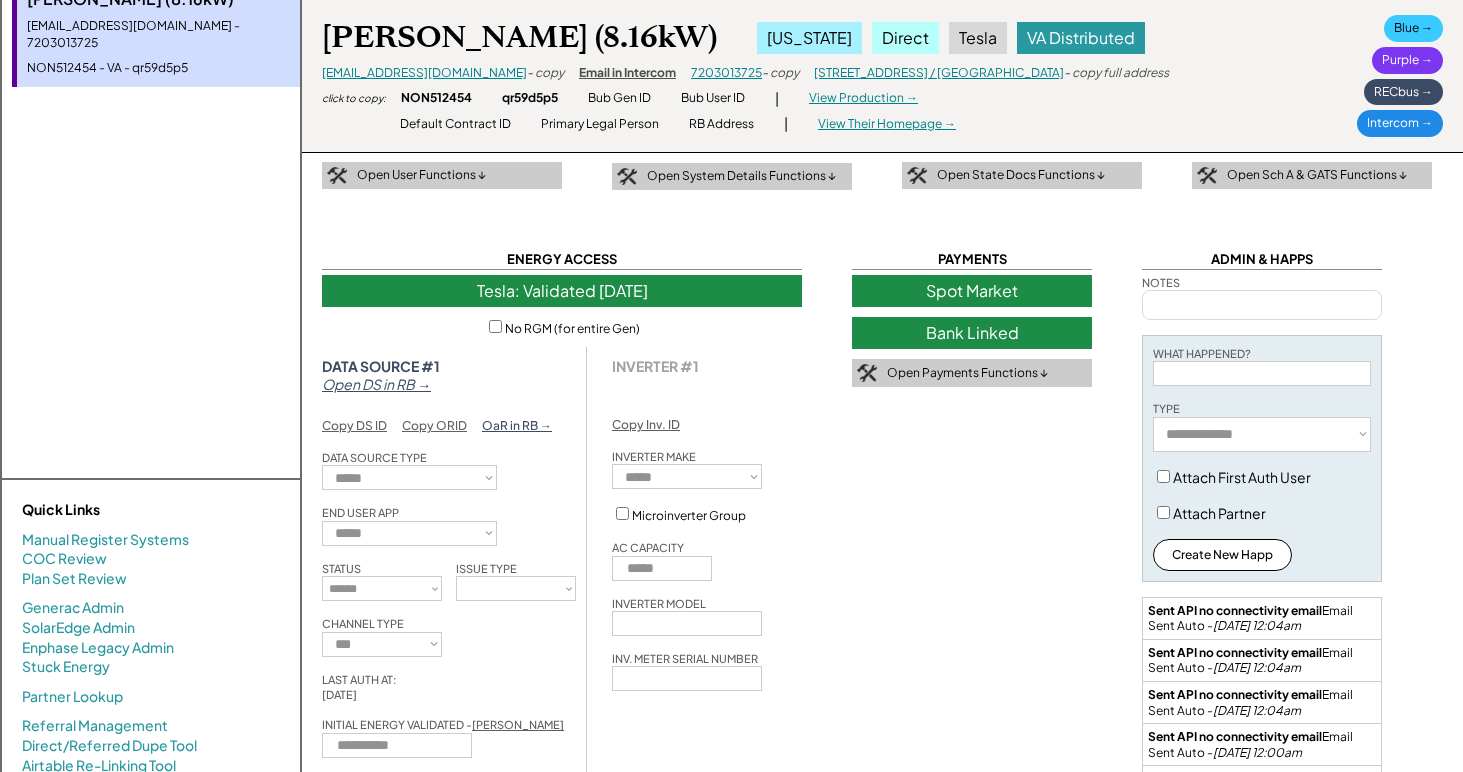 scroll, scrollTop: 67, scrollLeft: 0, axis: vertical 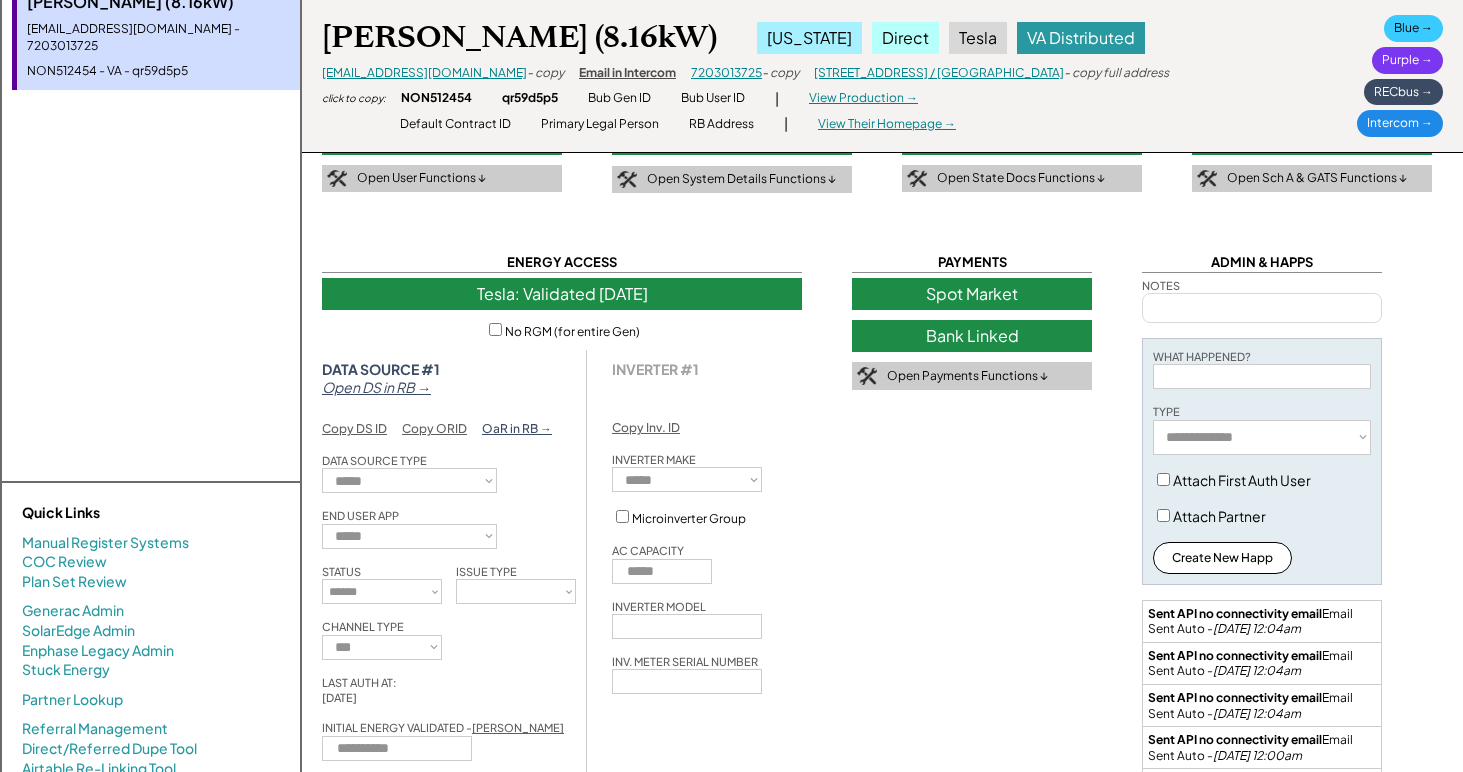 type on "**********" 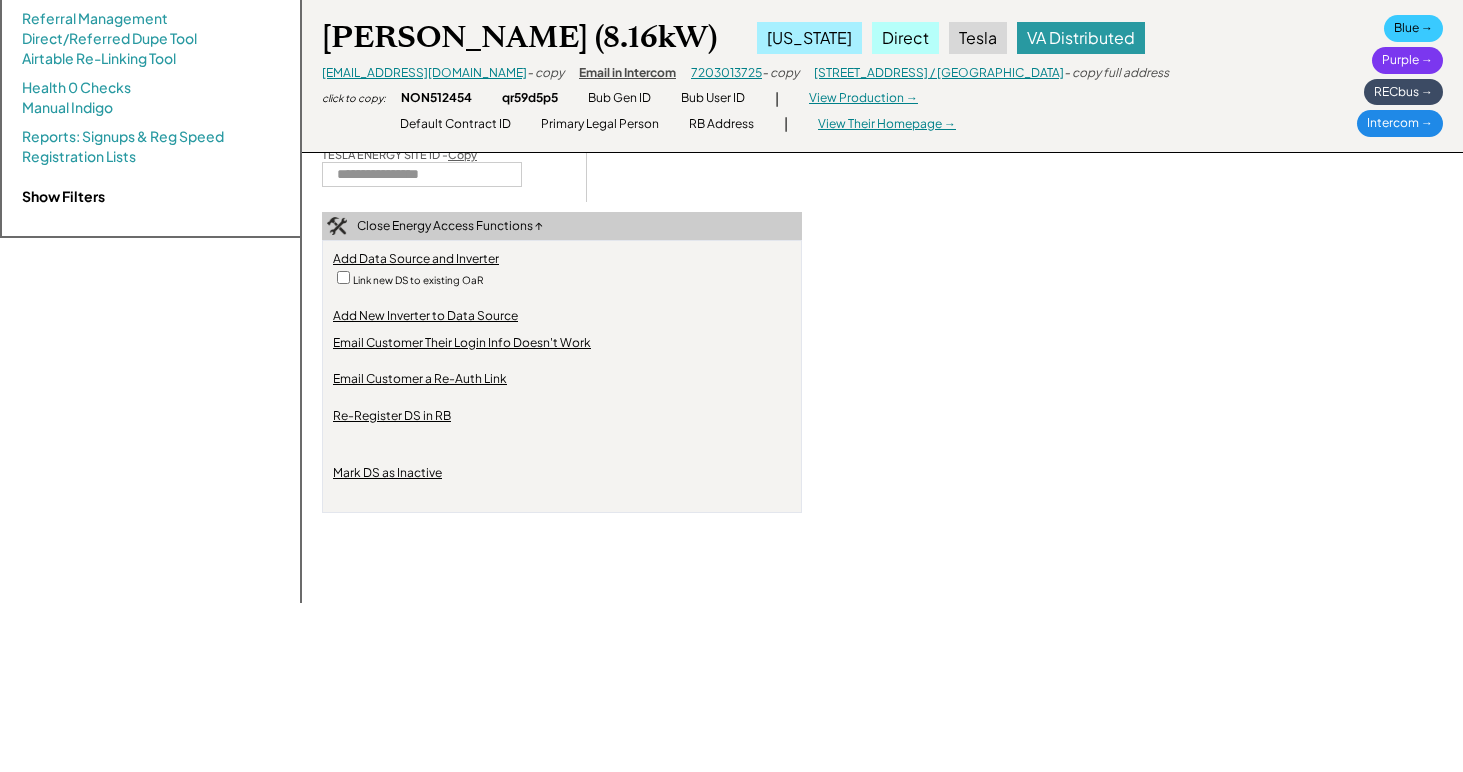 scroll, scrollTop: 780, scrollLeft: 0, axis: vertical 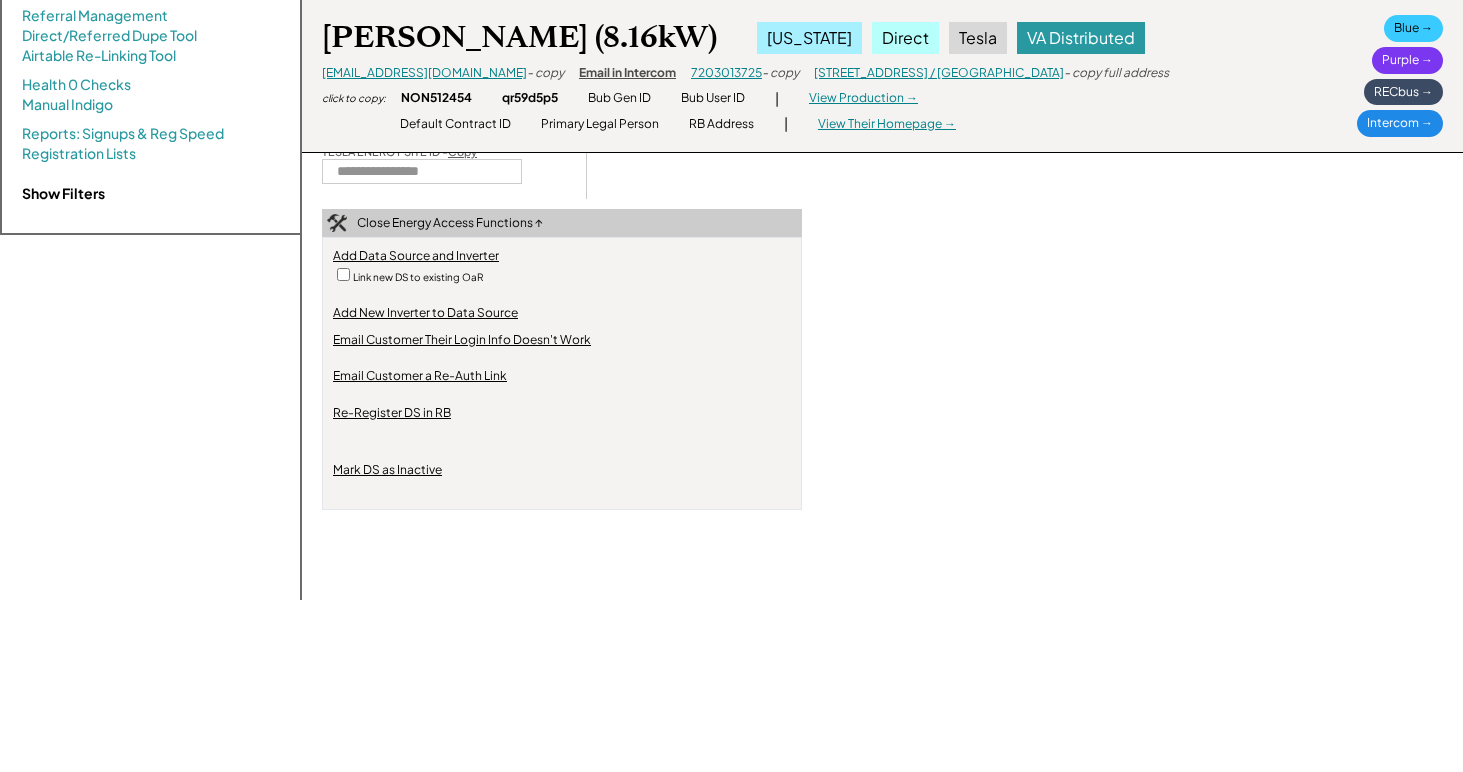 click on "Re-Register DS in RB" at bounding box center (392, 413) 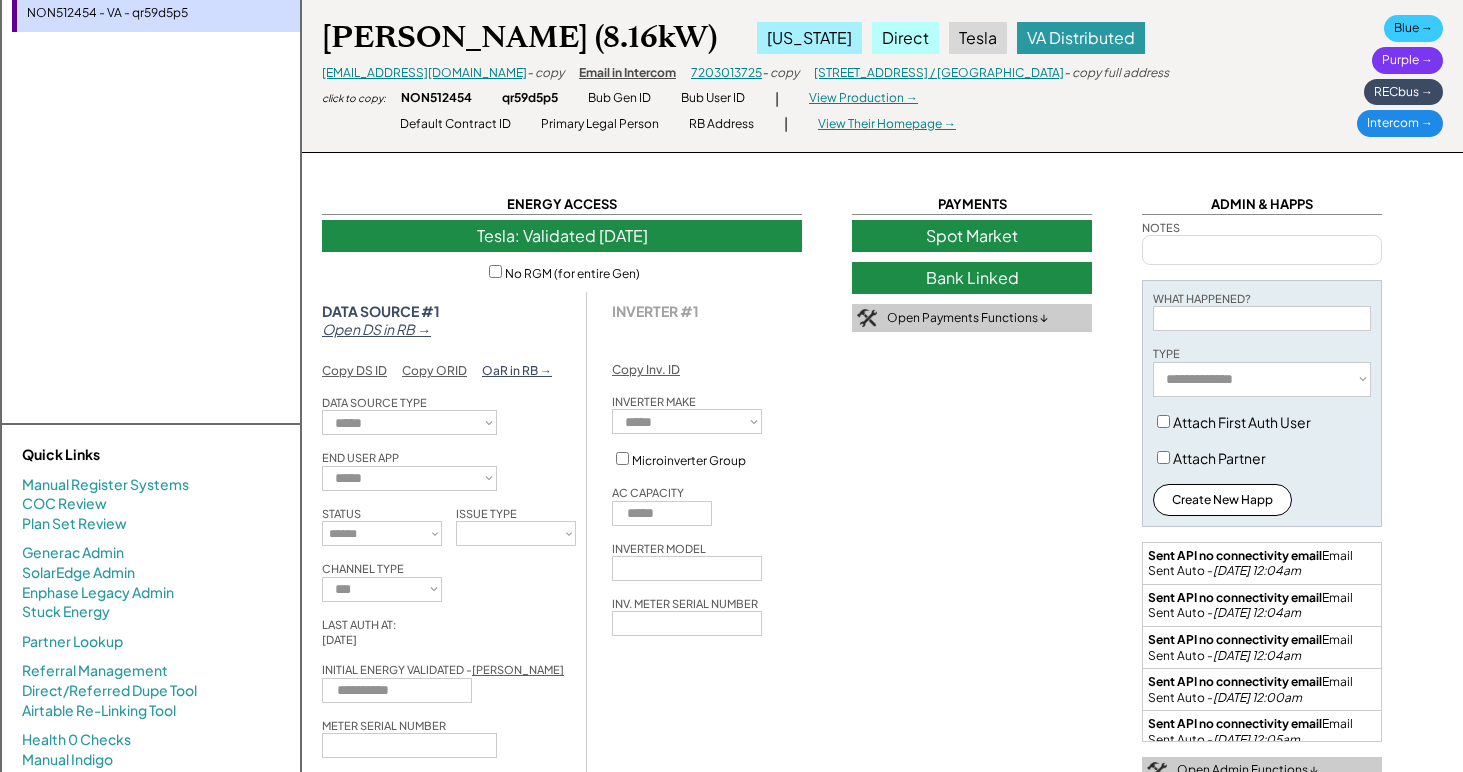 scroll, scrollTop: 0, scrollLeft: 0, axis: both 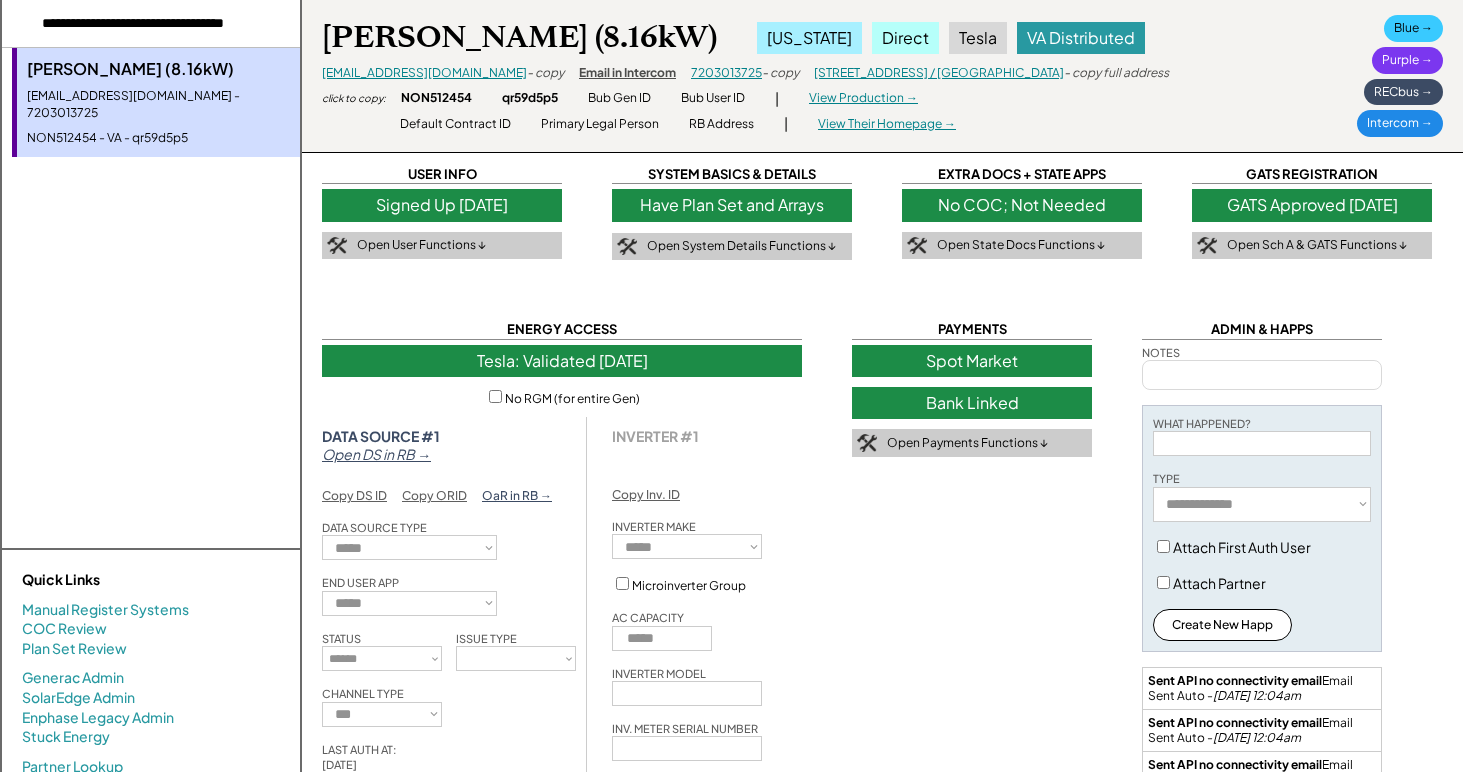 click at bounding box center (151, 24) 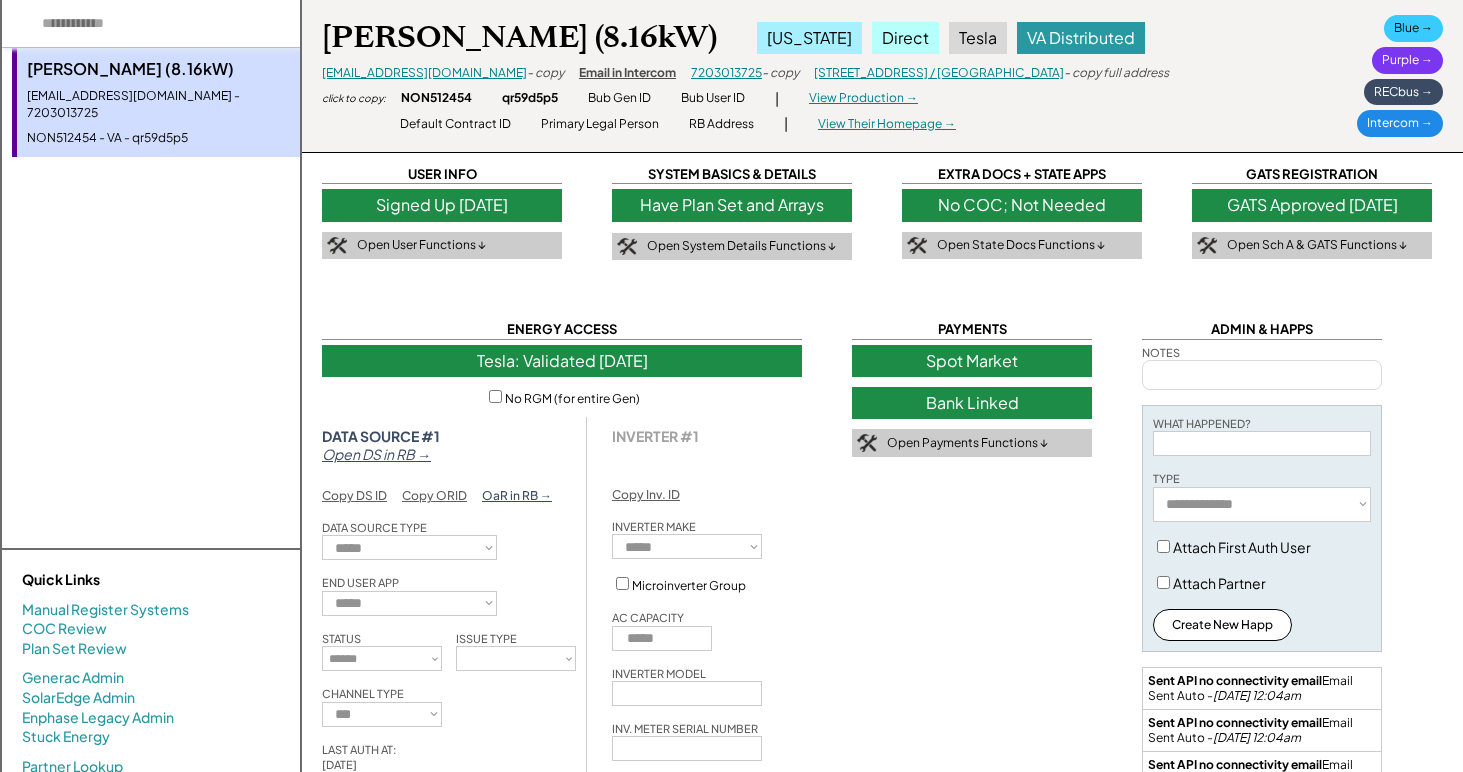 paste on "**********" 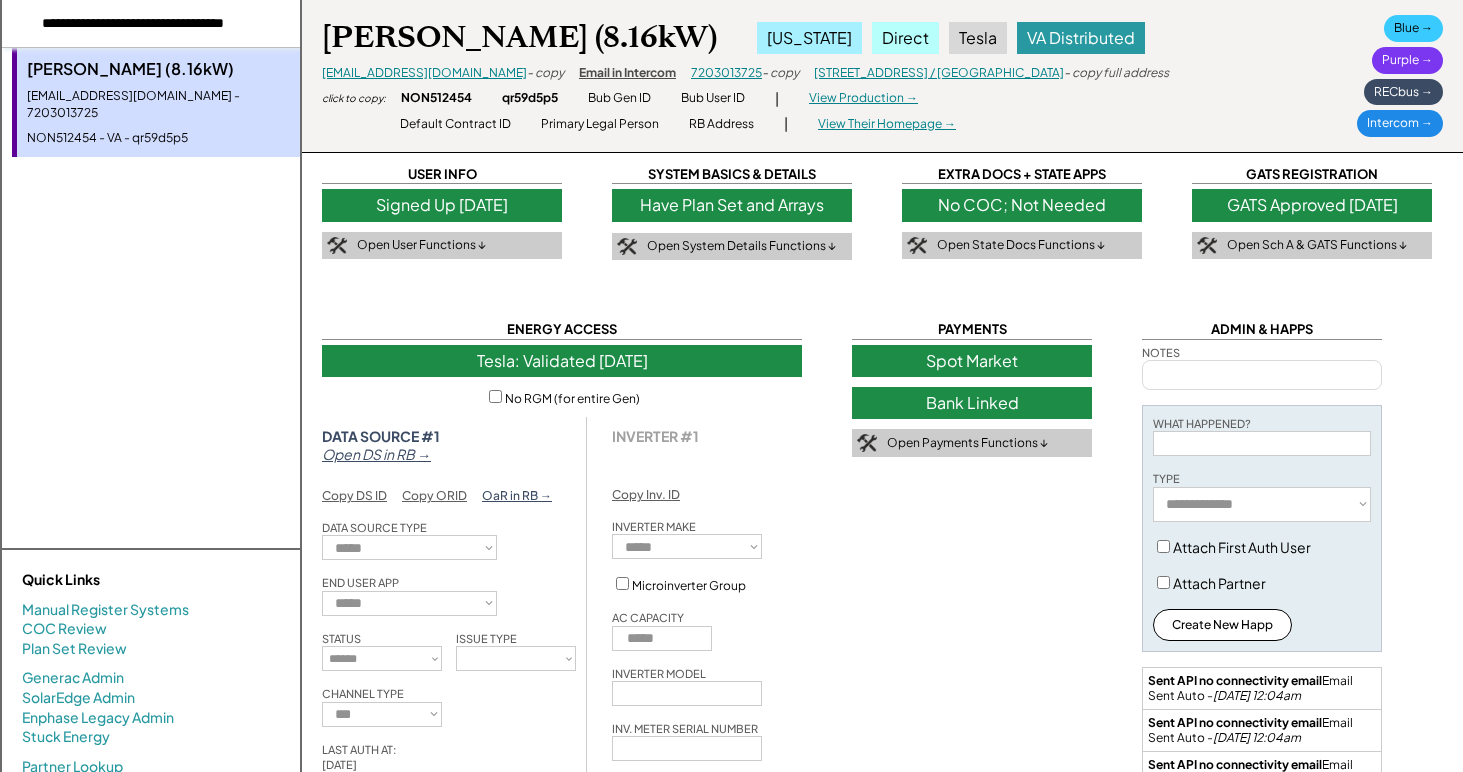 scroll, scrollTop: 0, scrollLeft: 61, axis: horizontal 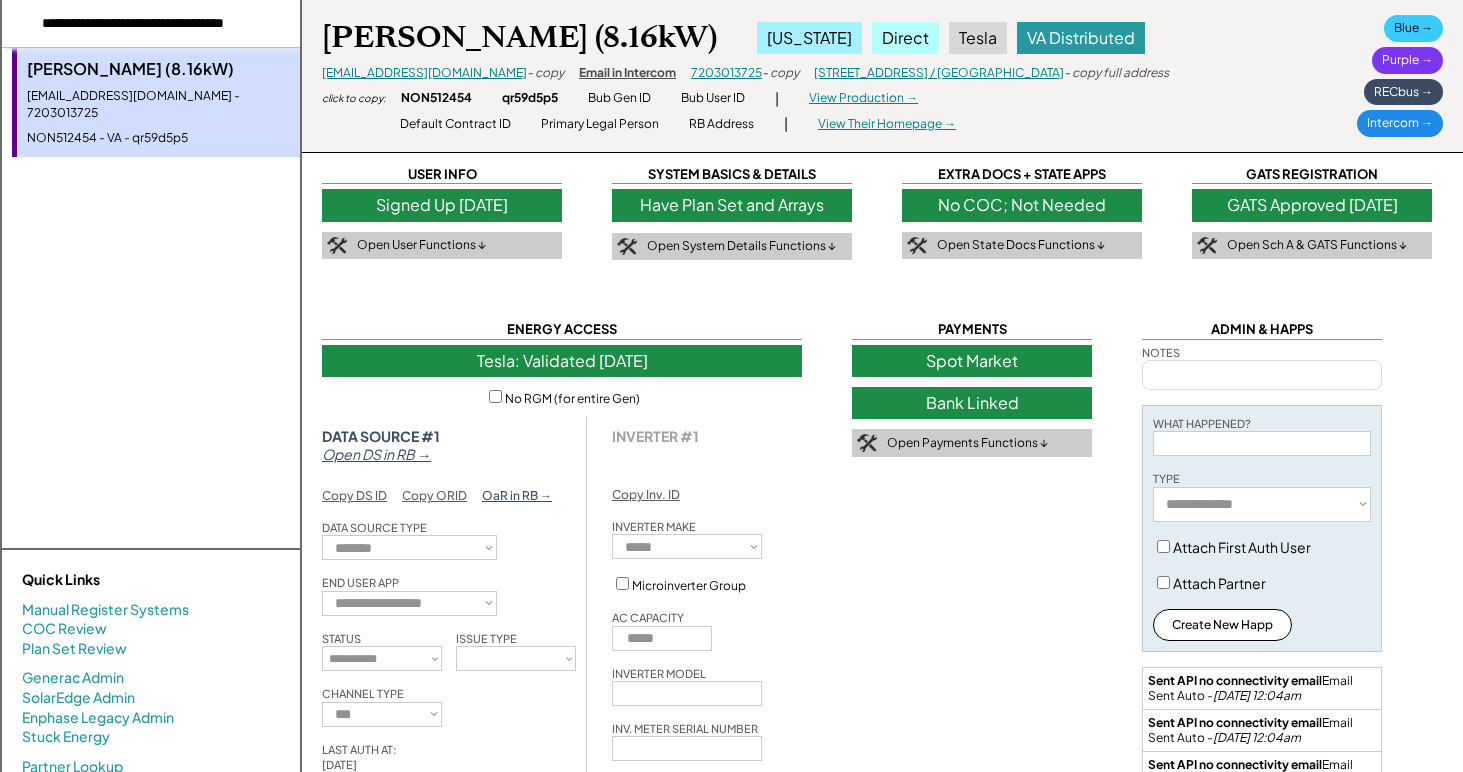 type 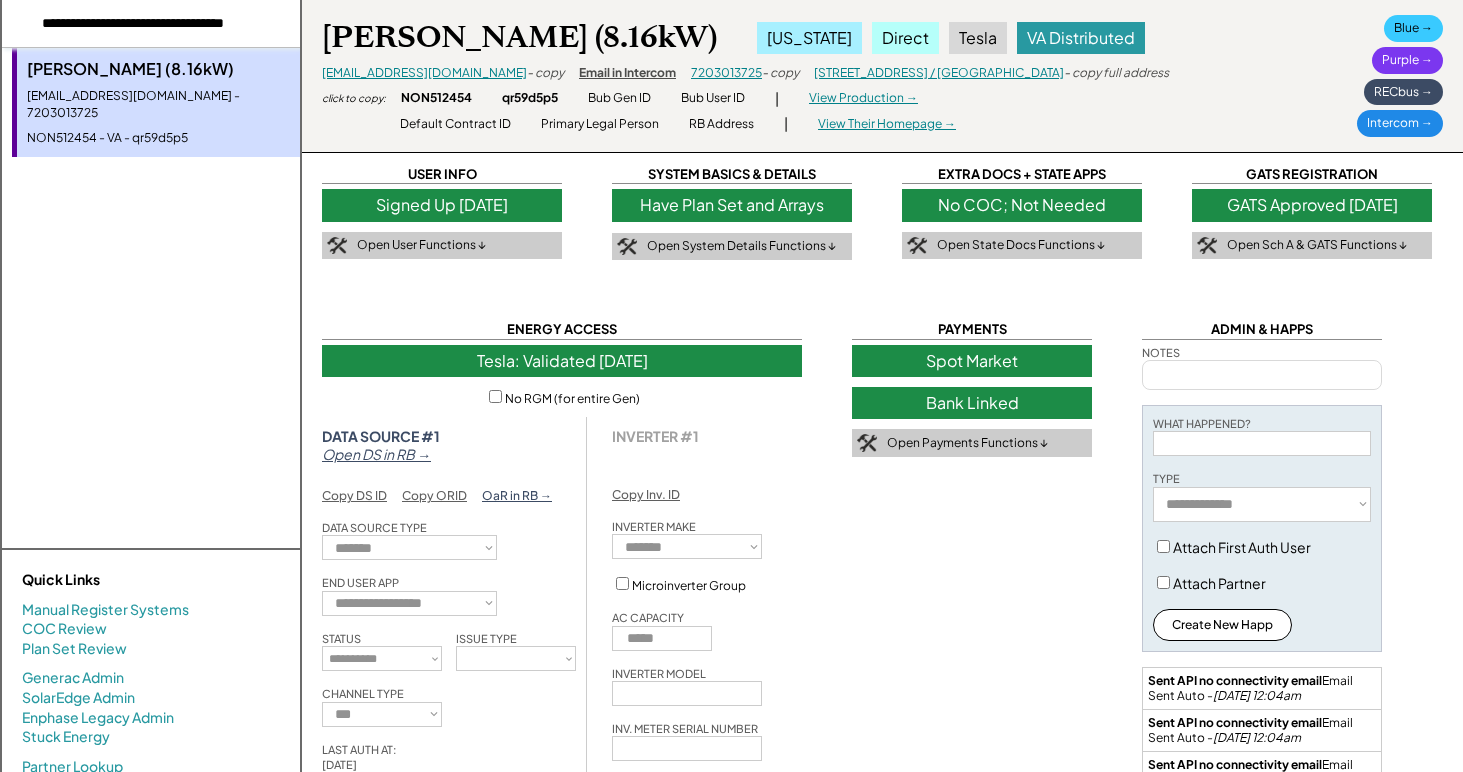 scroll, scrollTop: 0, scrollLeft: 0, axis: both 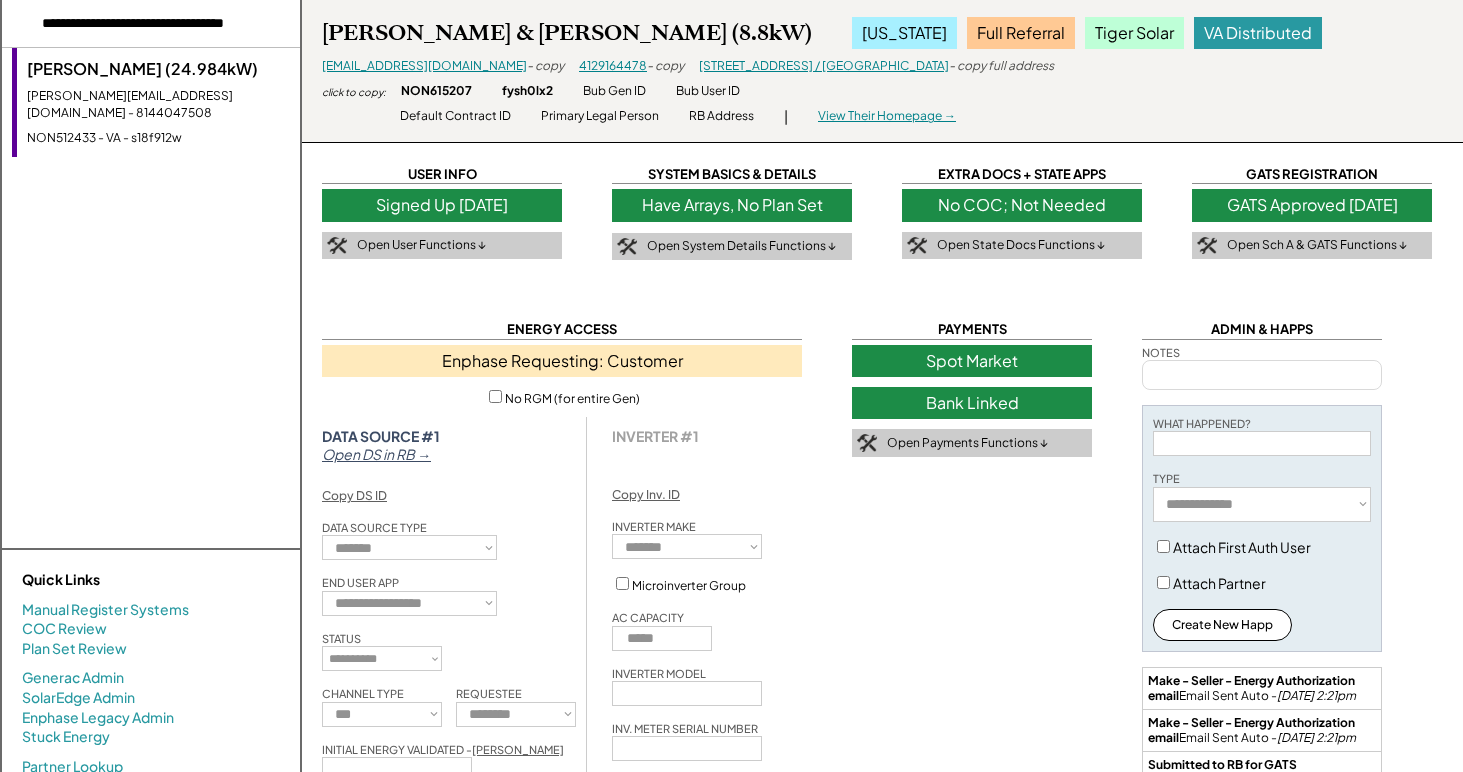 click on "andrei.shindyapin@gmail.com - 8144047508" at bounding box center (158, 105) 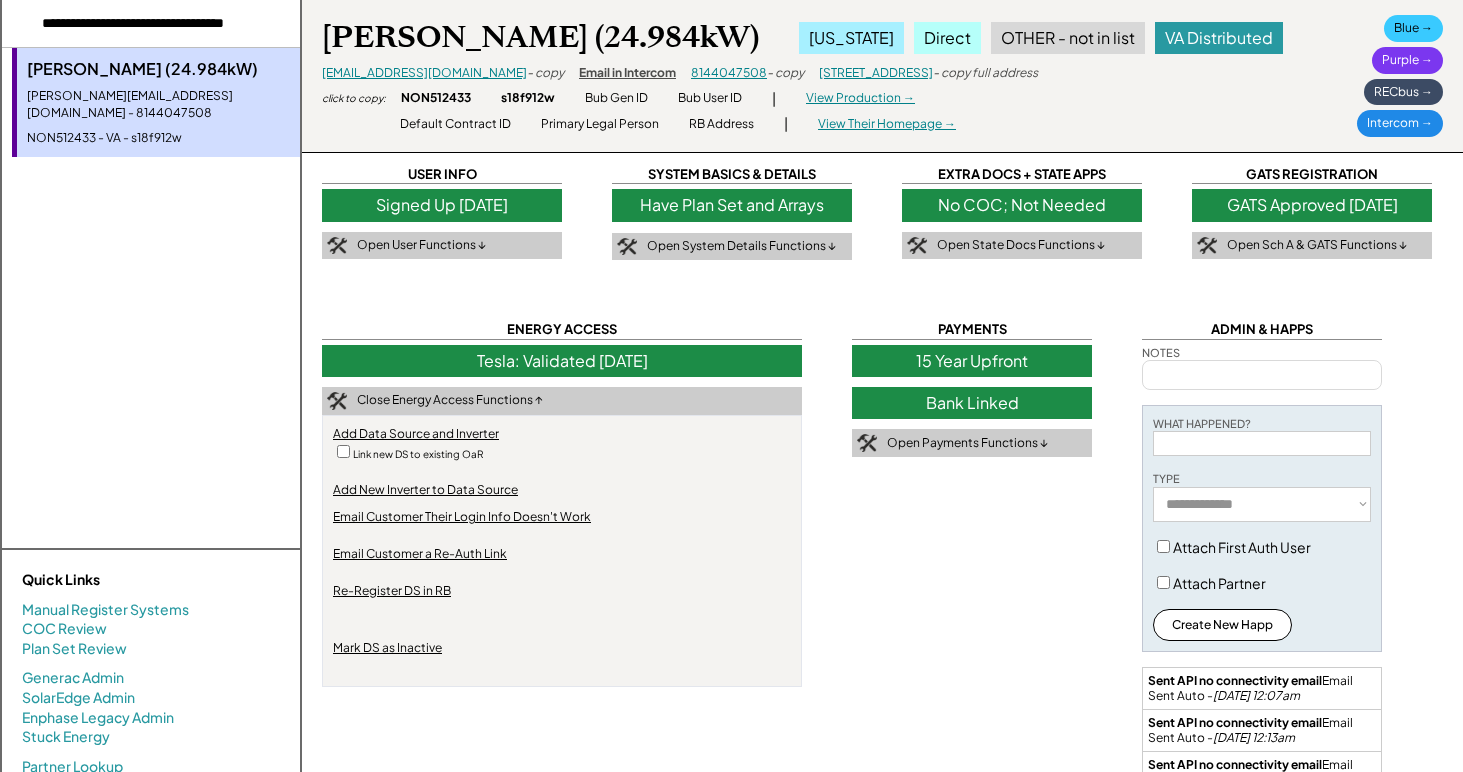 click on "Tesla: Validated 4/24/24" at bounding box center (562, 361) 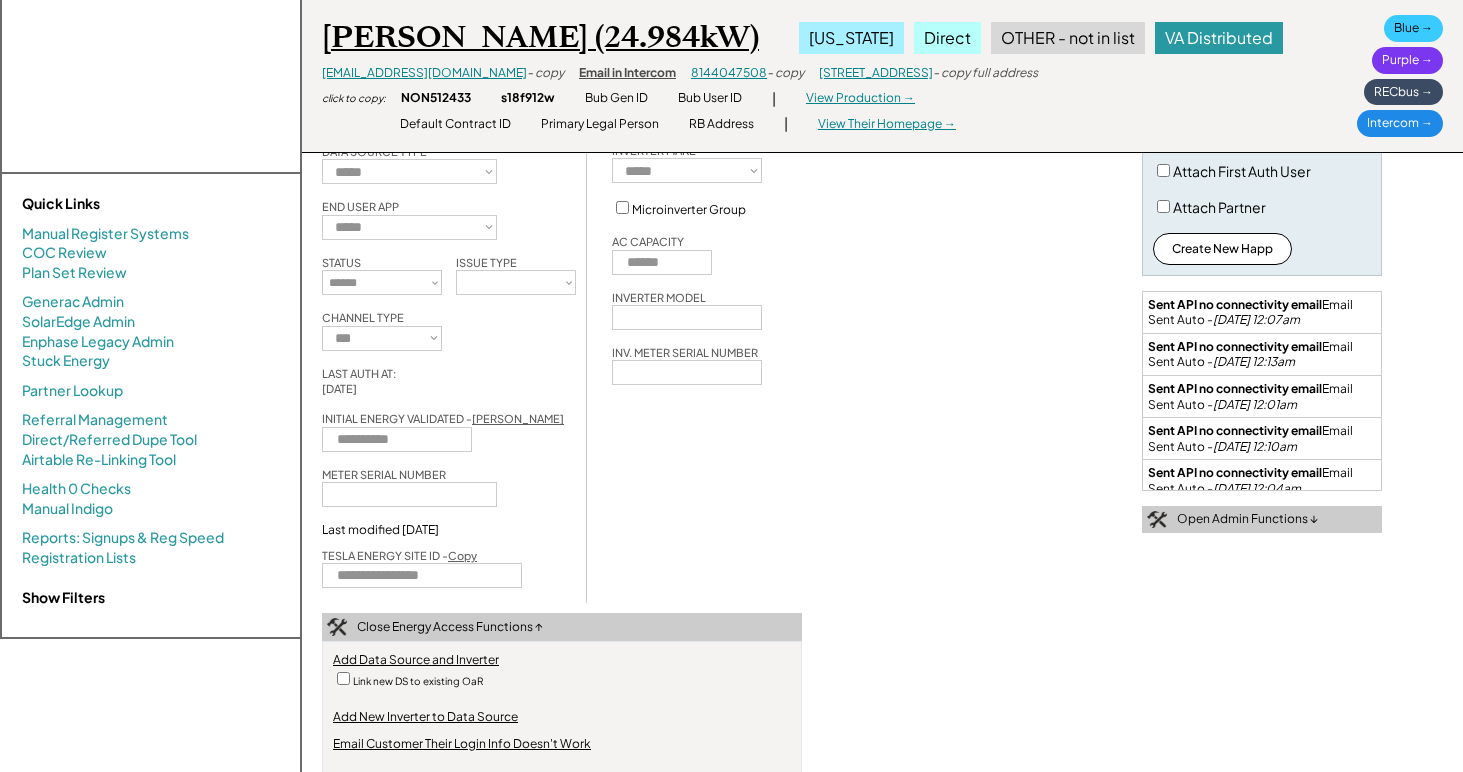 scroll, scrollTop: 379, scrollLeft: 0, axis: vertical 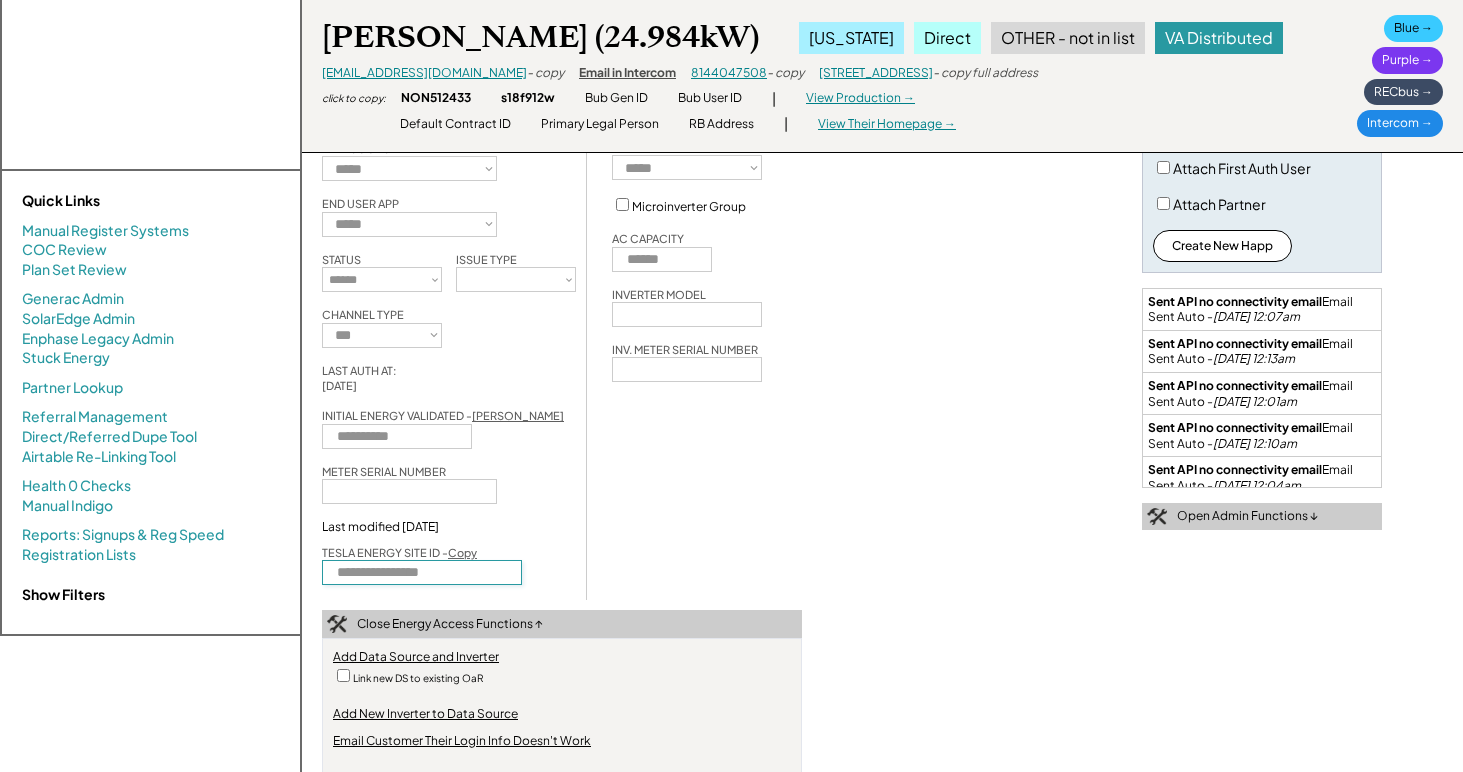 drag, startPoint x: 484, startPoint y: 575, endPoint x: 189, endPoint y: 554, distance: 295.74652 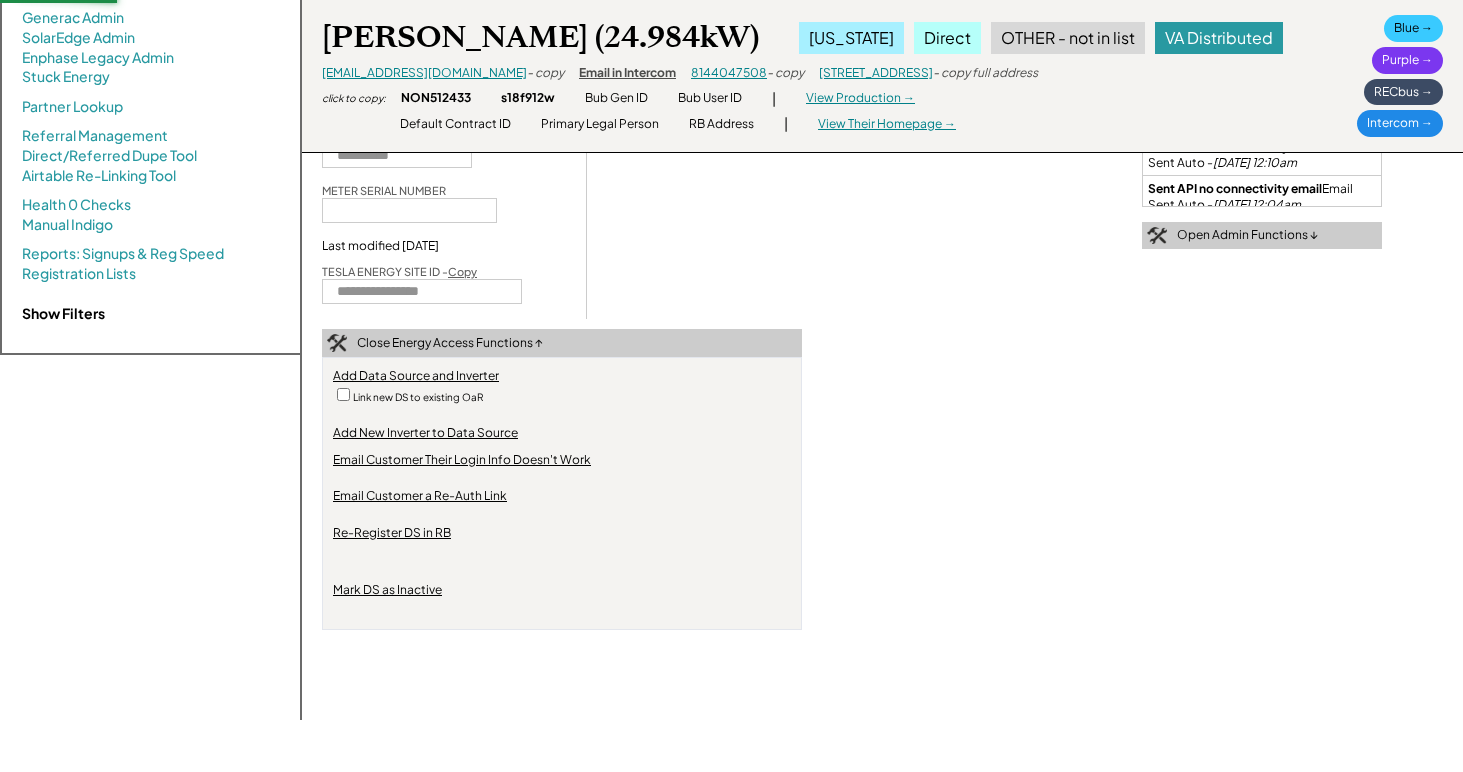 scroll, scrollTop: 670, scrollLeft: 0, axis: vertical 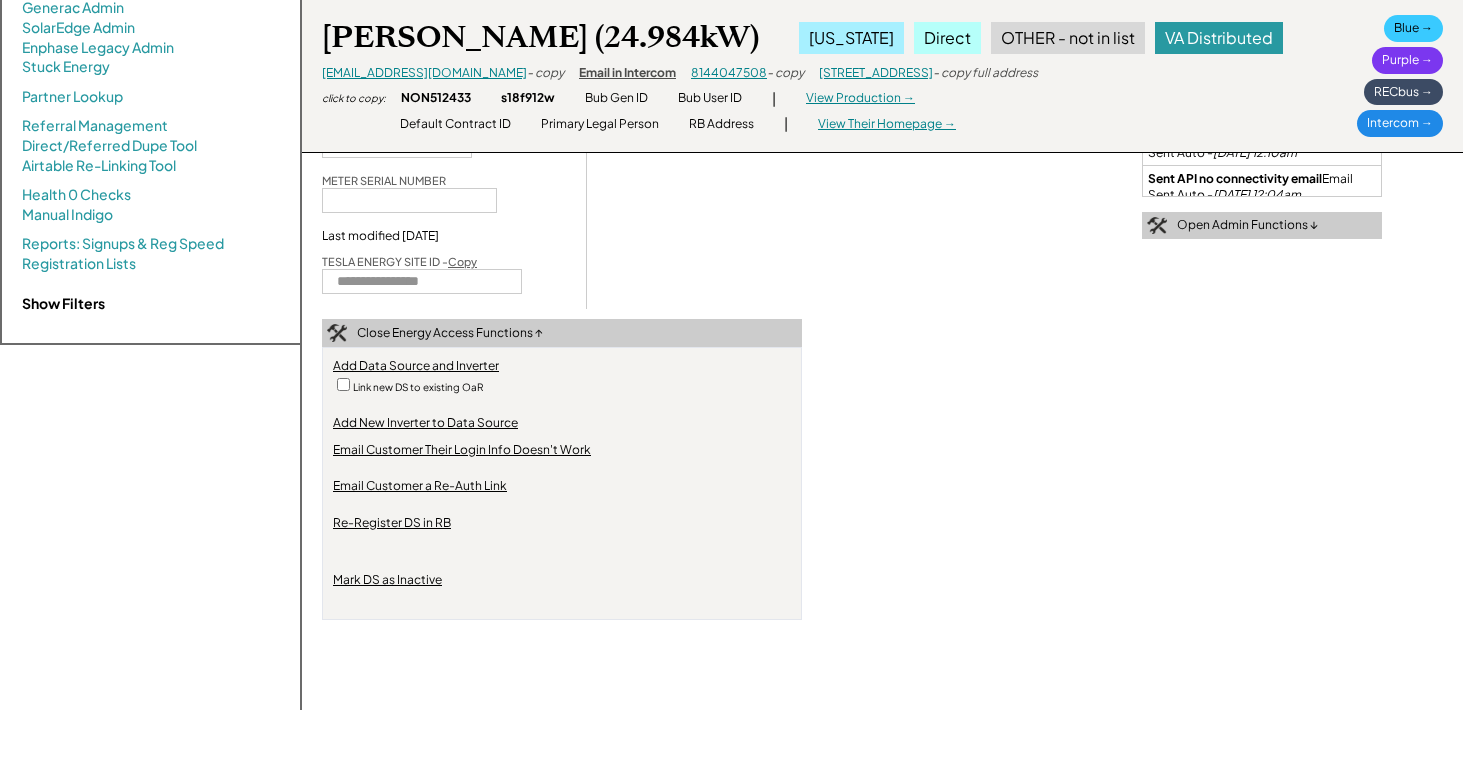 click on "Re-Register DS in RB" at bounding box center [392, 523] 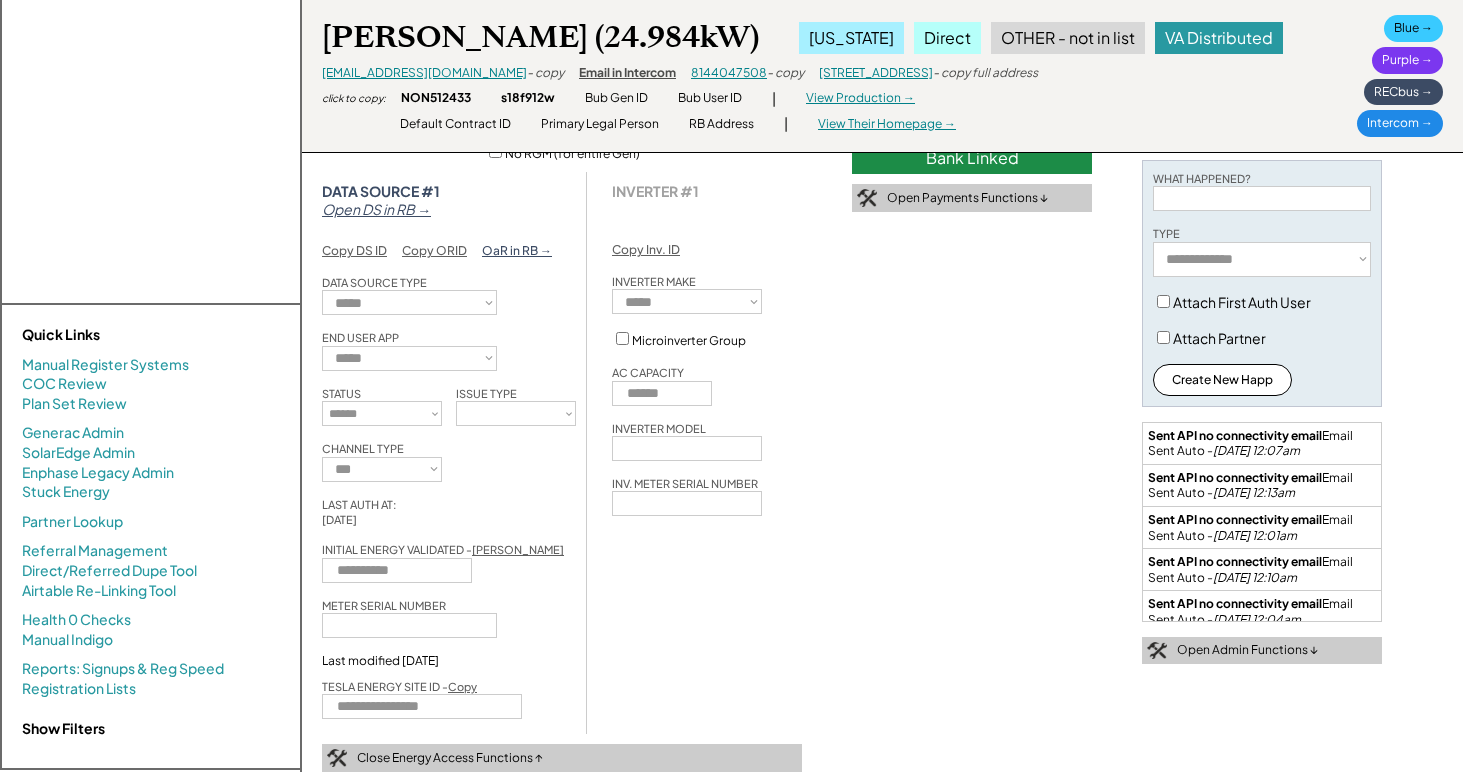 scroll, scrollTop: 0, scrollLeft: 0, axis: both 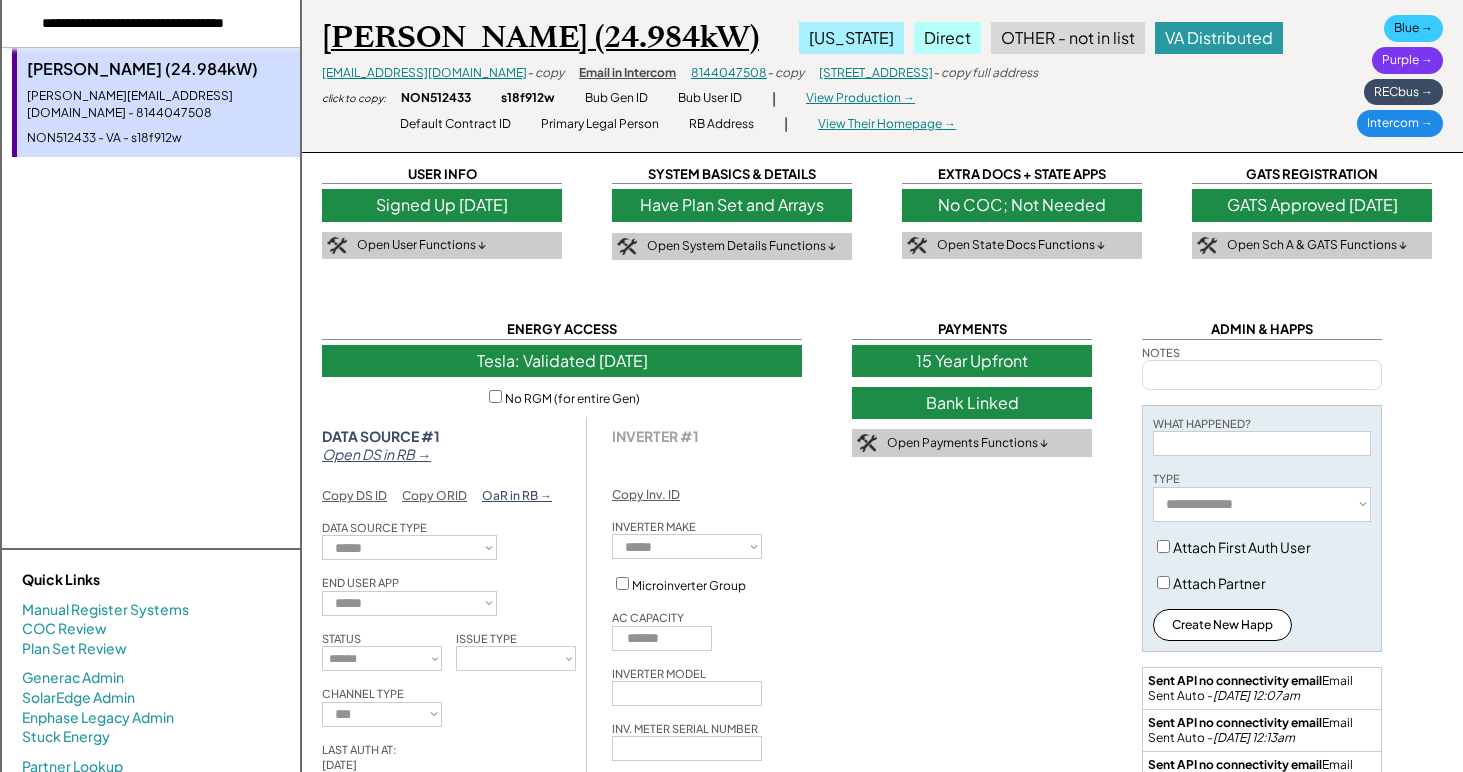 drag, startPoint x: 202, startPoint y: 17, endPoint x: 450, endPoint y: 22, distance: 248.0504 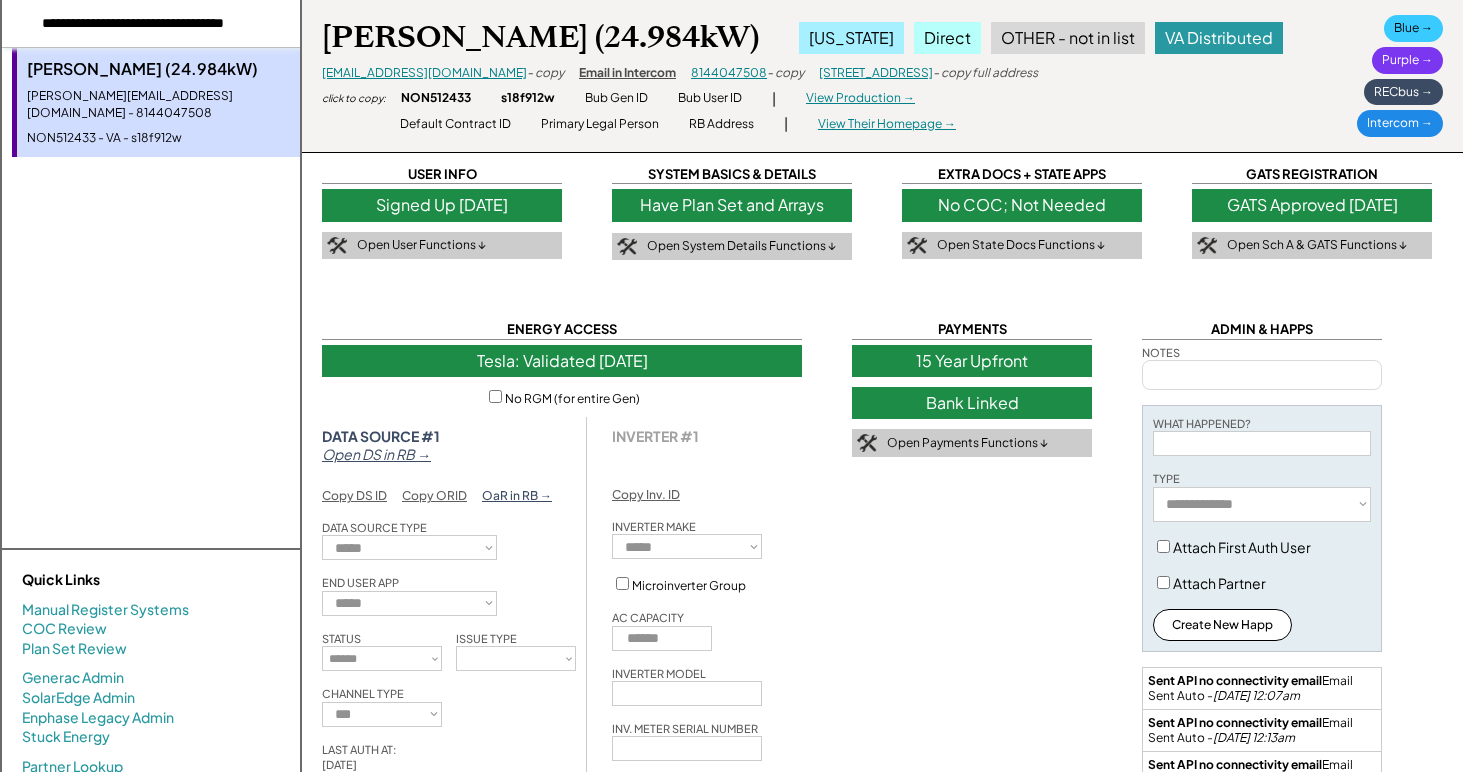 scroll, scrollTop: 0, scrollLeft: 0, axis: both 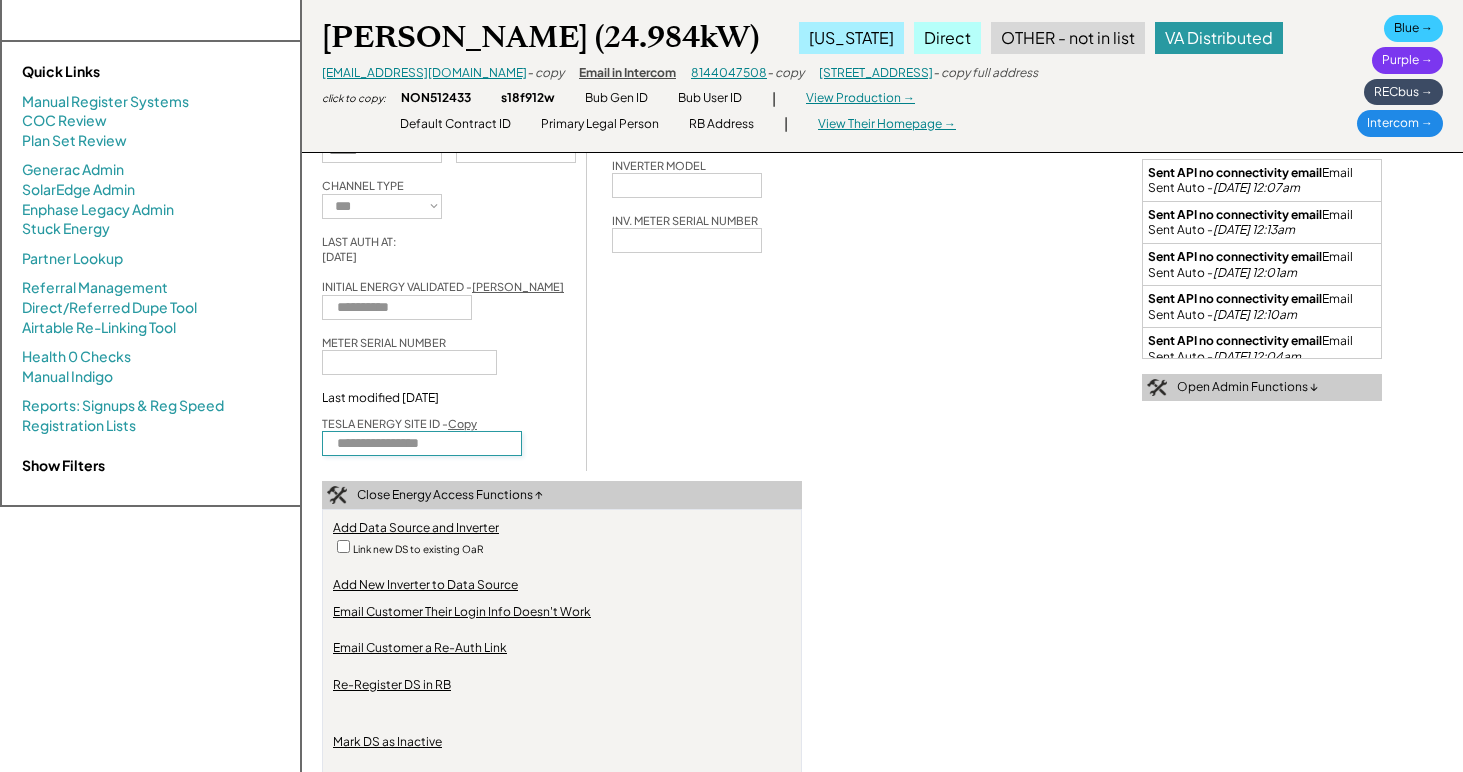 drag, startPoint x: 483, startPoint y: 449, endPoint x: 194, endPoint y: 408, distance: 291.89383 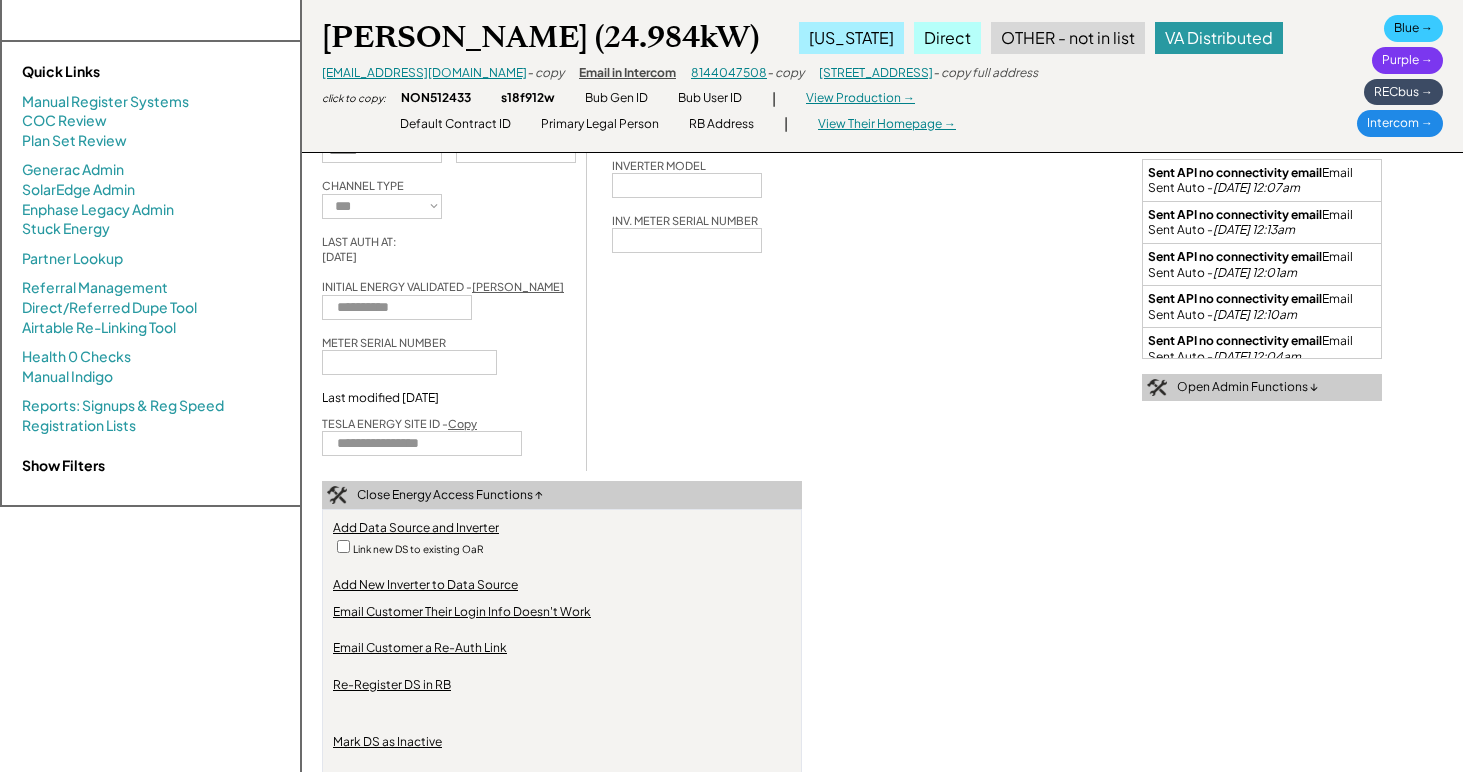 click on "**********" at bounding box center [454, 190] 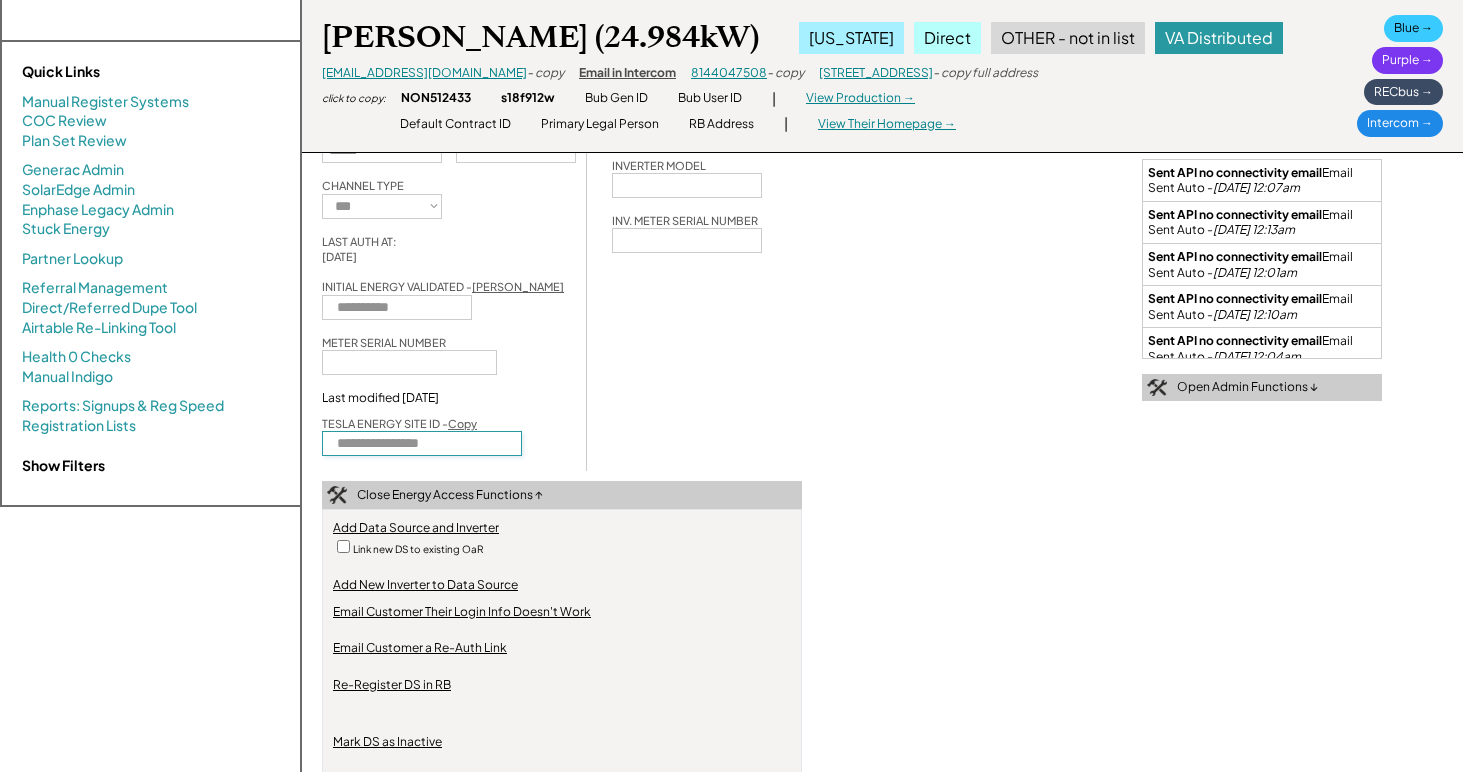 drag, startPoint x: 487, startPoint y: 441, endPoint x: 212, endPoint y: 420, distance: 275.80066 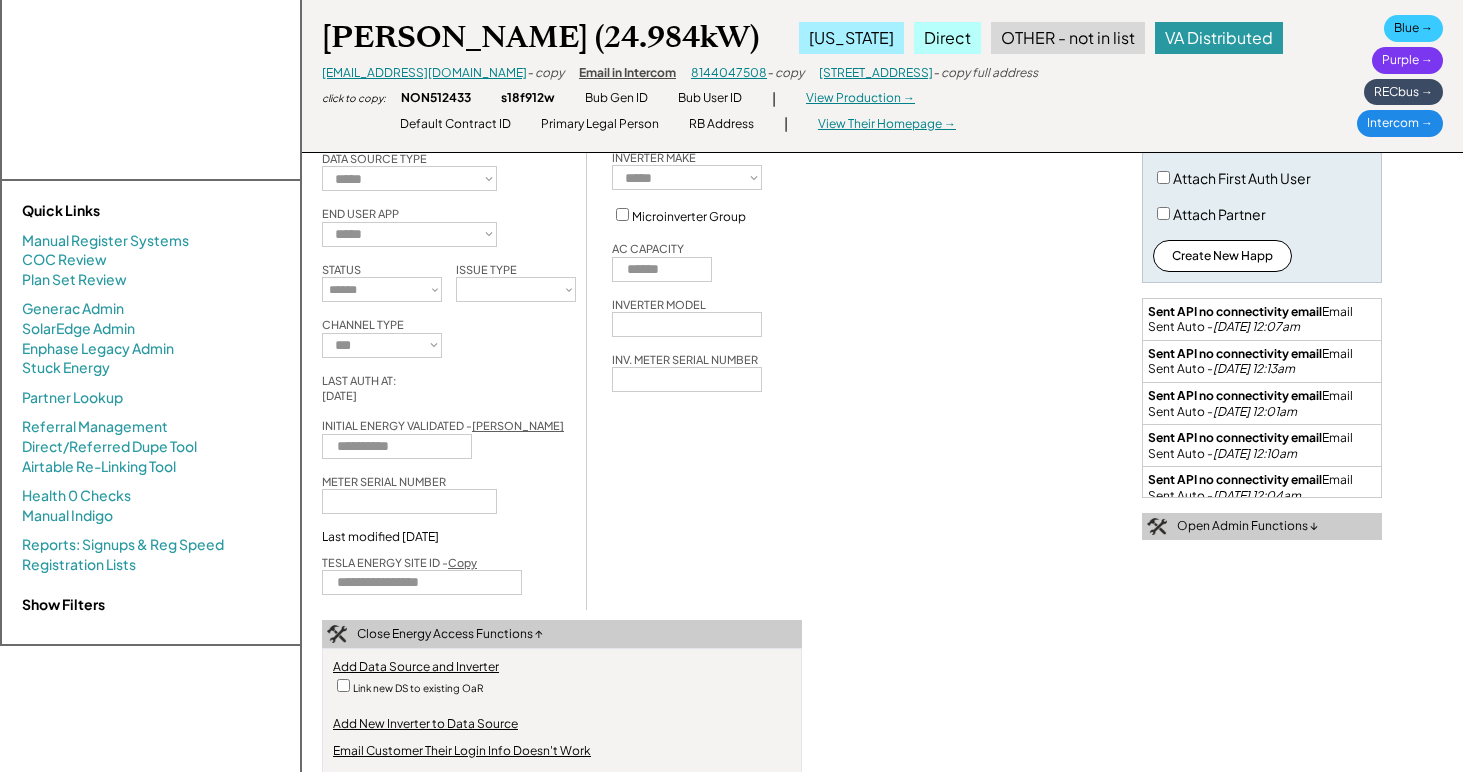 scroll, scrollTop: 0, scrollLeft: 0, axis: both 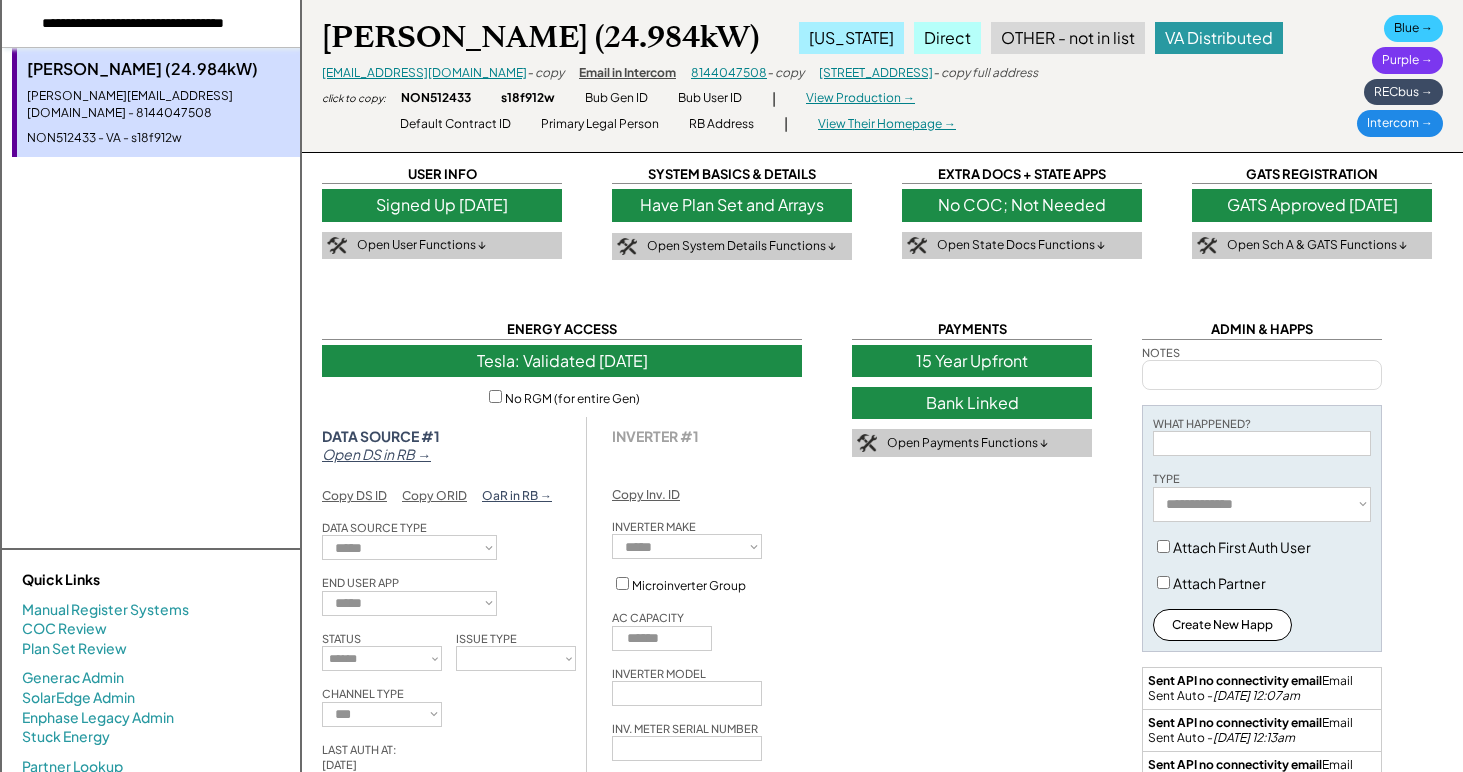 click at bounding box center (151, 24) 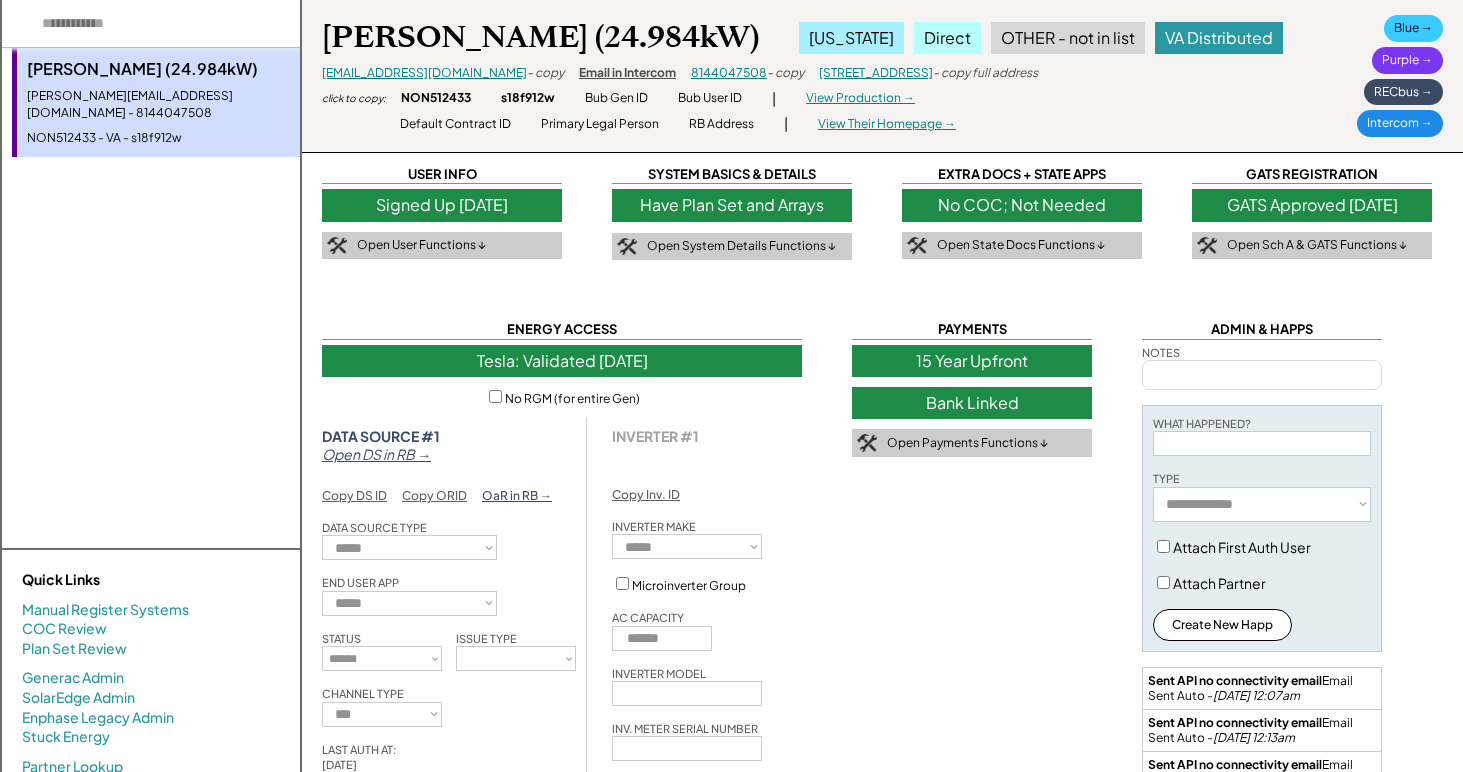 paste on "**********" 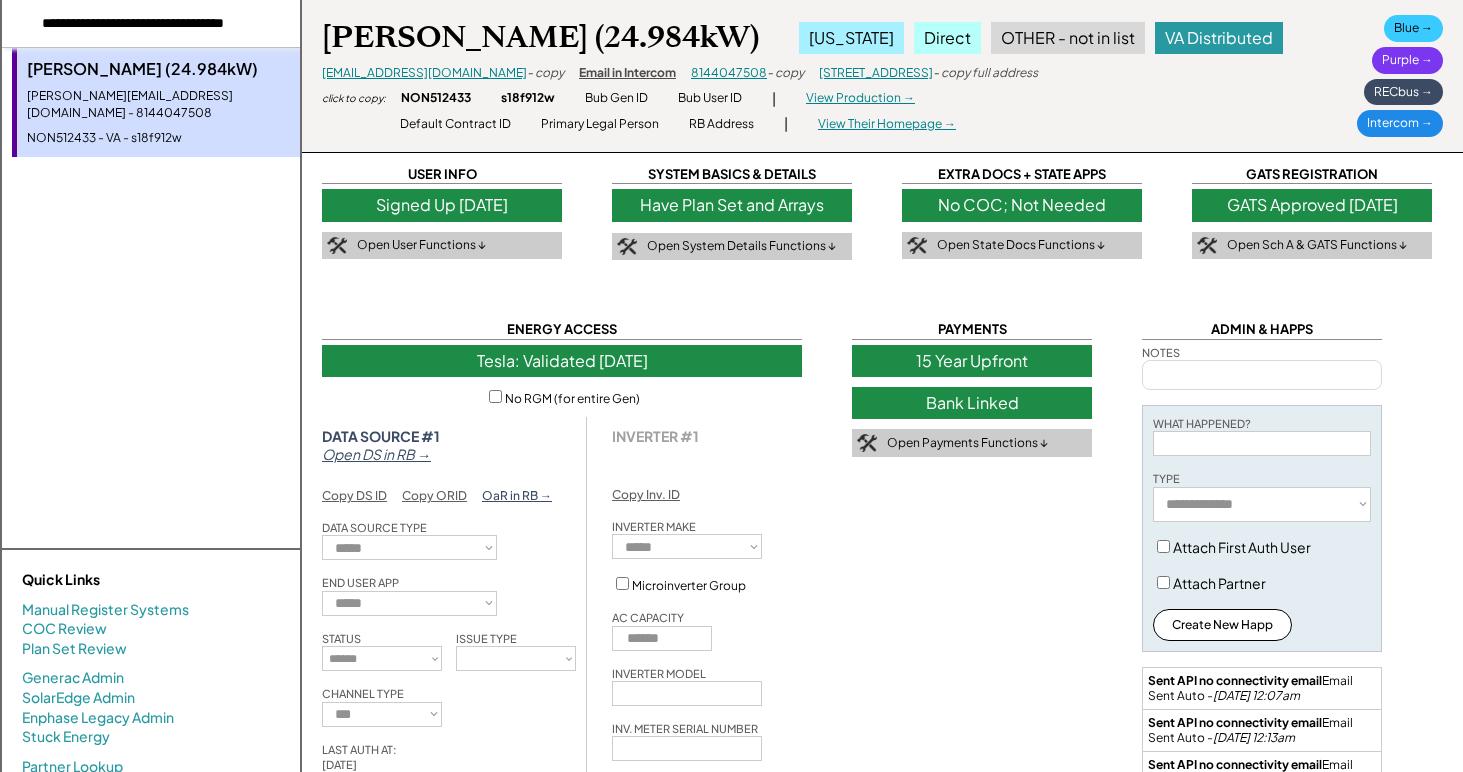 scroll, scrollTop: 0, scrollLeft: 54, axis: horizontal 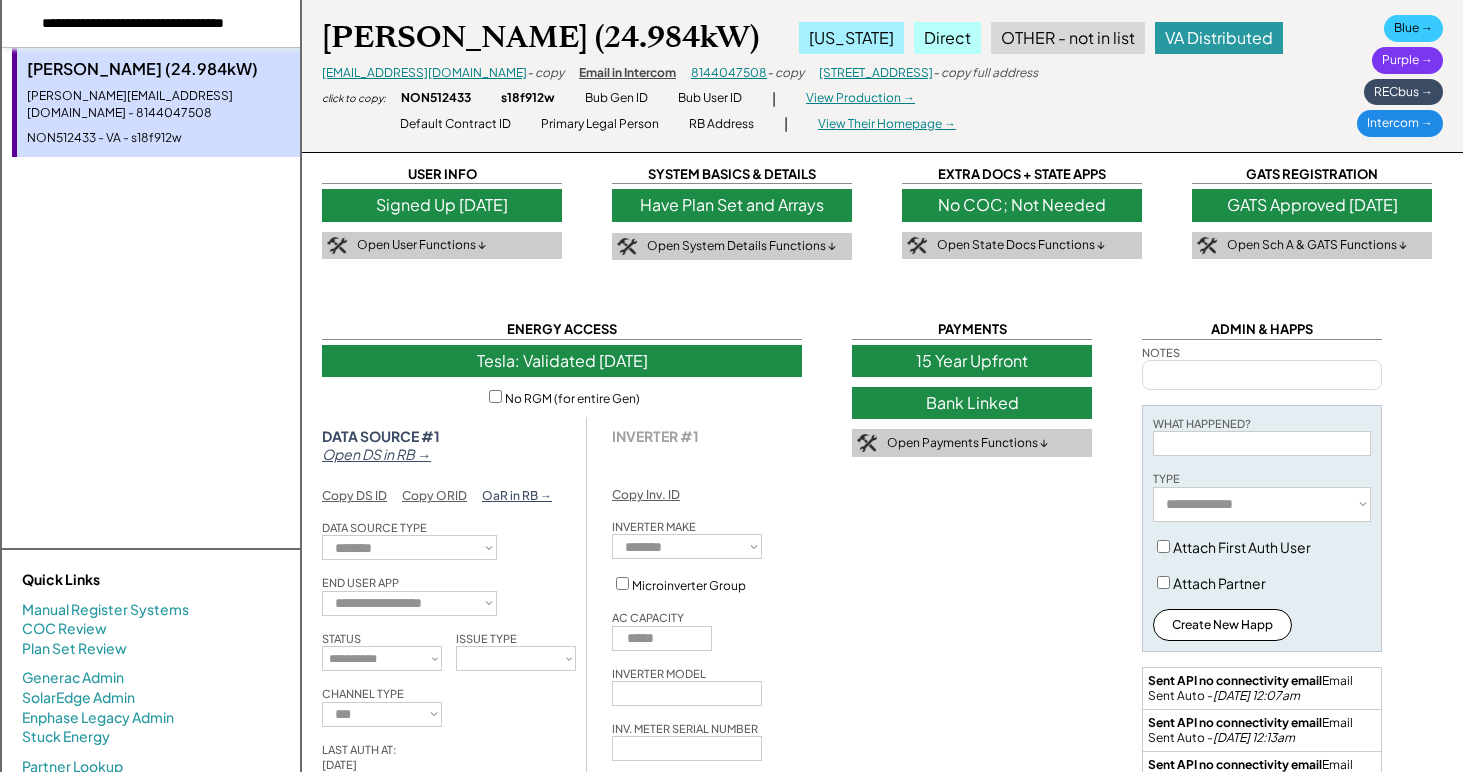 select on "**********" 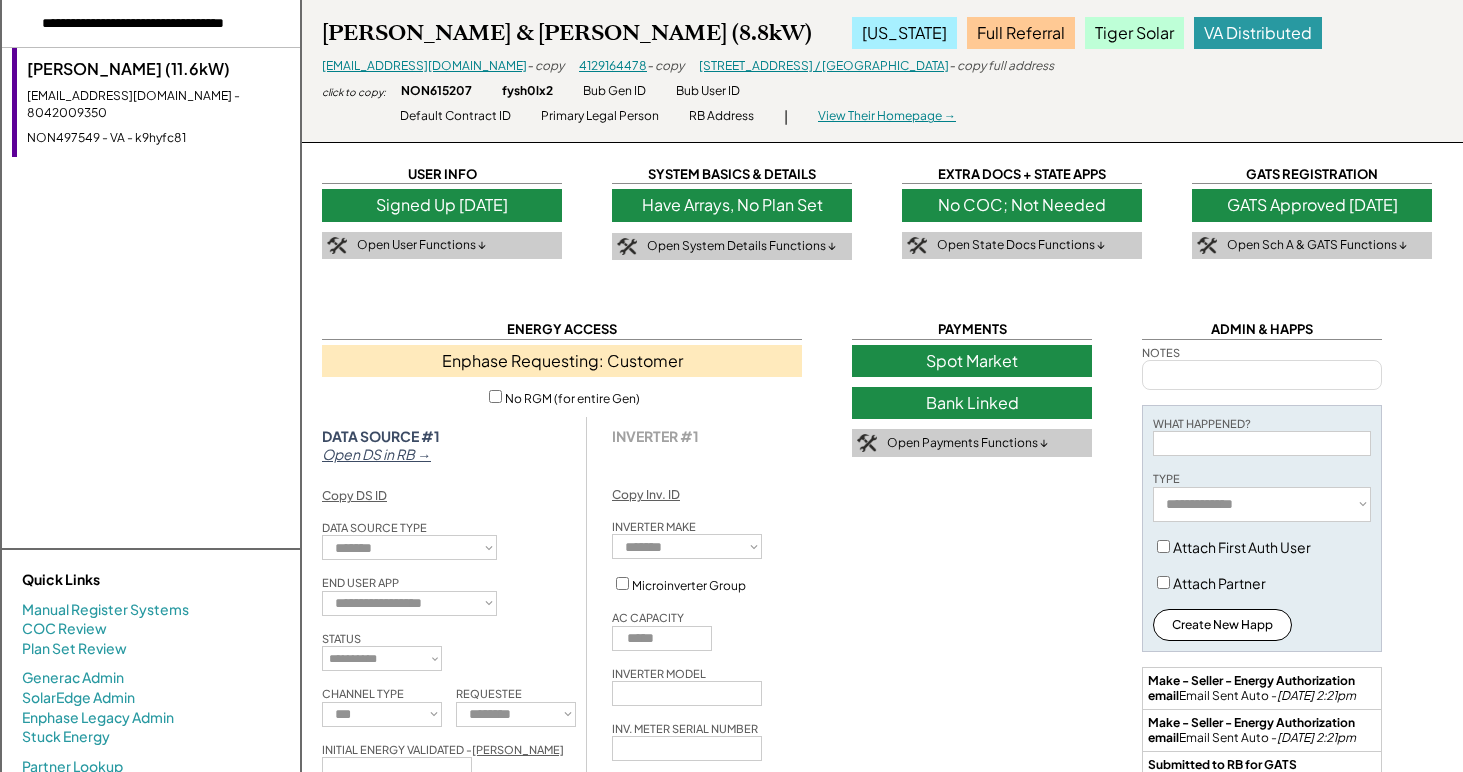 click on "NON497549 - VA - k9hyfc81" at bounding box center (158, 138) 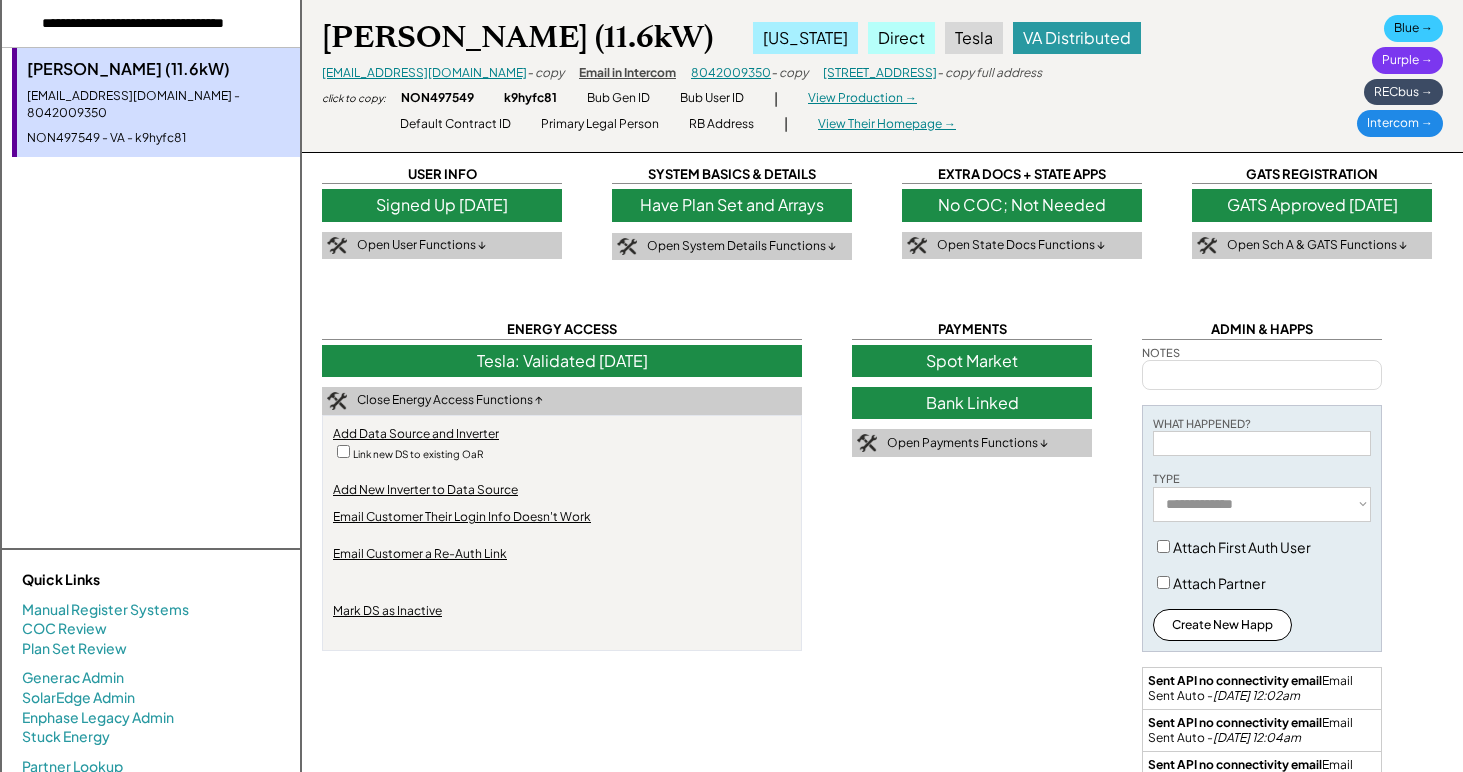 click on "Tesla: Validated 4/26/24" at bounding box center [562, 361] 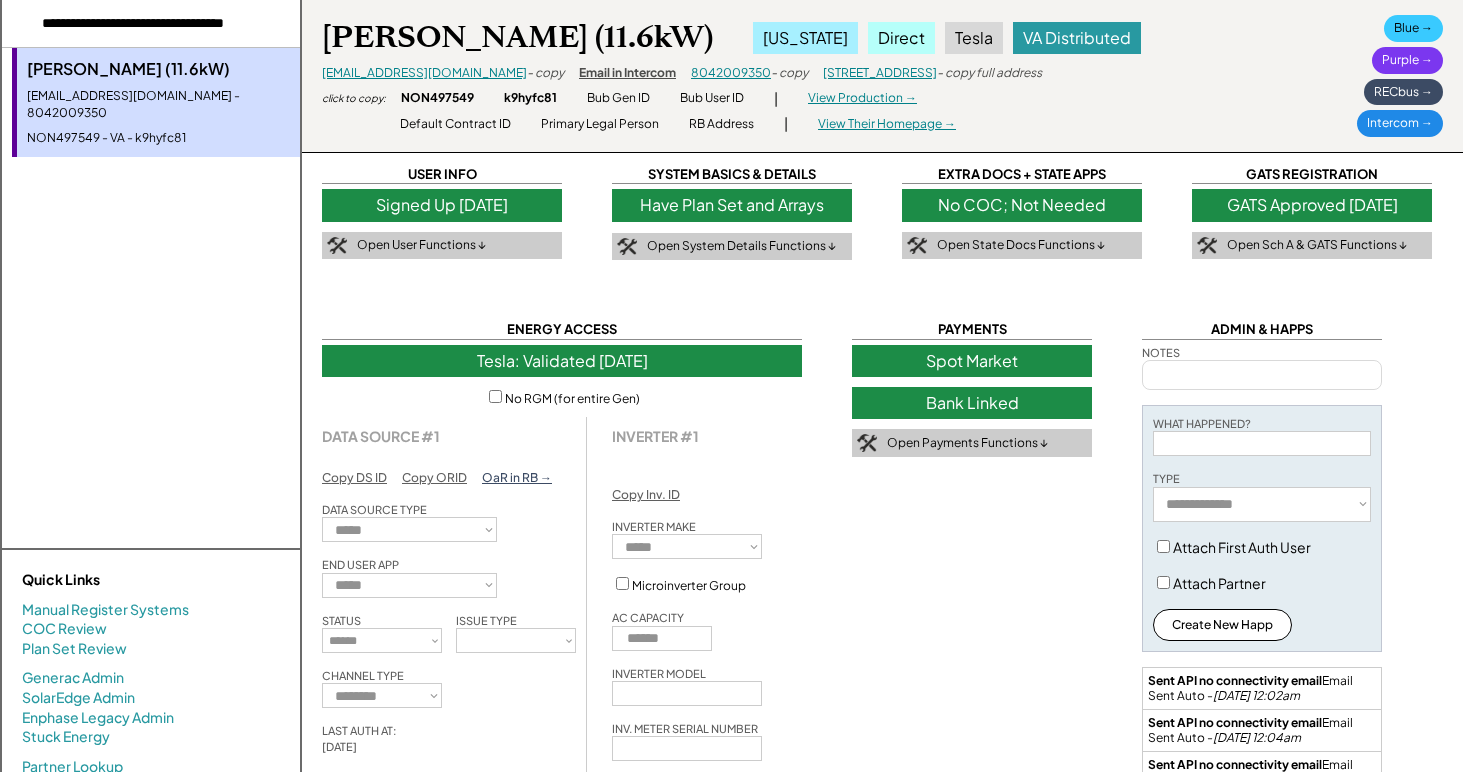 scroll, scrollTop: 2, scrollLeft: 0, axis: vertical 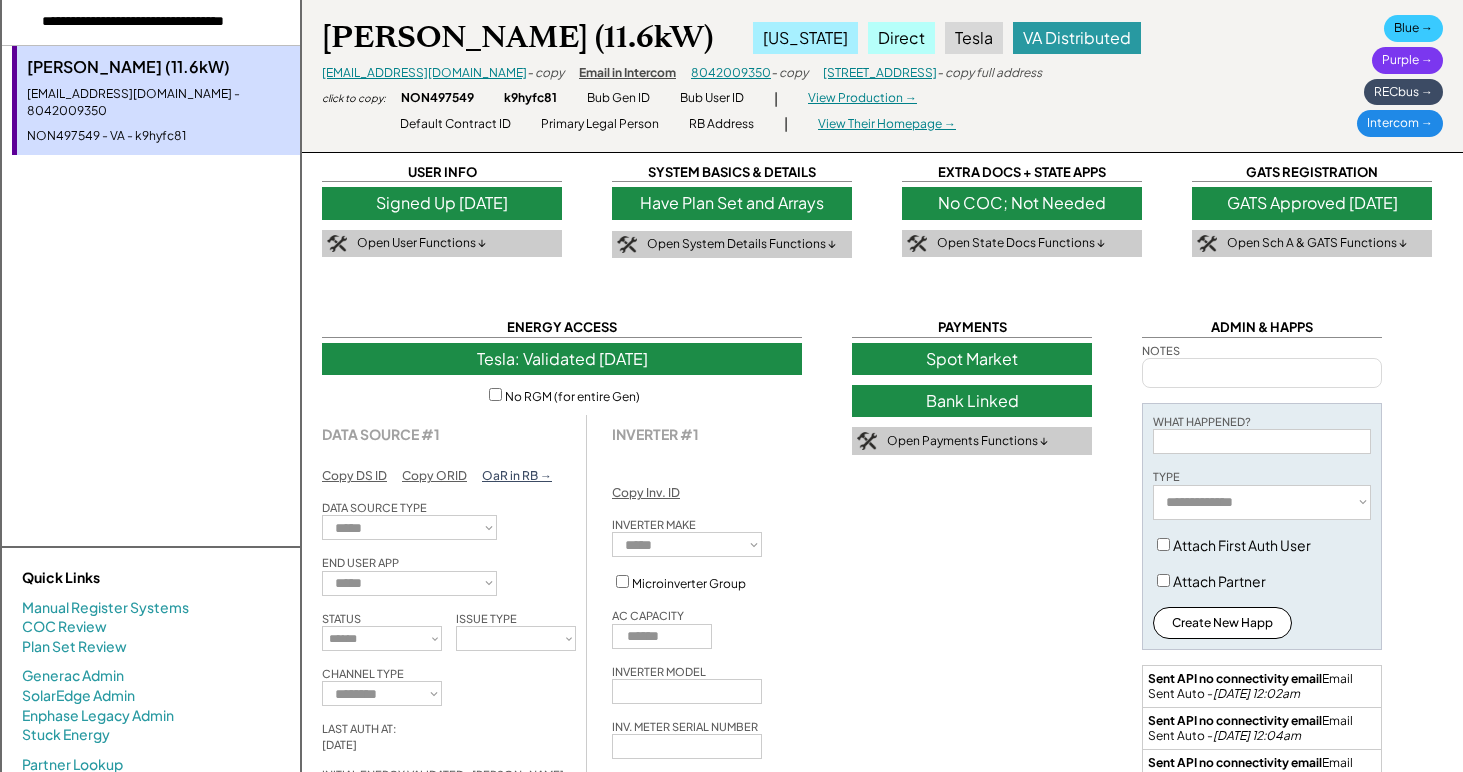 click at bounding box center [151, 22] 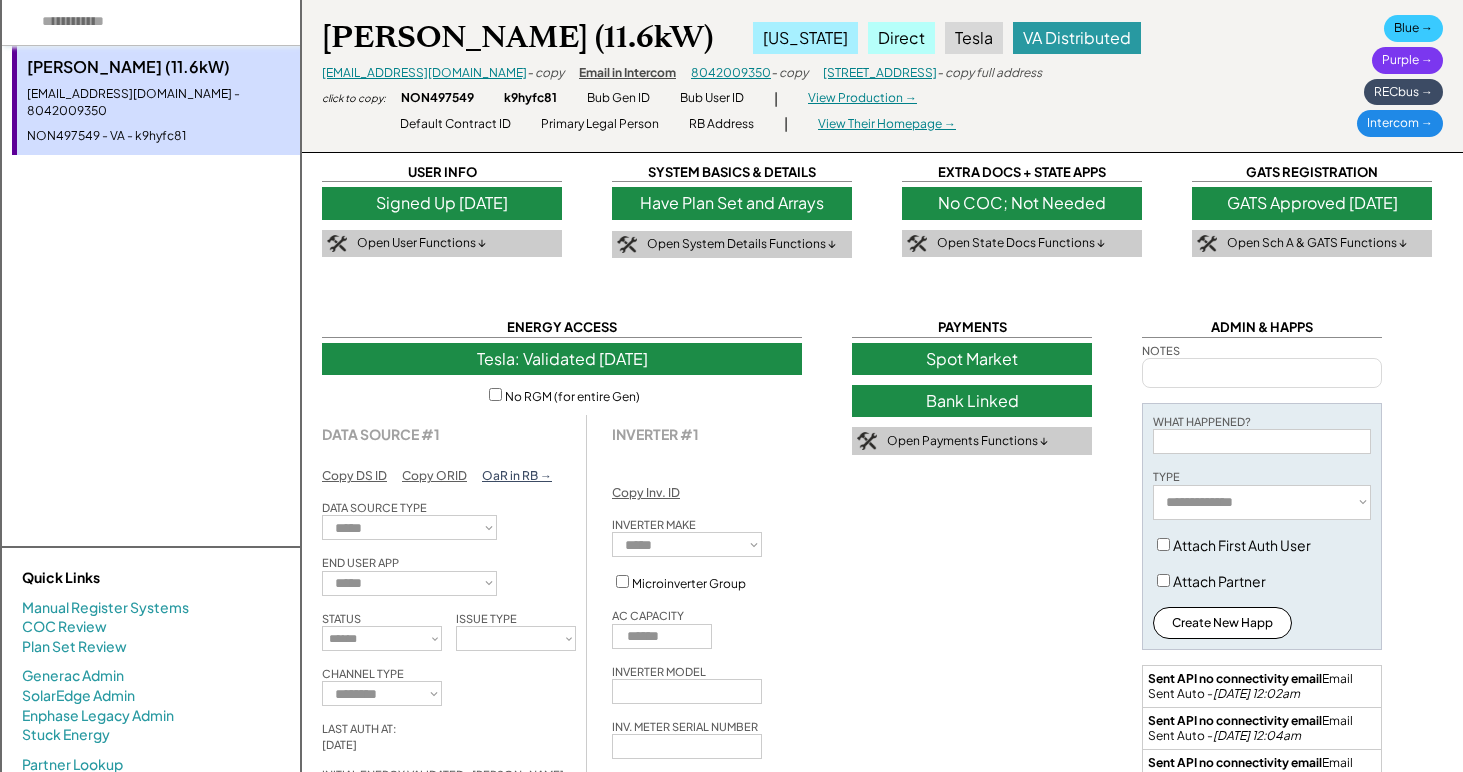 paste on "**********" 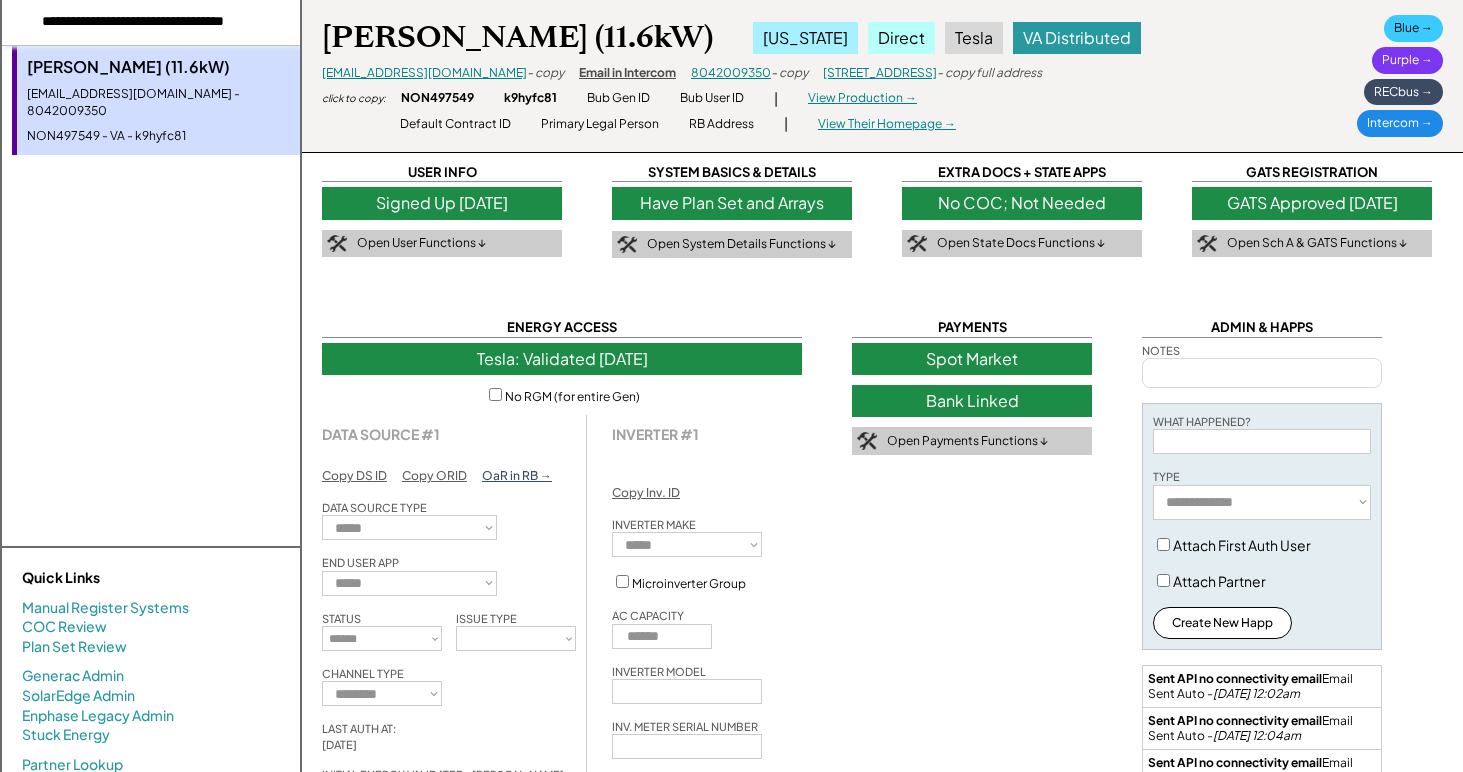 scroll, scrollTop: 0, scrollLeft: 61, axis: horizontal 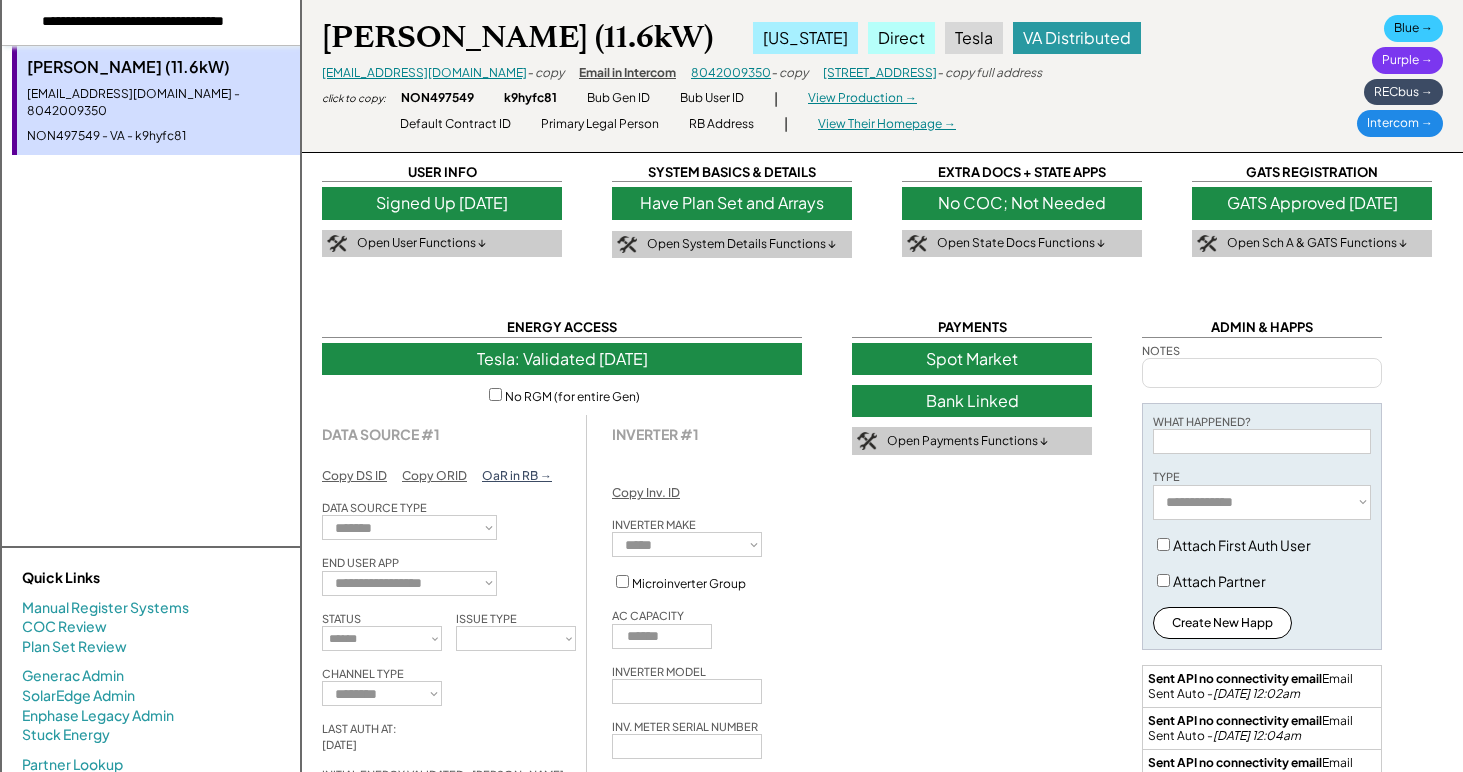 select on "**********" 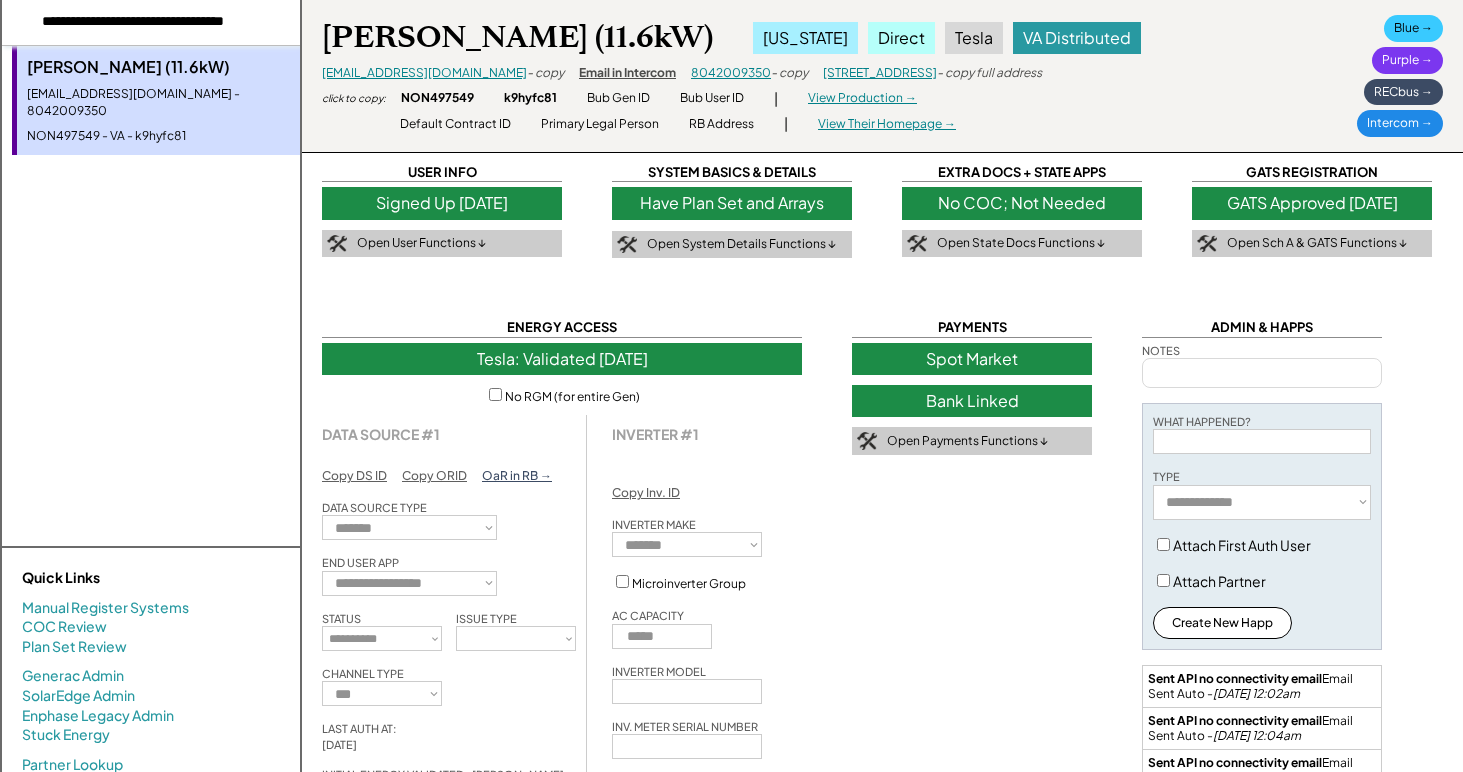 scroll, scrollTop: 0, scrollLeft: 0, axis: both 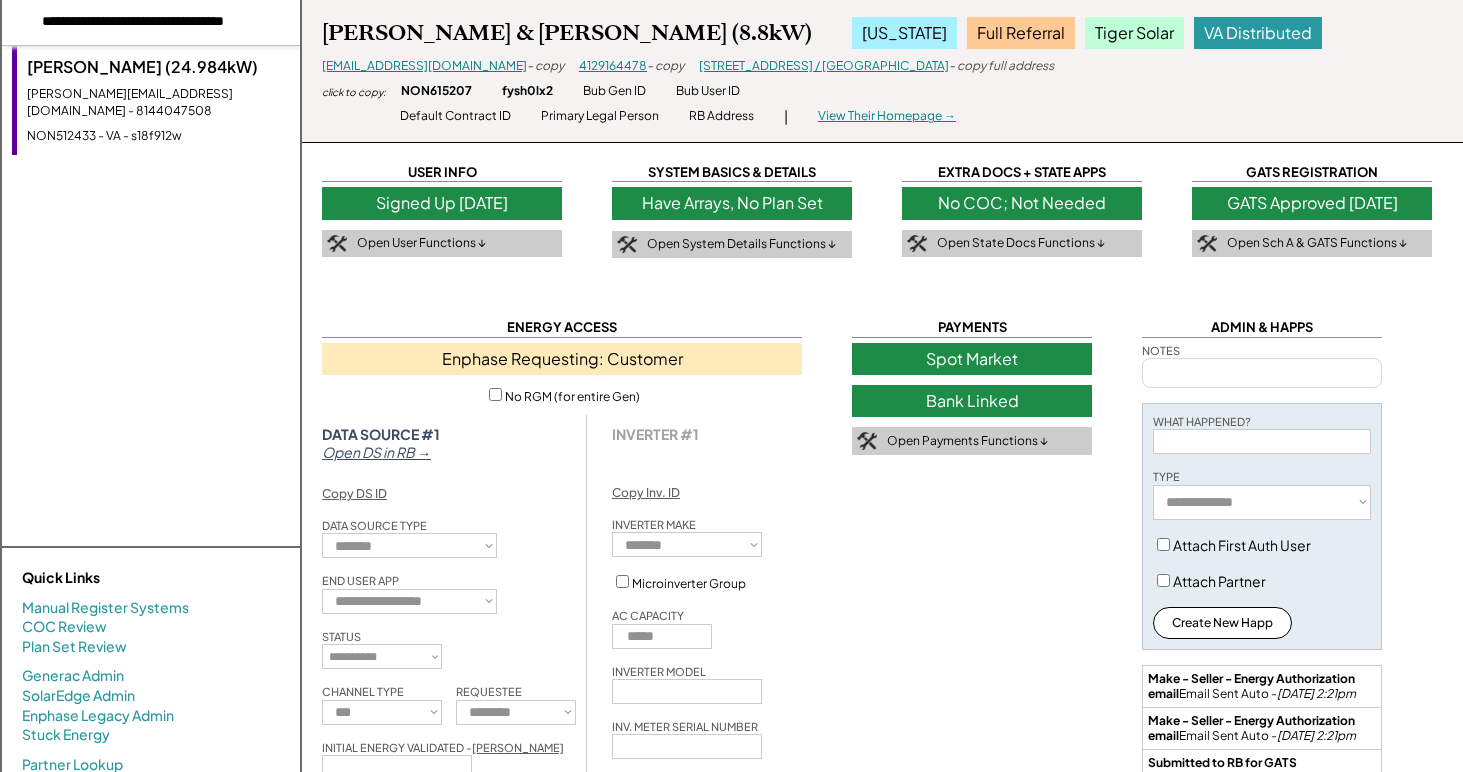 click at bounding box center (151, 22) 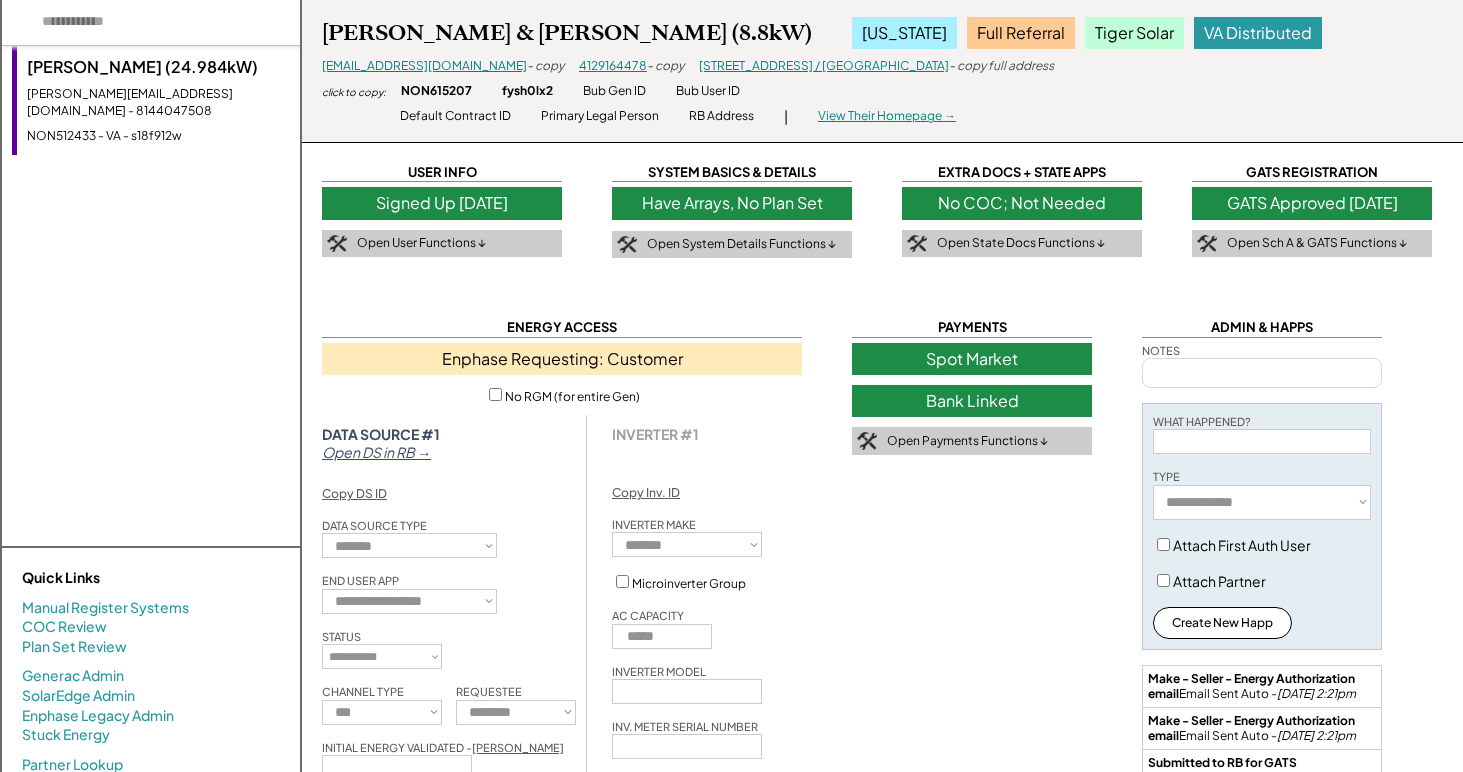 paste on "**********" 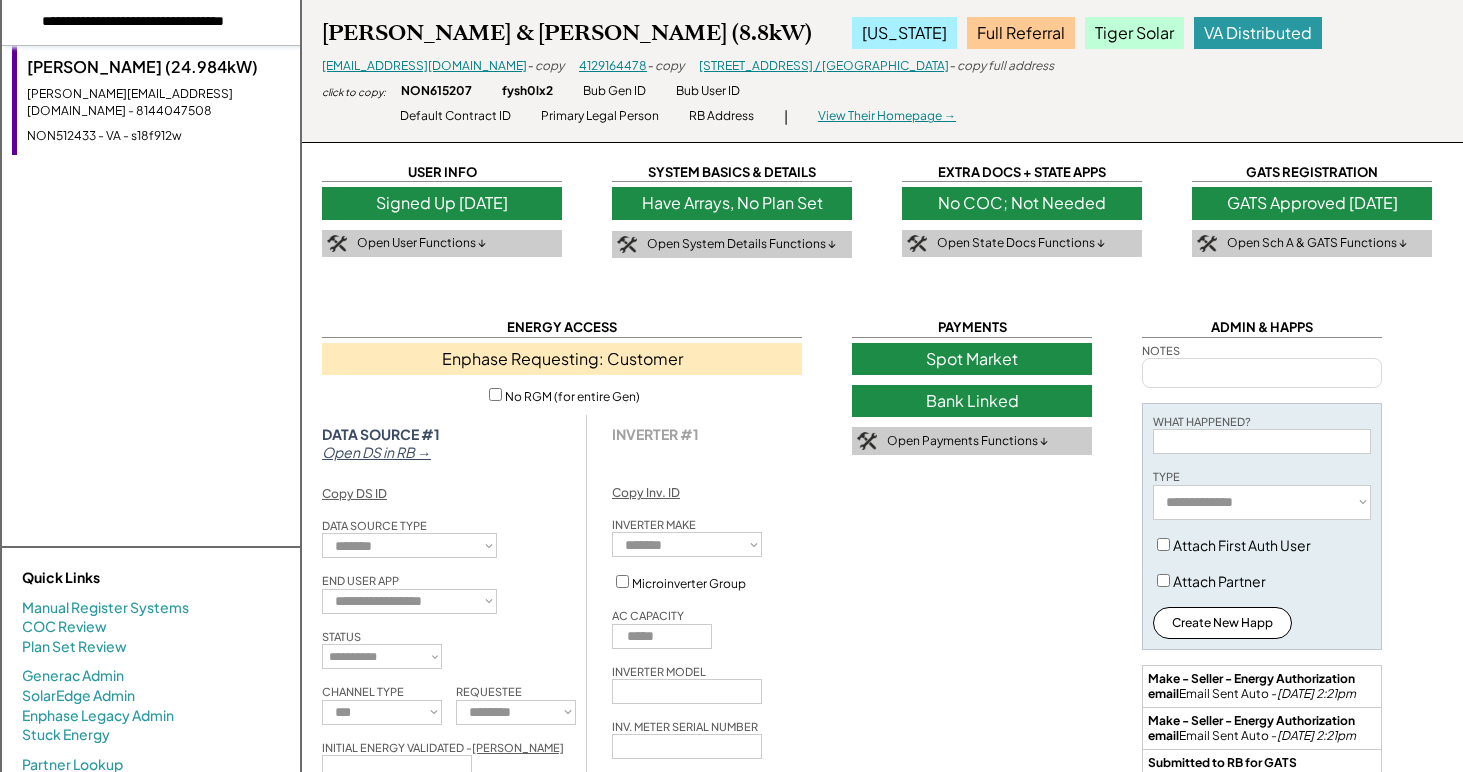 scroll, scrollTop: 0, scrollLeft: 57, axis: horizontal 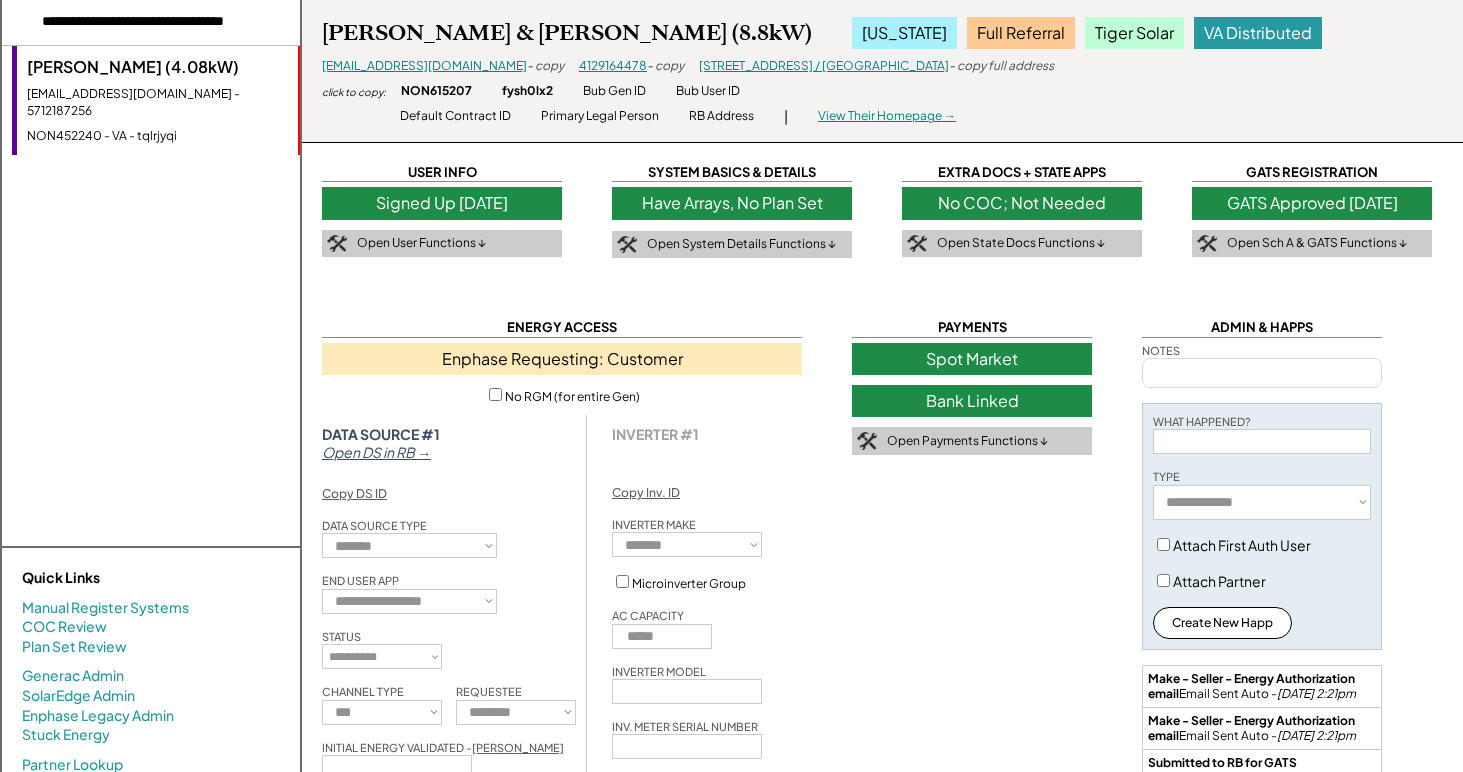 click on "Atul Saxena (4.08kW)" at bounding box center (157, 67) 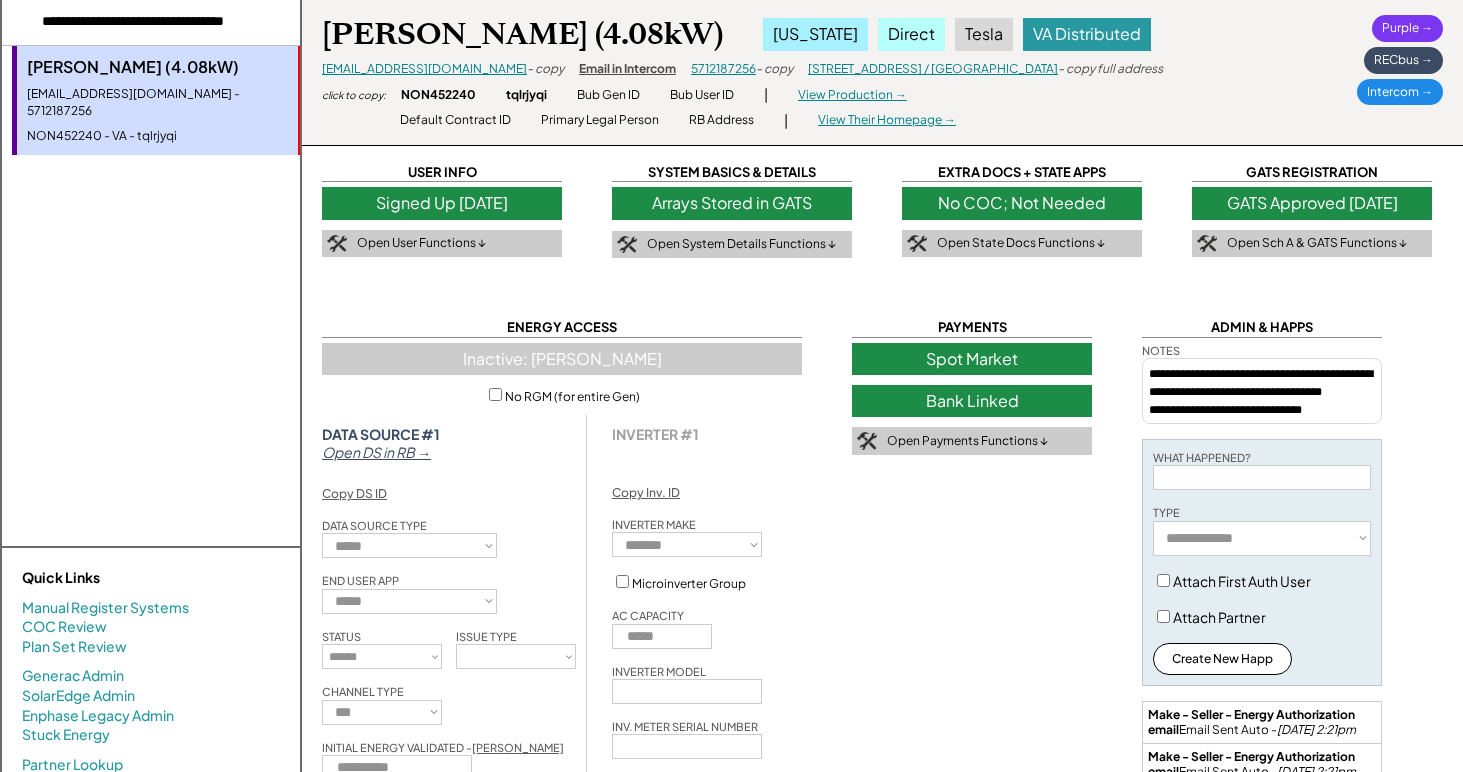 select on "*******" 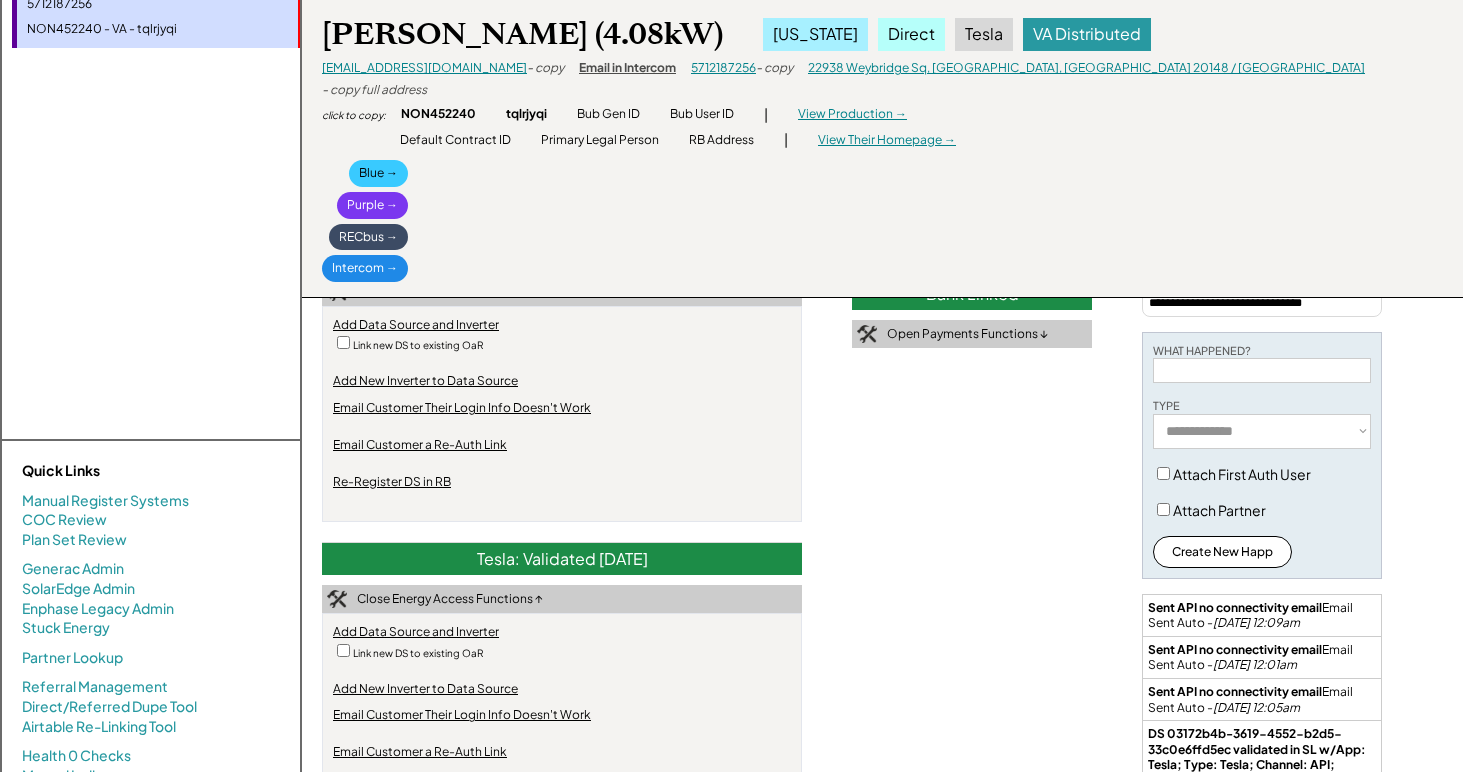 scroll, scrollTop: 138, scrollLeft: 0, axis: vertical 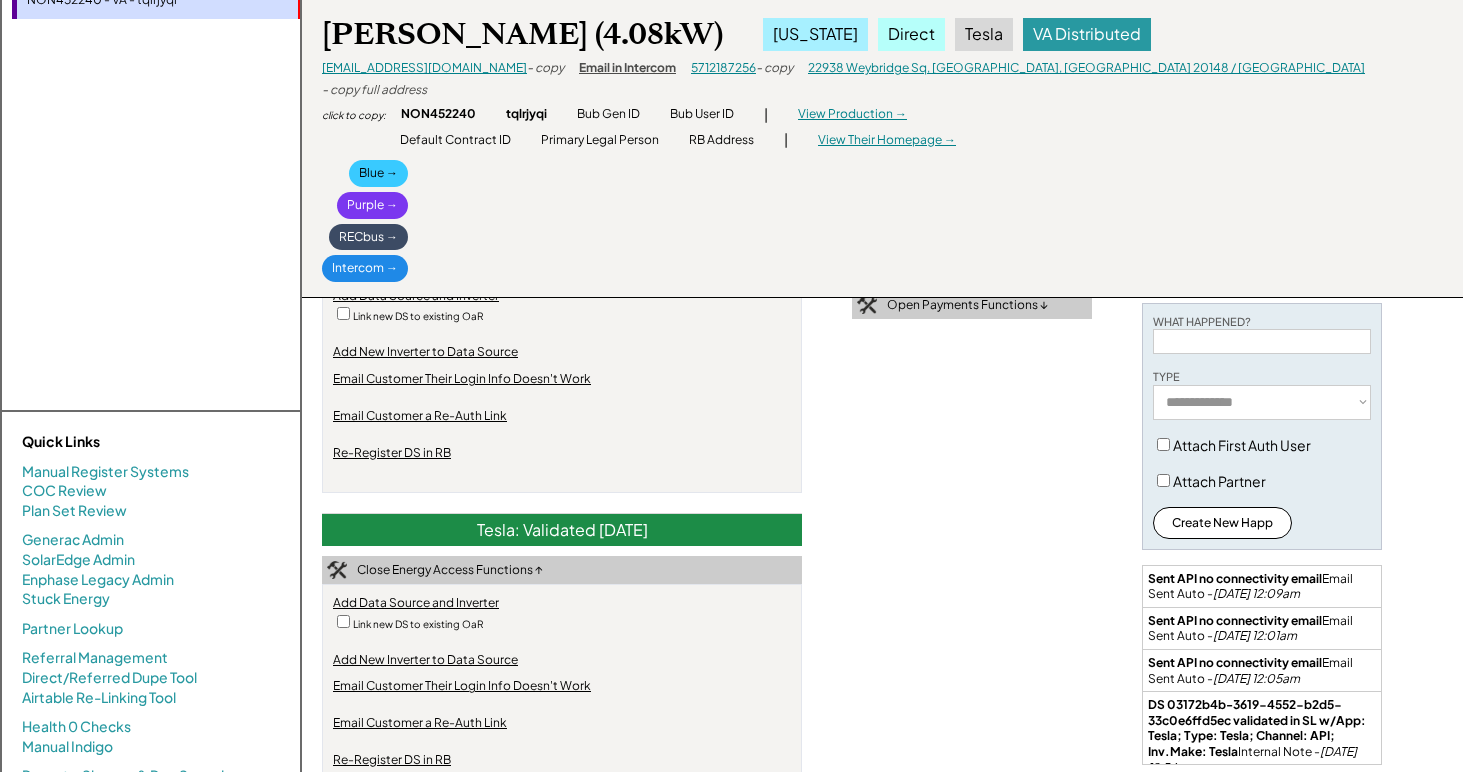 click on "Inactive: Tesla" at bounding box center (562, 223) 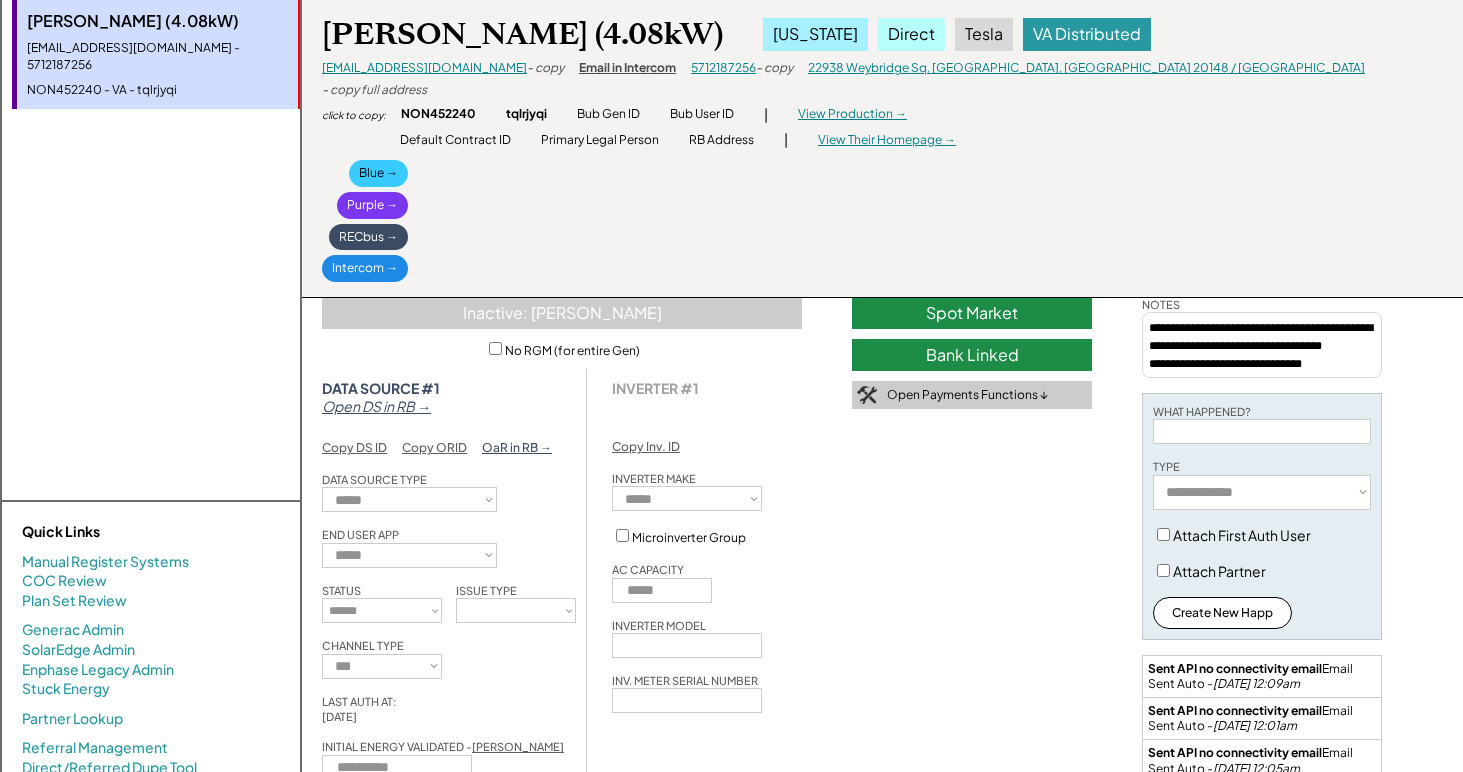 scroll, scrollTop: 0, scrollLeft: 0, axis: both 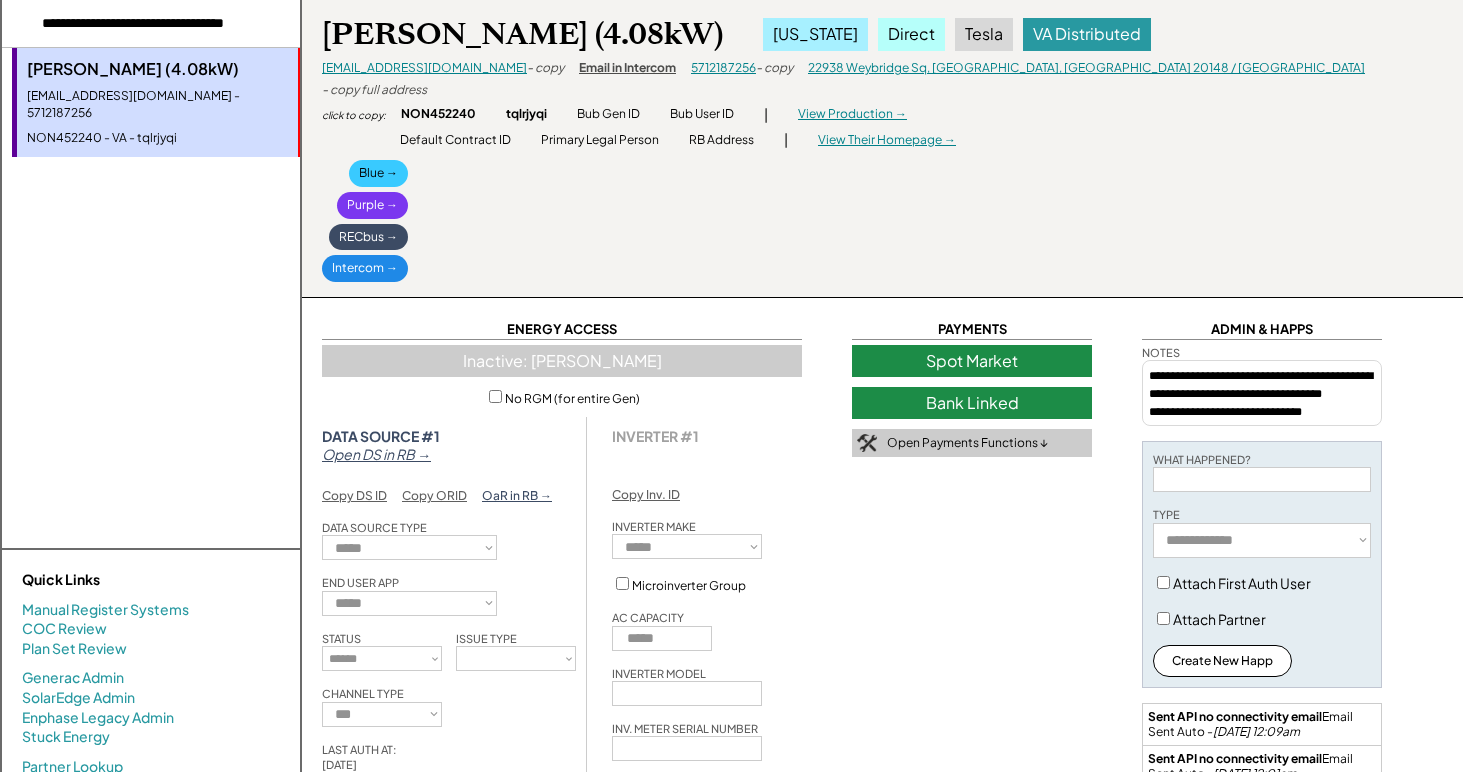 click at bounding box center (151, 24) 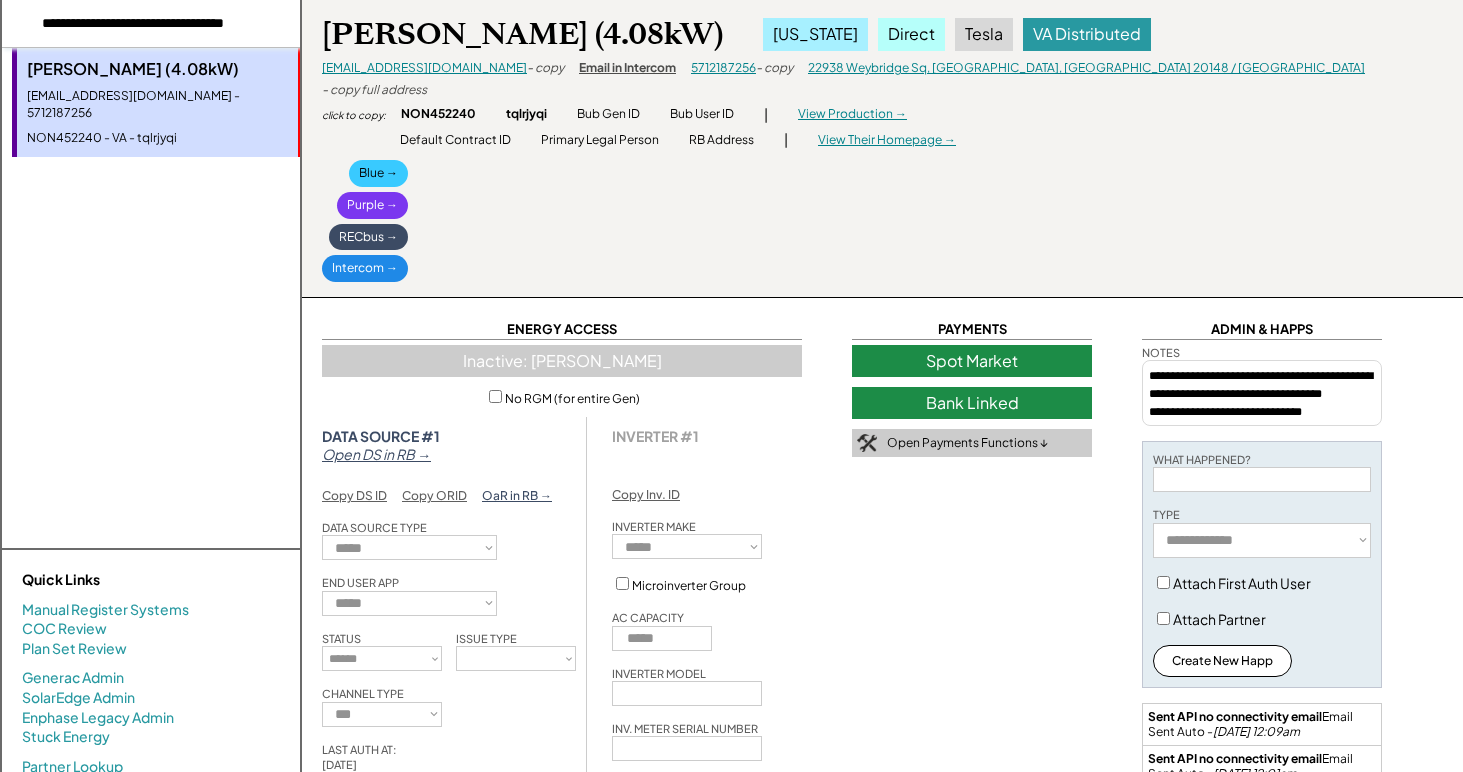 paste on "**********" 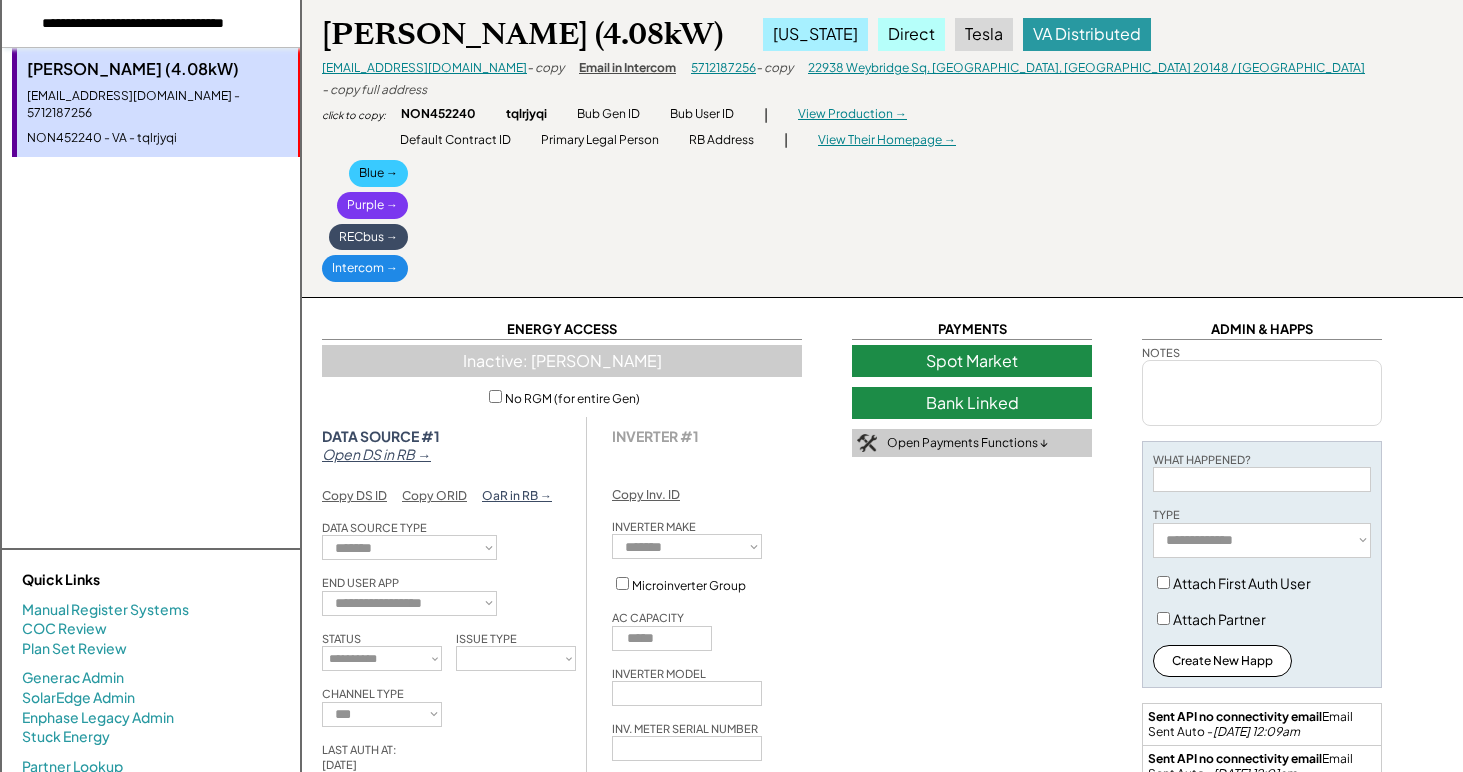 scroll, scrollTop: 0, scrollLeft: 0, axis: both 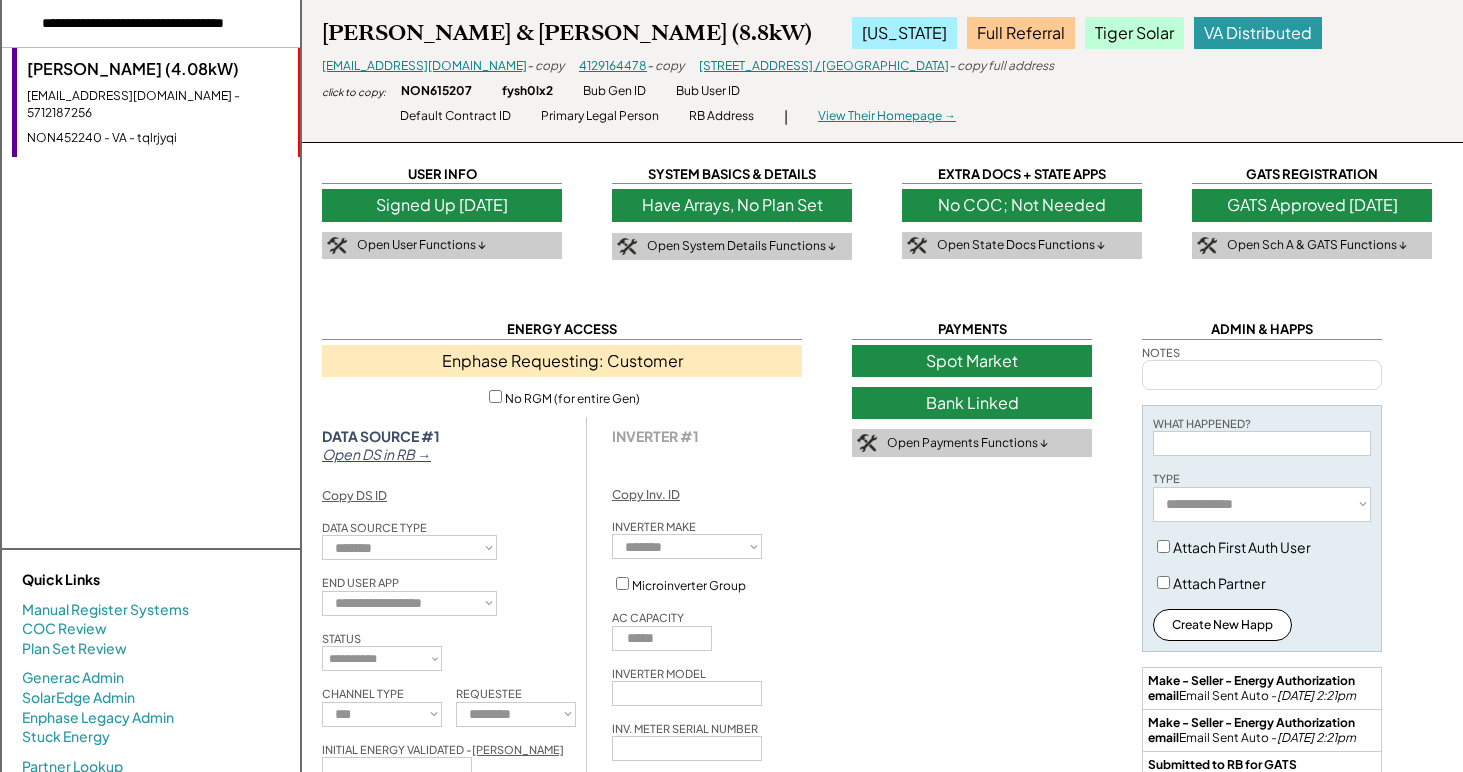 click on "atulbsaxena@gmail.com - 5712187256" at bounding box center [157, 105] 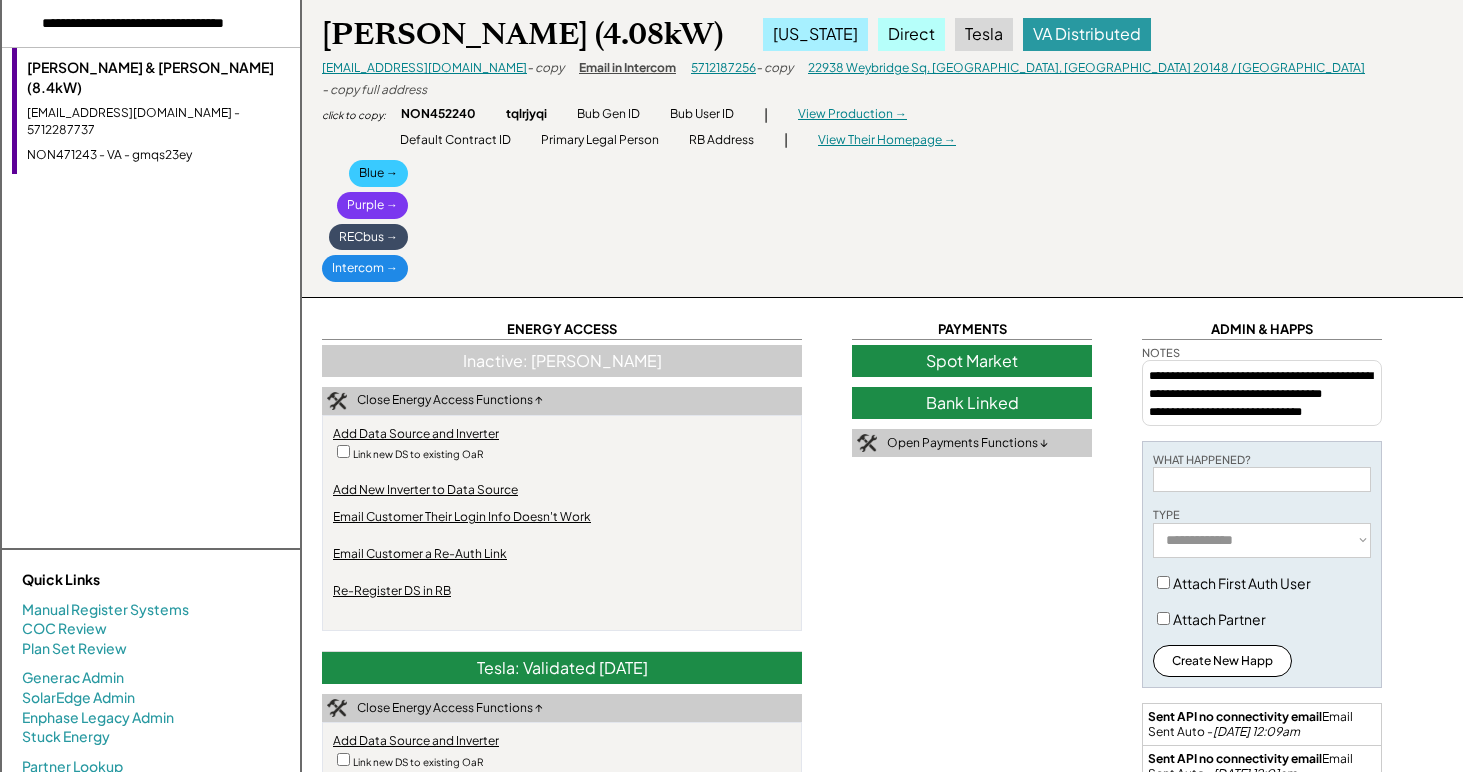 click on "Matthew Carlson & Caroline Carlson (8.4kW) pangeamatt@yahoo.com - 5712287737 NON471243 - VA - gmqs23ey" at bounding box center [156, 111] 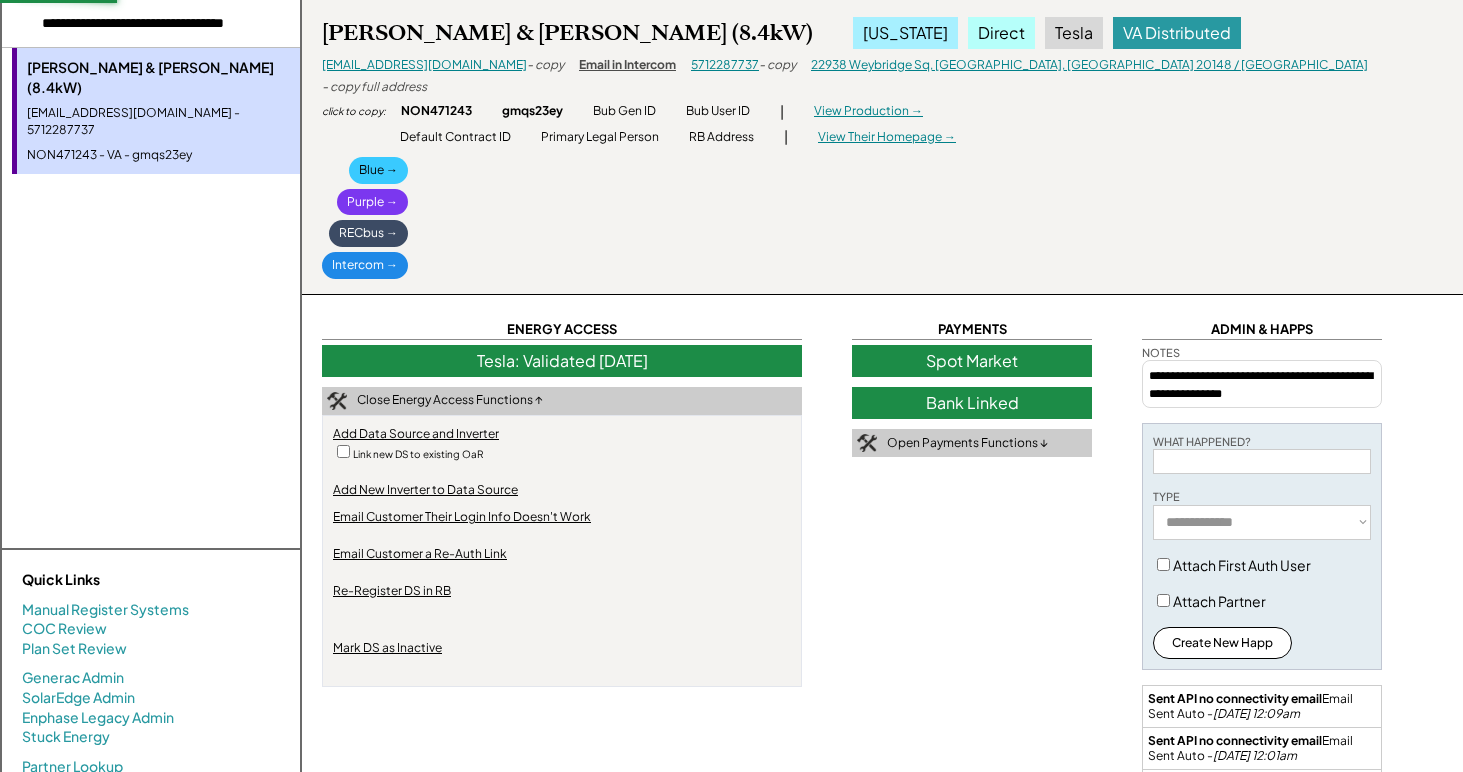 select on "*******" 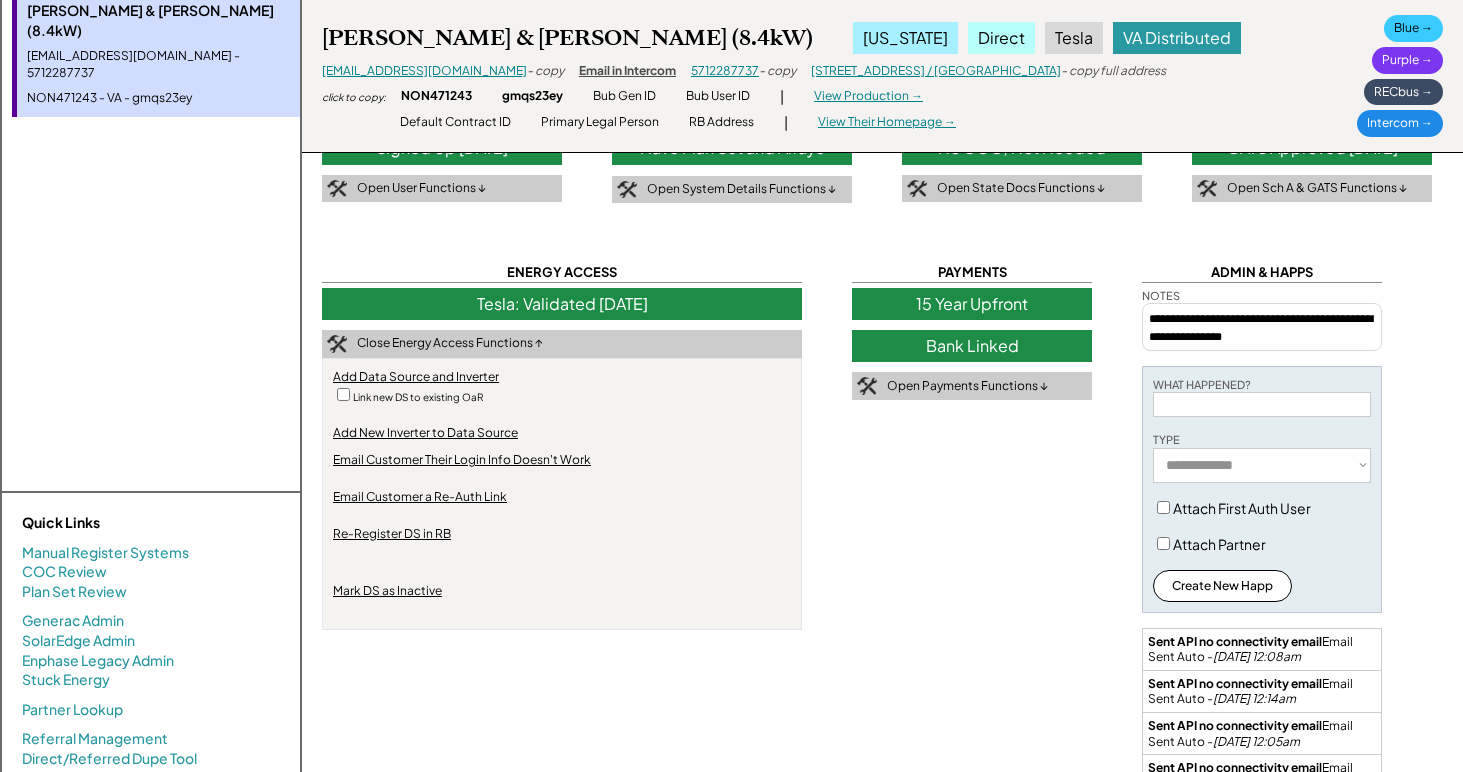 scroll, scrollTop: 0, scrollLeft: 0, axis: both 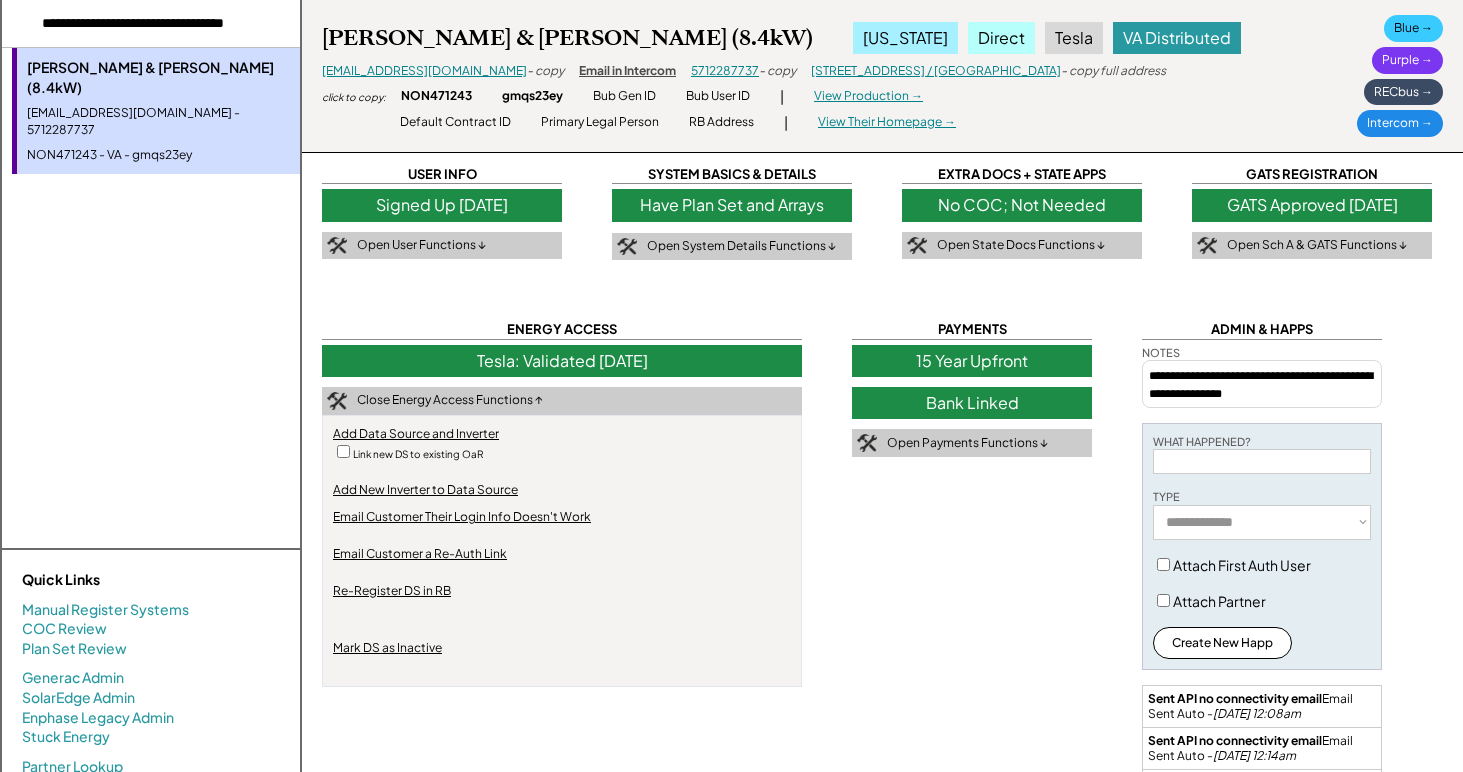 click on "Tesla: Validated 4/25/24" at bounding box center (562, 361) 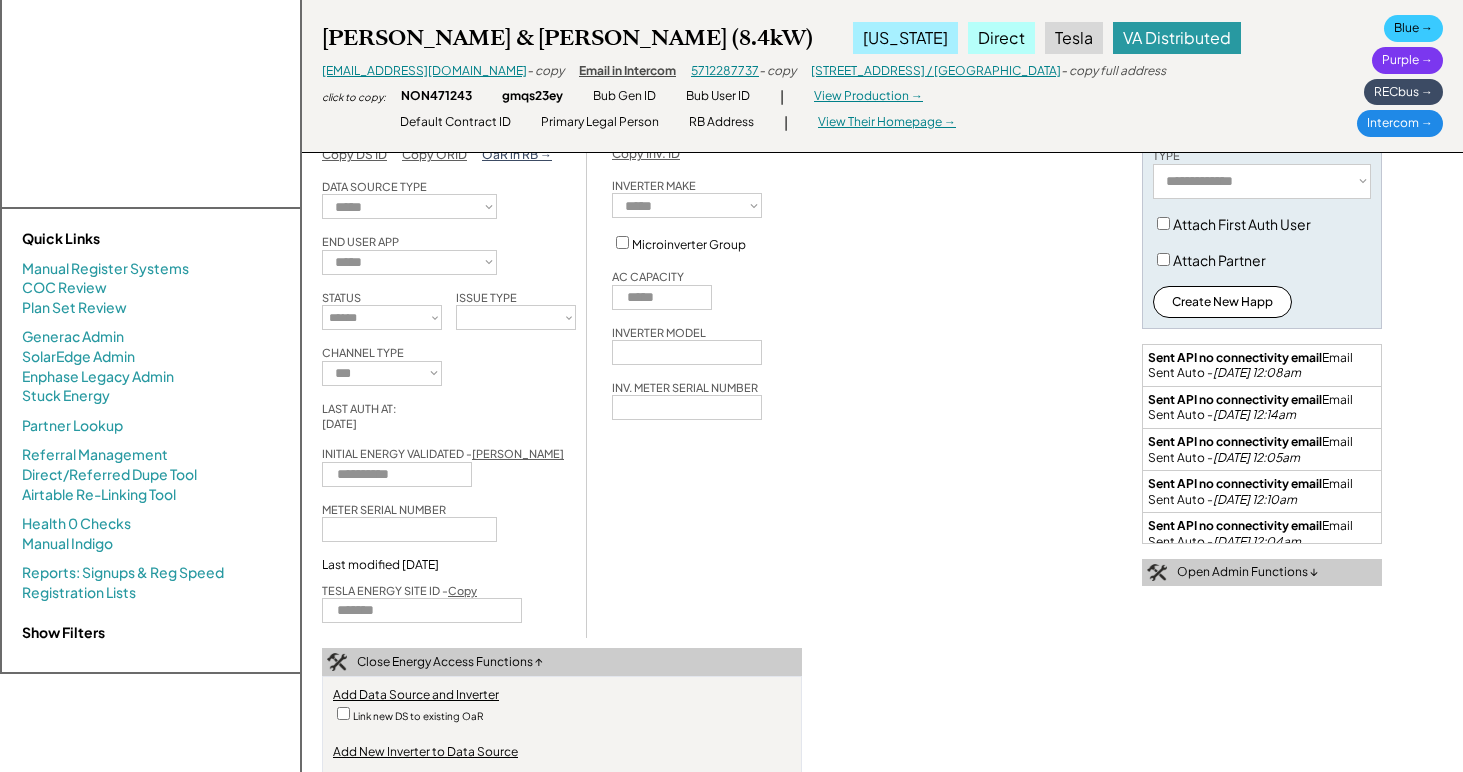 scroll, scrollTop: 371, scrollLeft: 0, axis: vertical 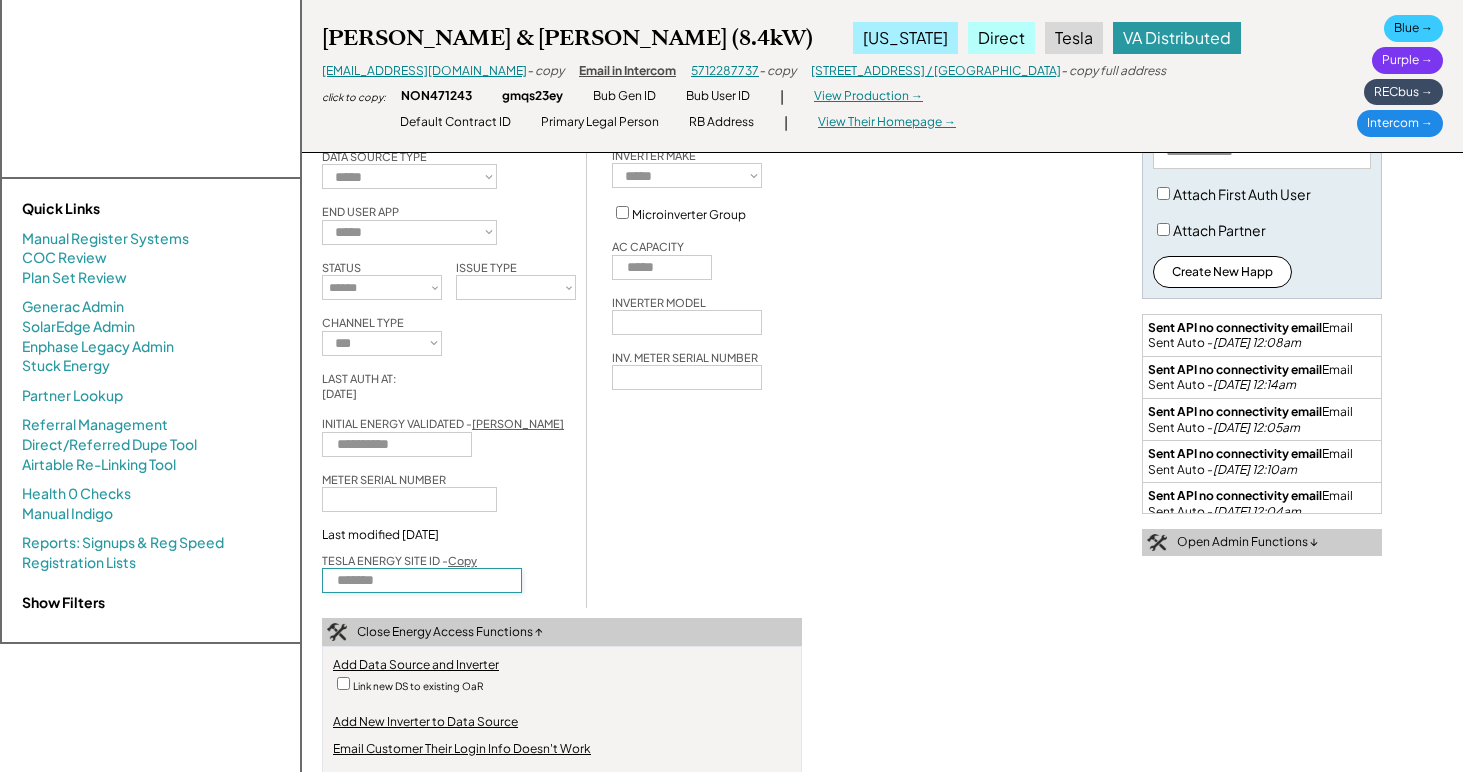 drag, startPoint x: 441, startPoint y: 576, endPoint x: 257, endPoint y: 564, distance: 184.39088 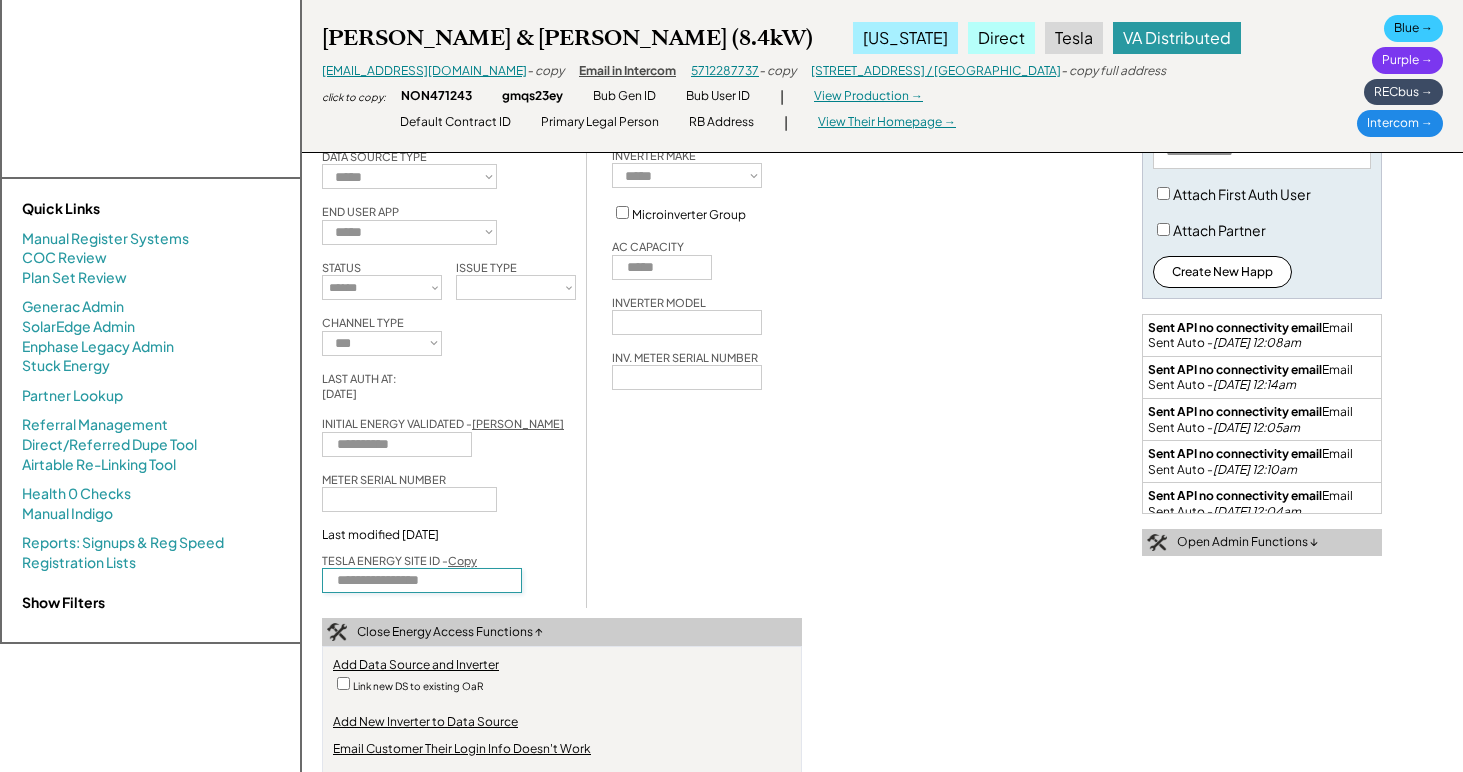 type on "**********" 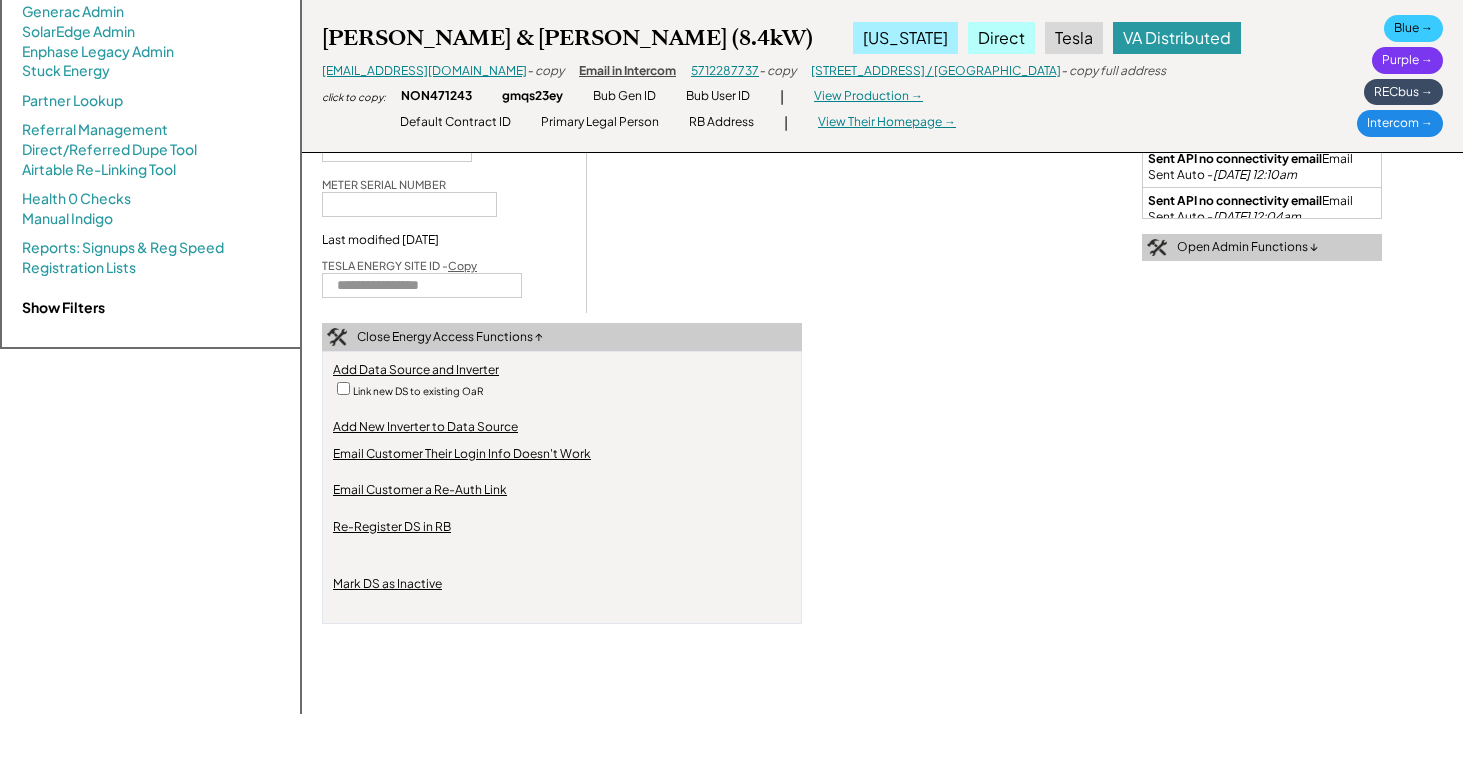 scroll, scrollTop: 669, scrollLeft: 0, axis: vertical 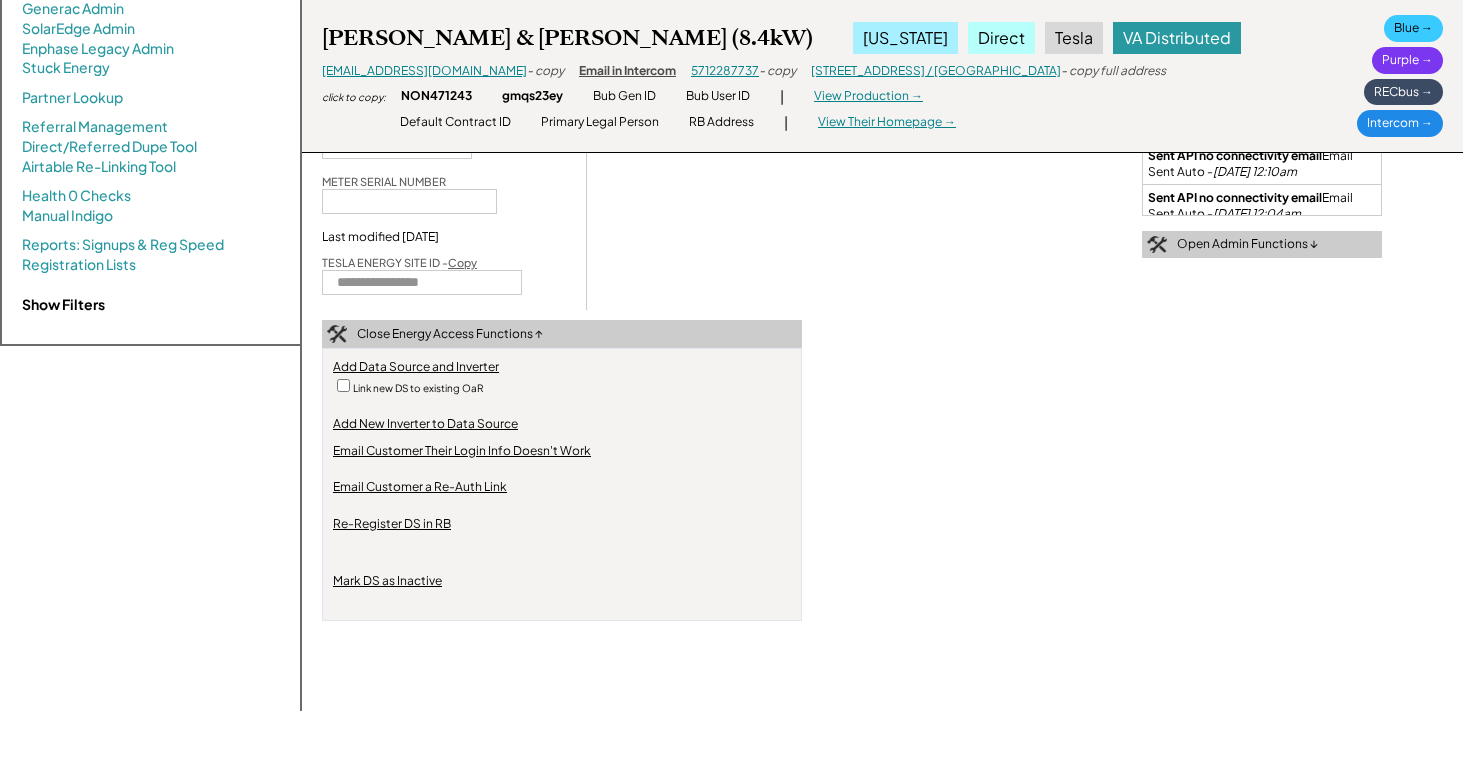 click on "Re-Register DS in RB" at bounding box center [392, 524] 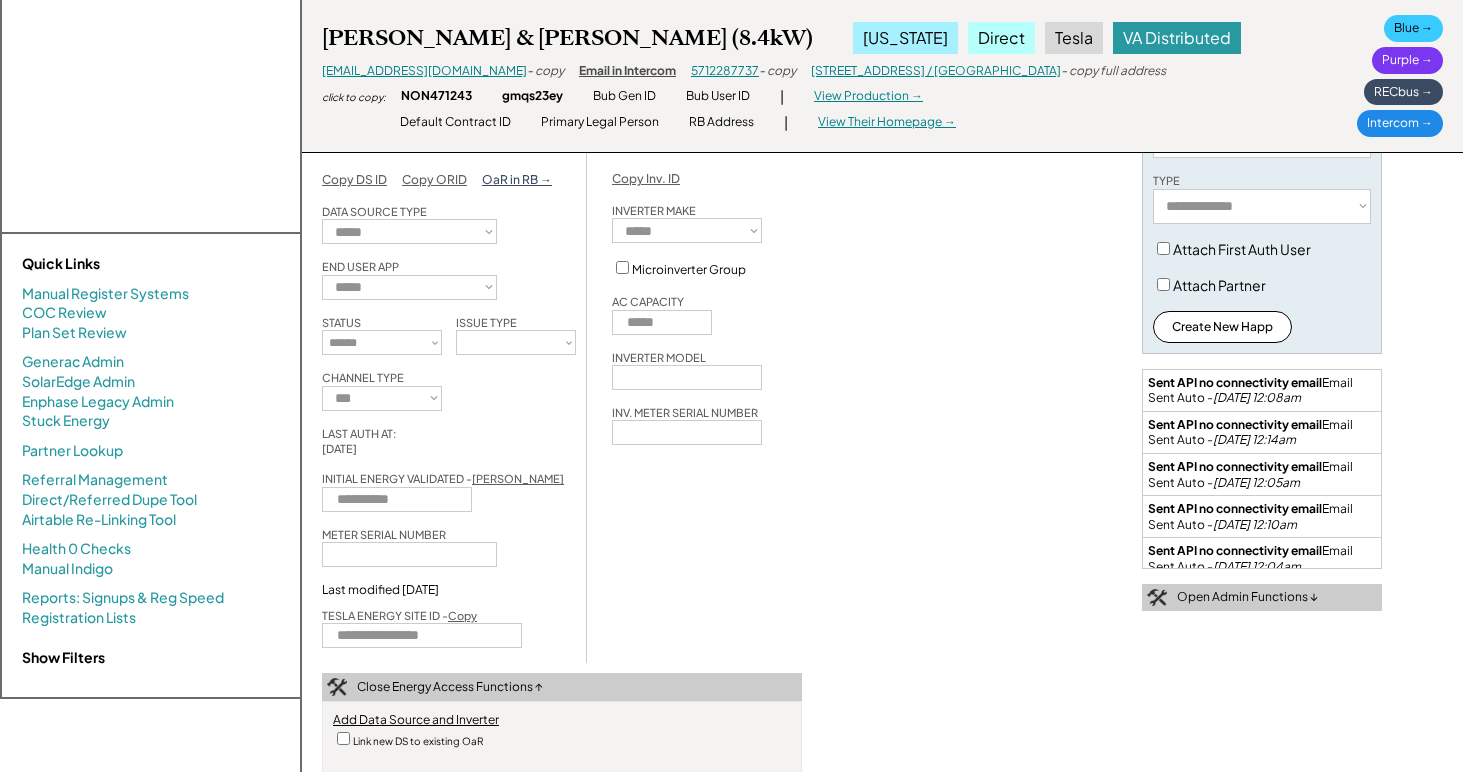 scroll, scrollTop: 0, scrollLeft: 0, axis: both 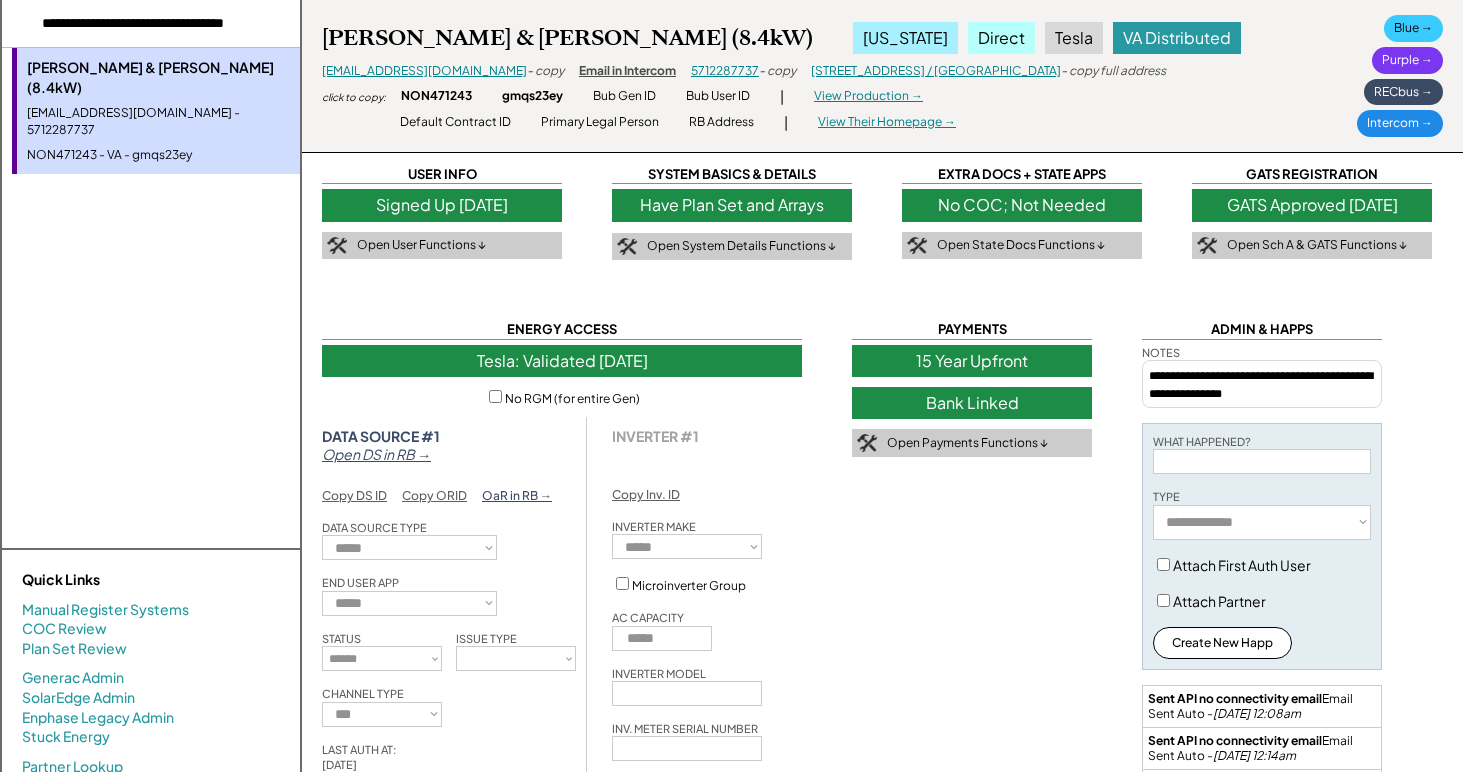 click at bounding box center [151, 24] 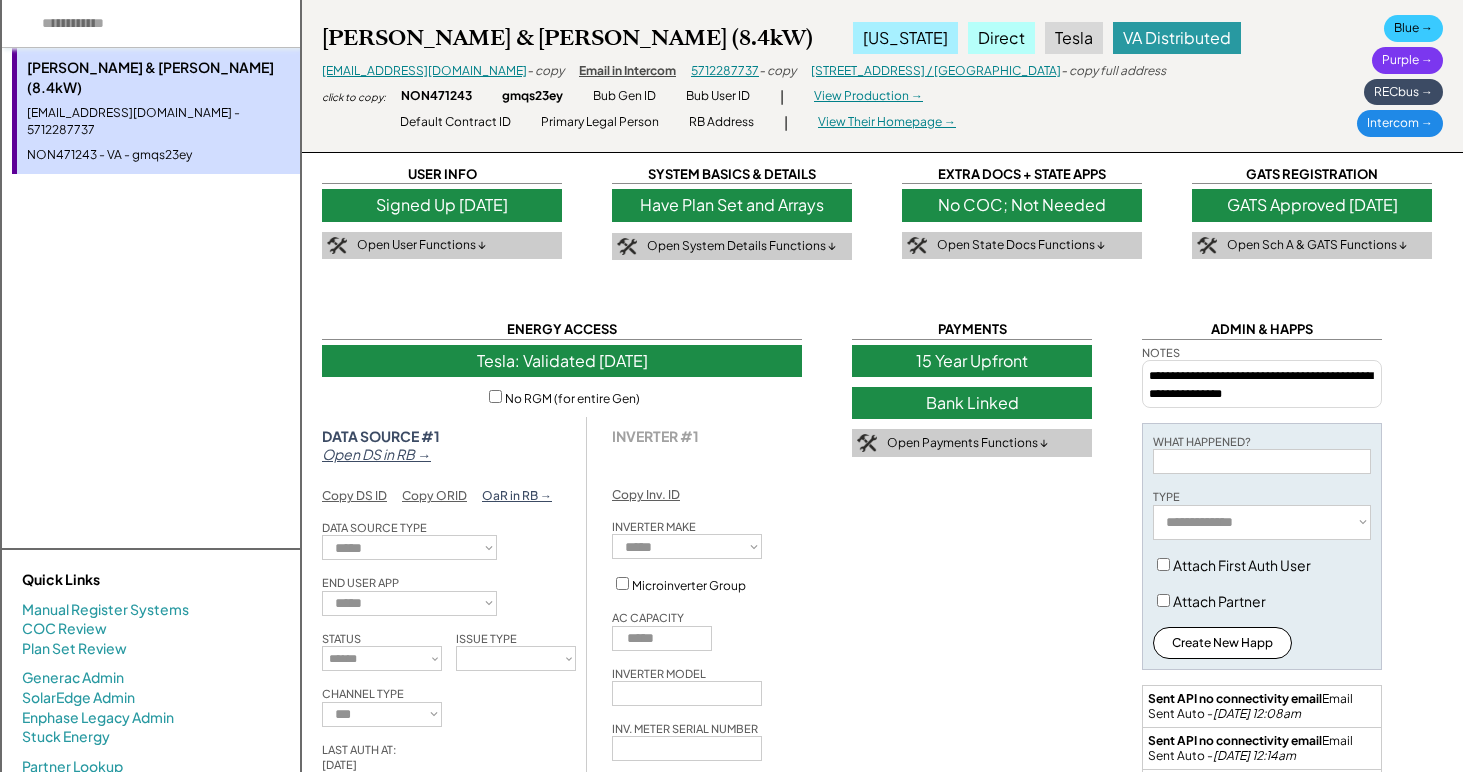 paste on "**********" 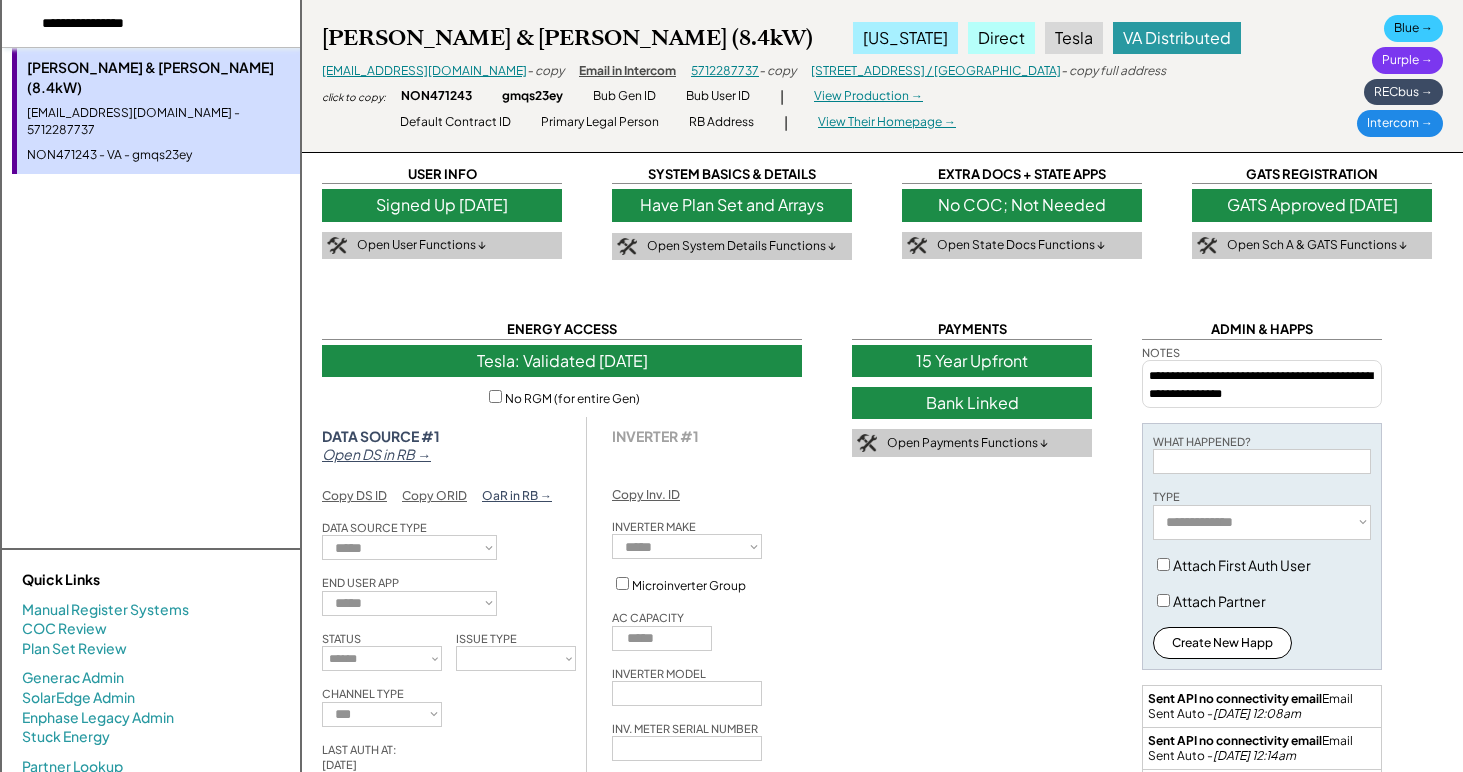 type on "**********" 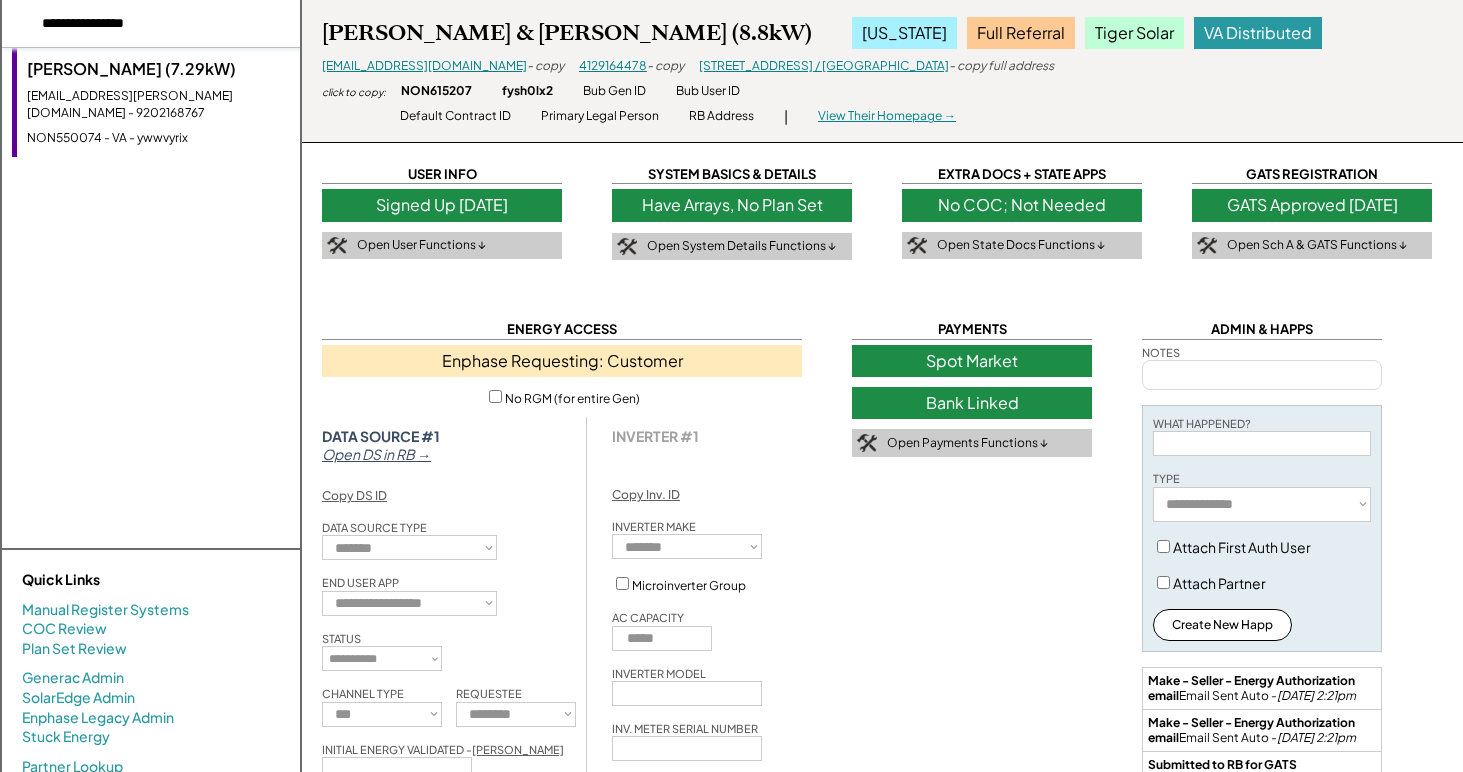 drag, startPoint x: 138, startPoint y: 1, endPoint x: -49, endPoint y: -28, distance: 189.2353 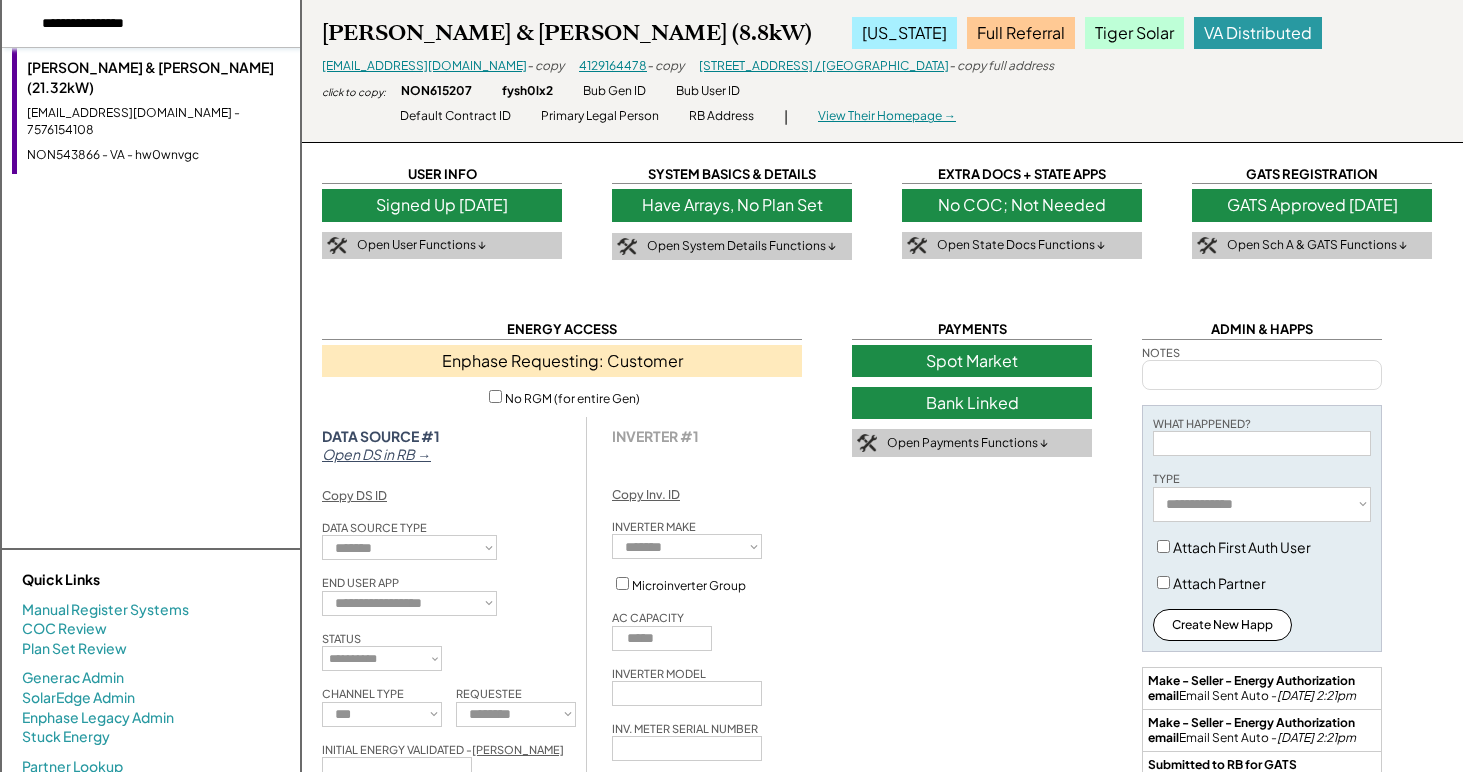 drag, startPoint x: 223, startPoint y: 36, endPoint x: -49, endPoint y: -47, distance: 284.38177 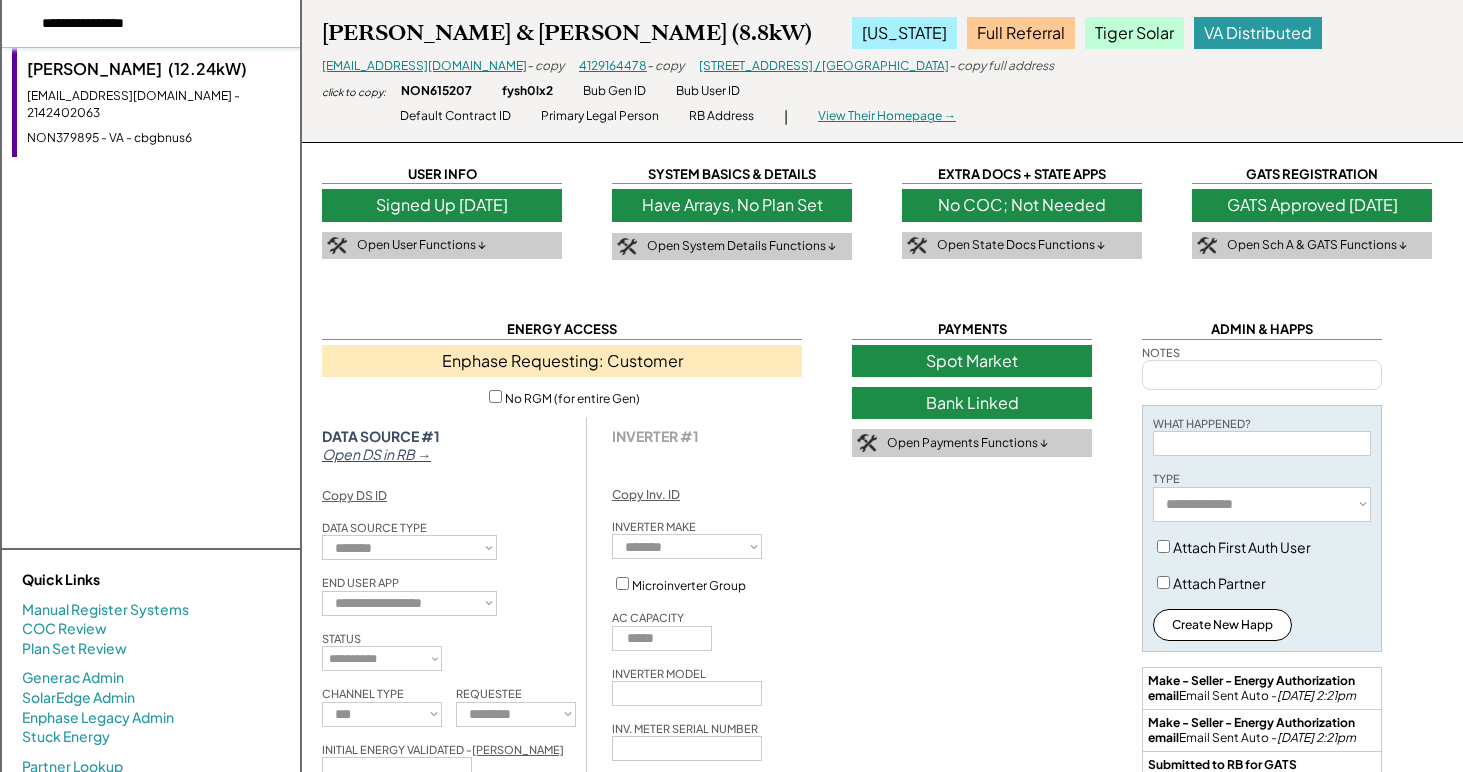 drag, startPoint x: 229, startPoint y: 23, endPoint x: -49, endPoint y: 11, distance: 278.25888 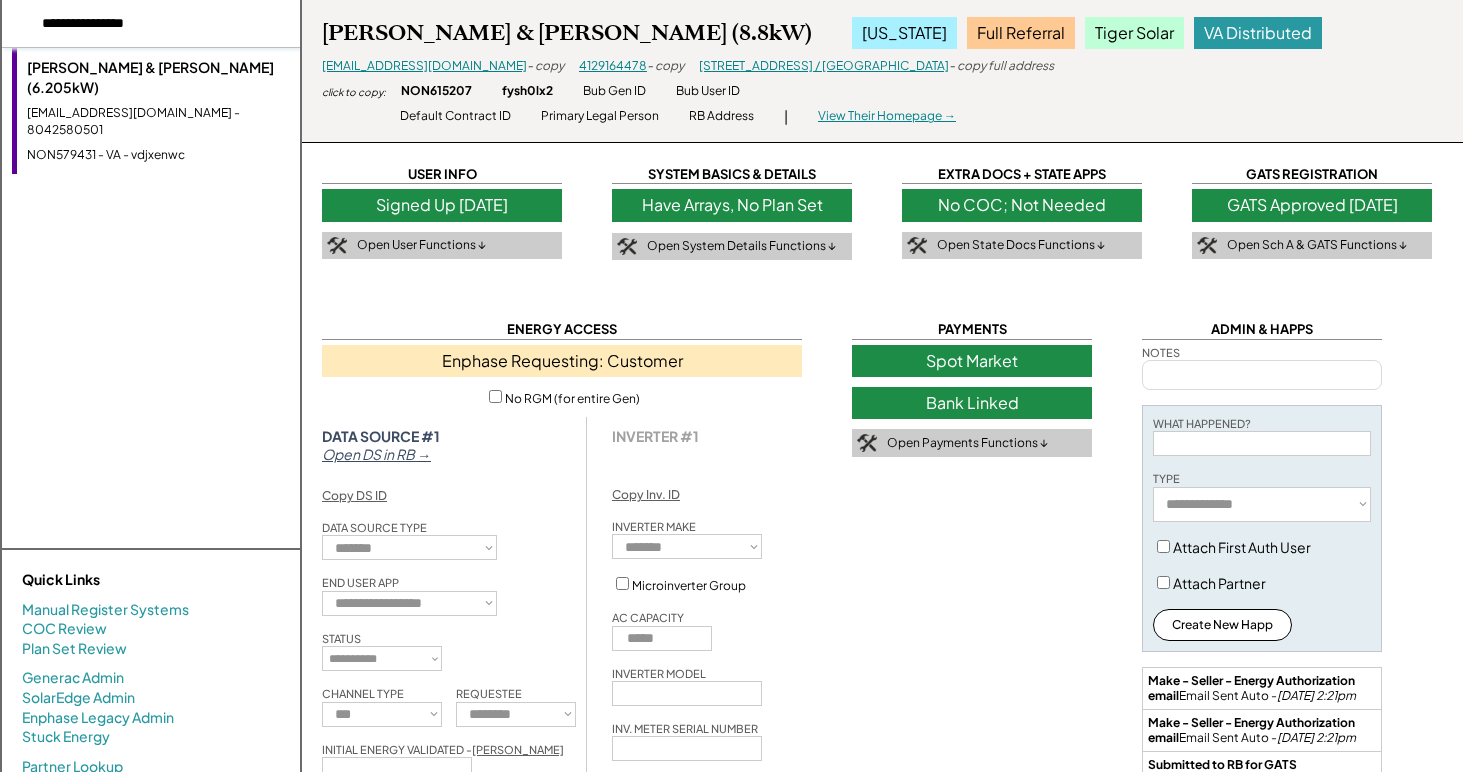 drag, startPoint x: 235, startPoint y: 33, endPoint x: -49, endPoint y: 7, distance: 285.18765 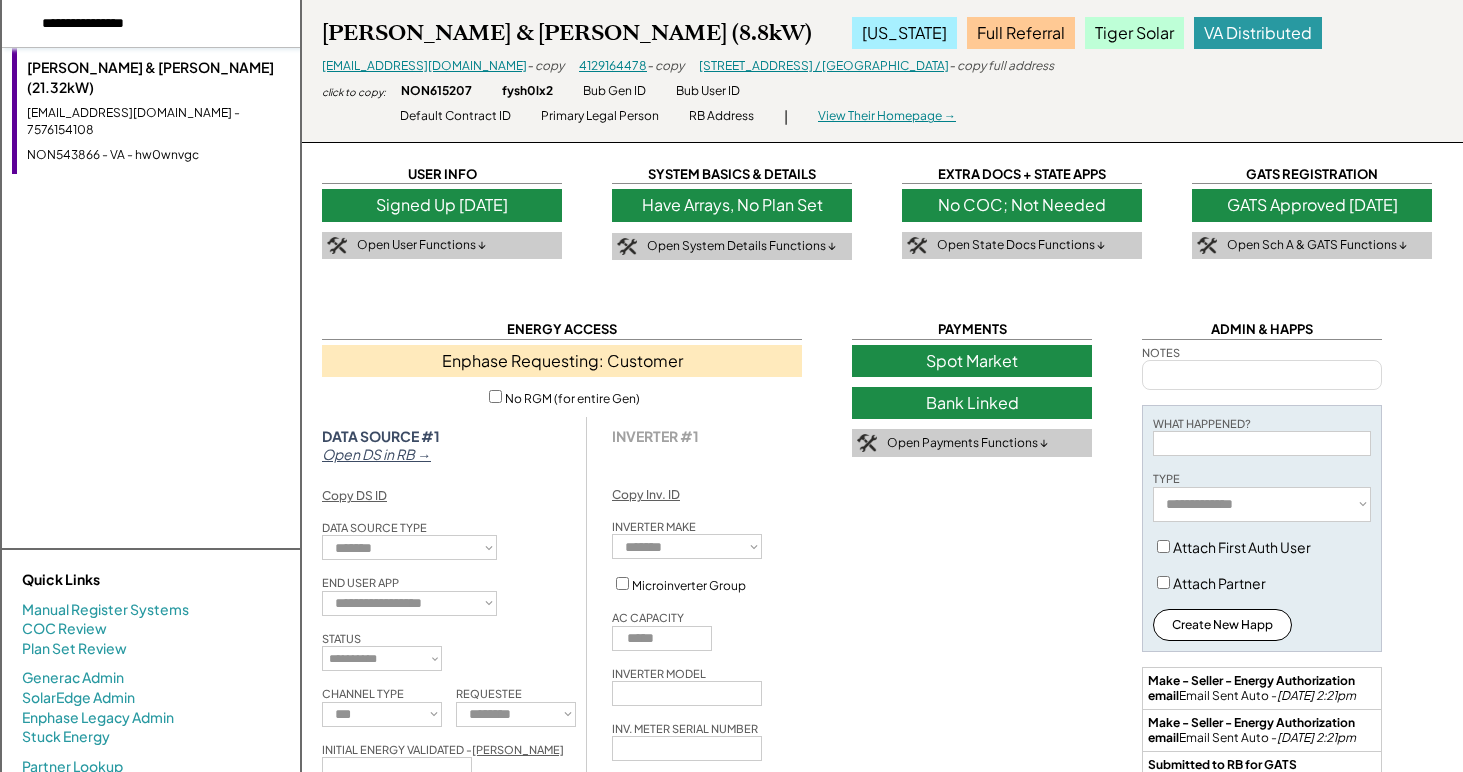 drag, startPoint x: 244, startPoint y: 19, endPoint x: -49, endPoint y: -18, distance: 295.32693 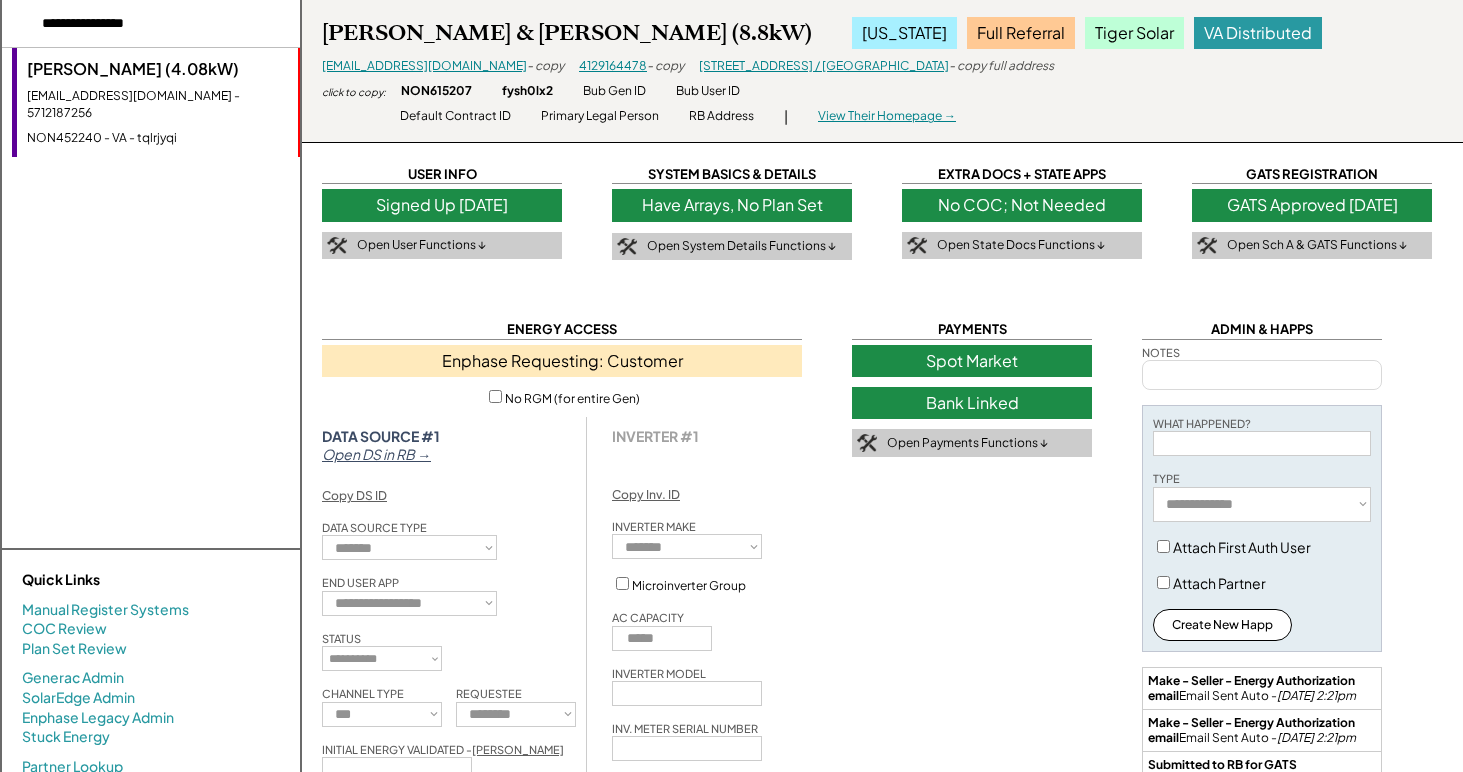 click at bounding box center [151, 24] 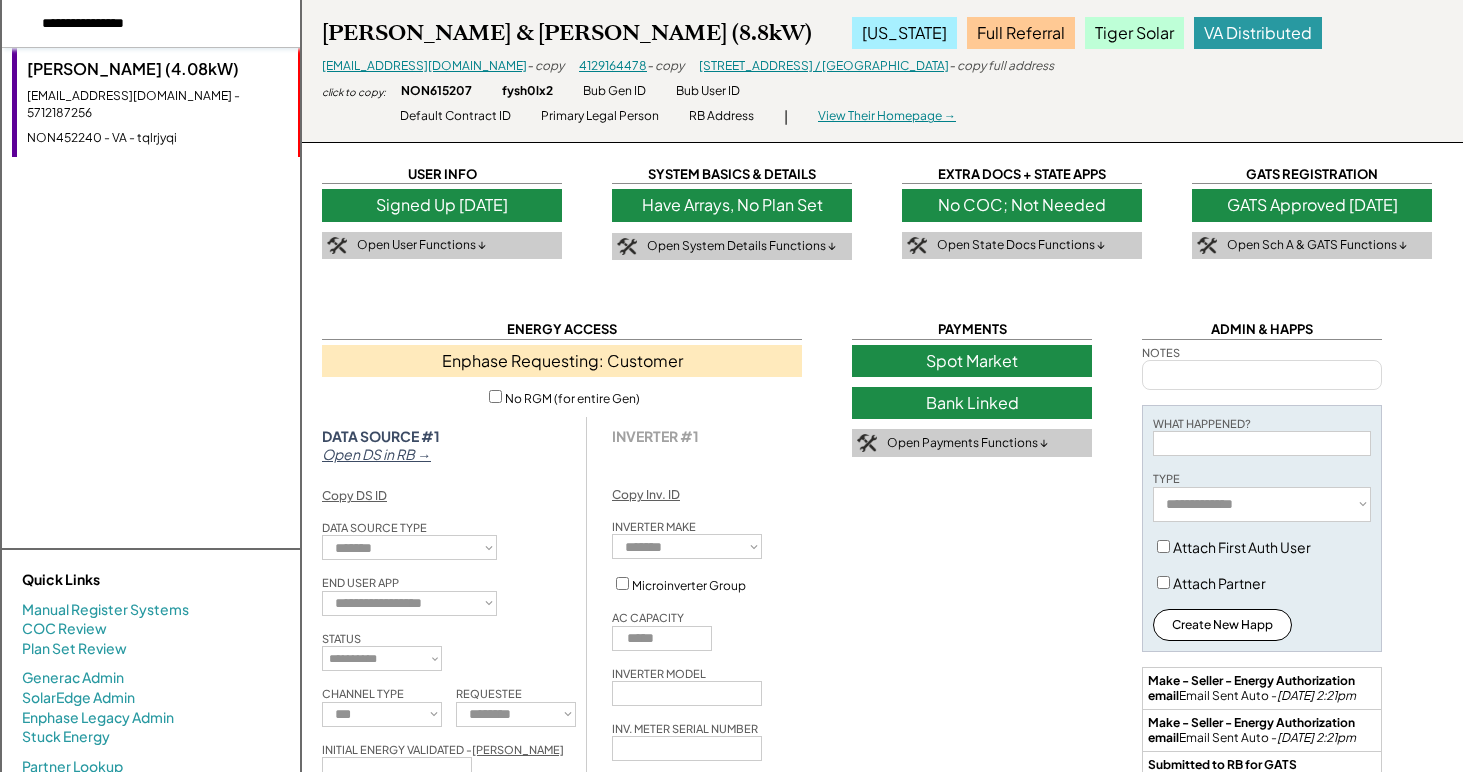 paste on "**********" 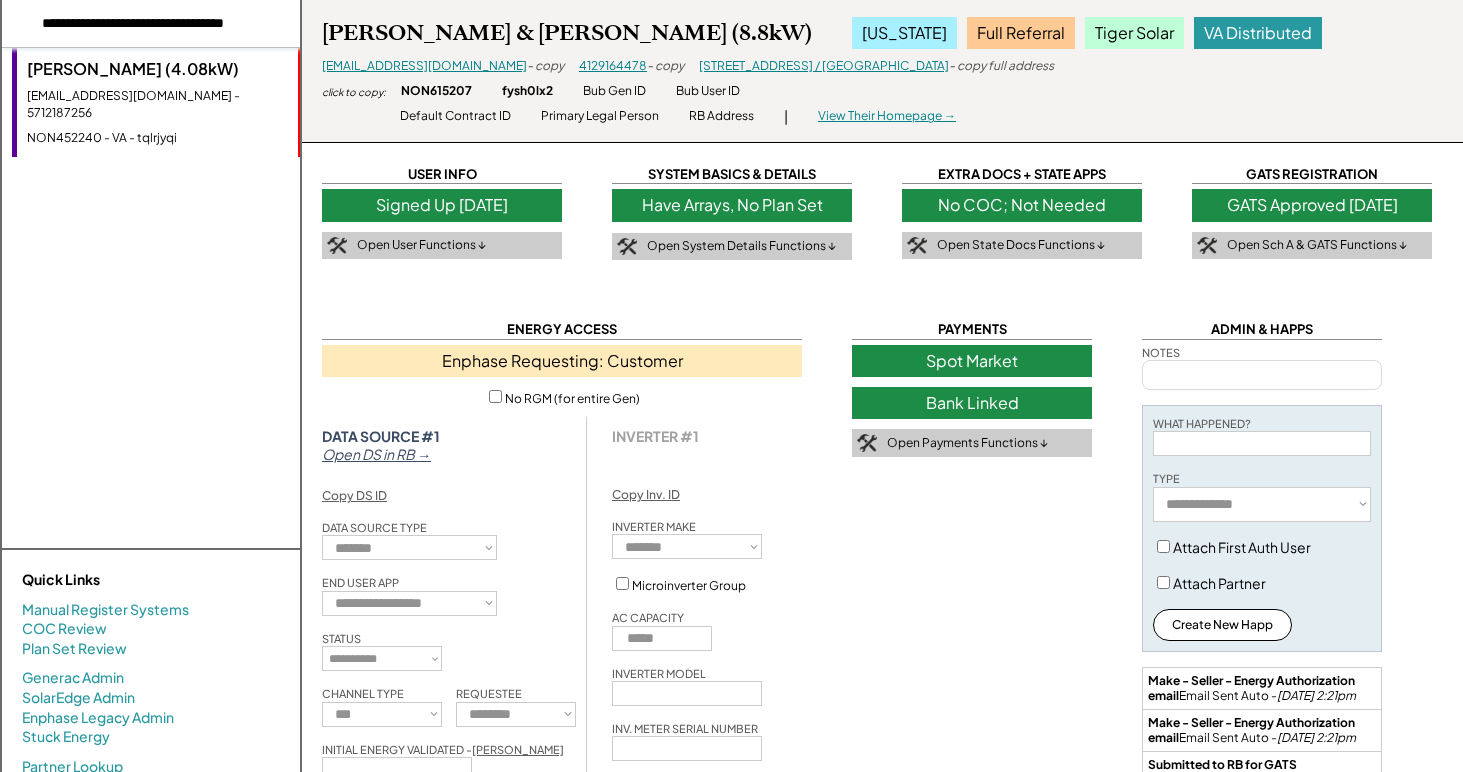scroll, scrollTop: 0, scrollLeft: 0, axis: both 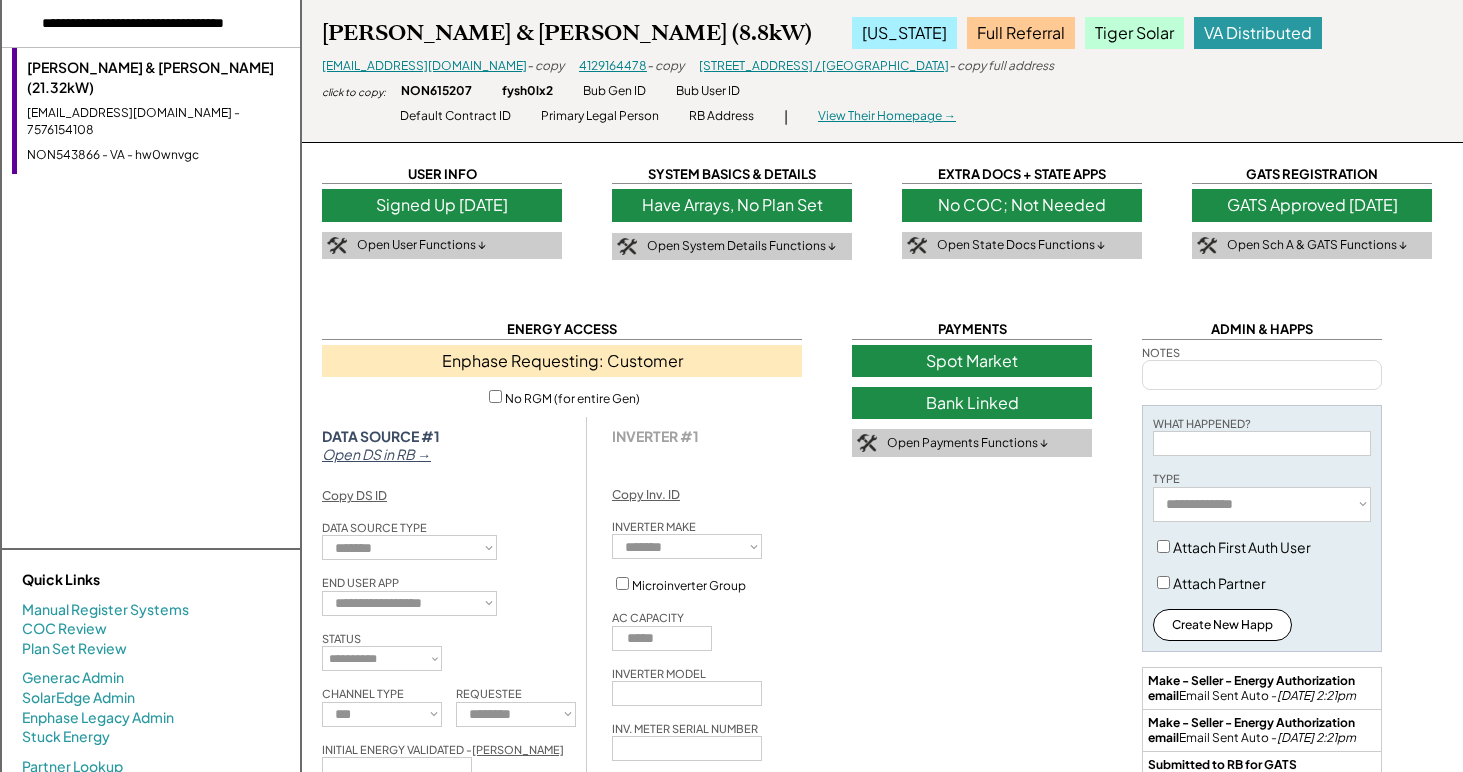 click on "Kathryn S Wilton & David S Wilton (21.32kW) romeokat@gmail.com - 7576154108 NON543866 - VA - hw0wnvgc" at bounding box center [156, 111] 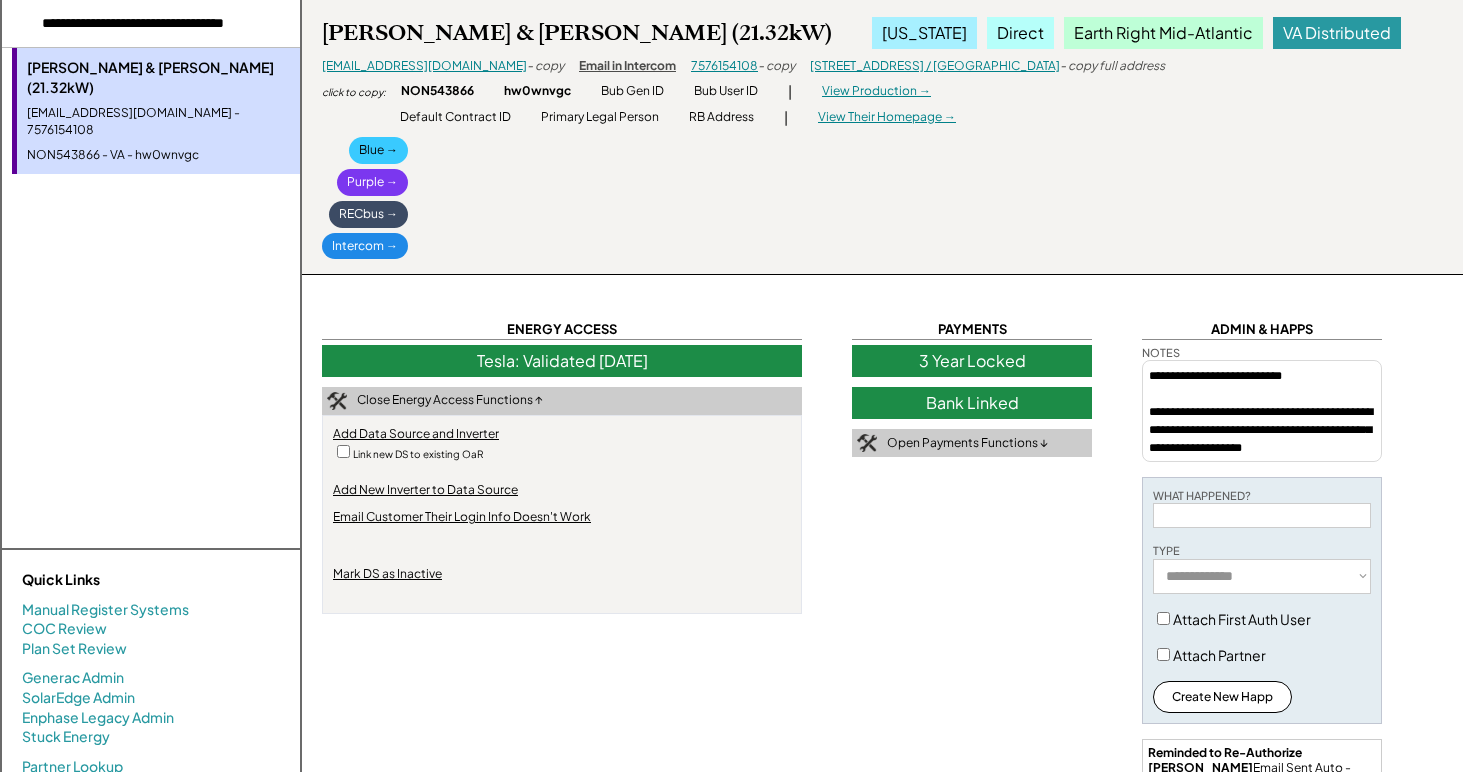 click on "Tesla: Validated 8/13/24" at bounding box center (562, 361) 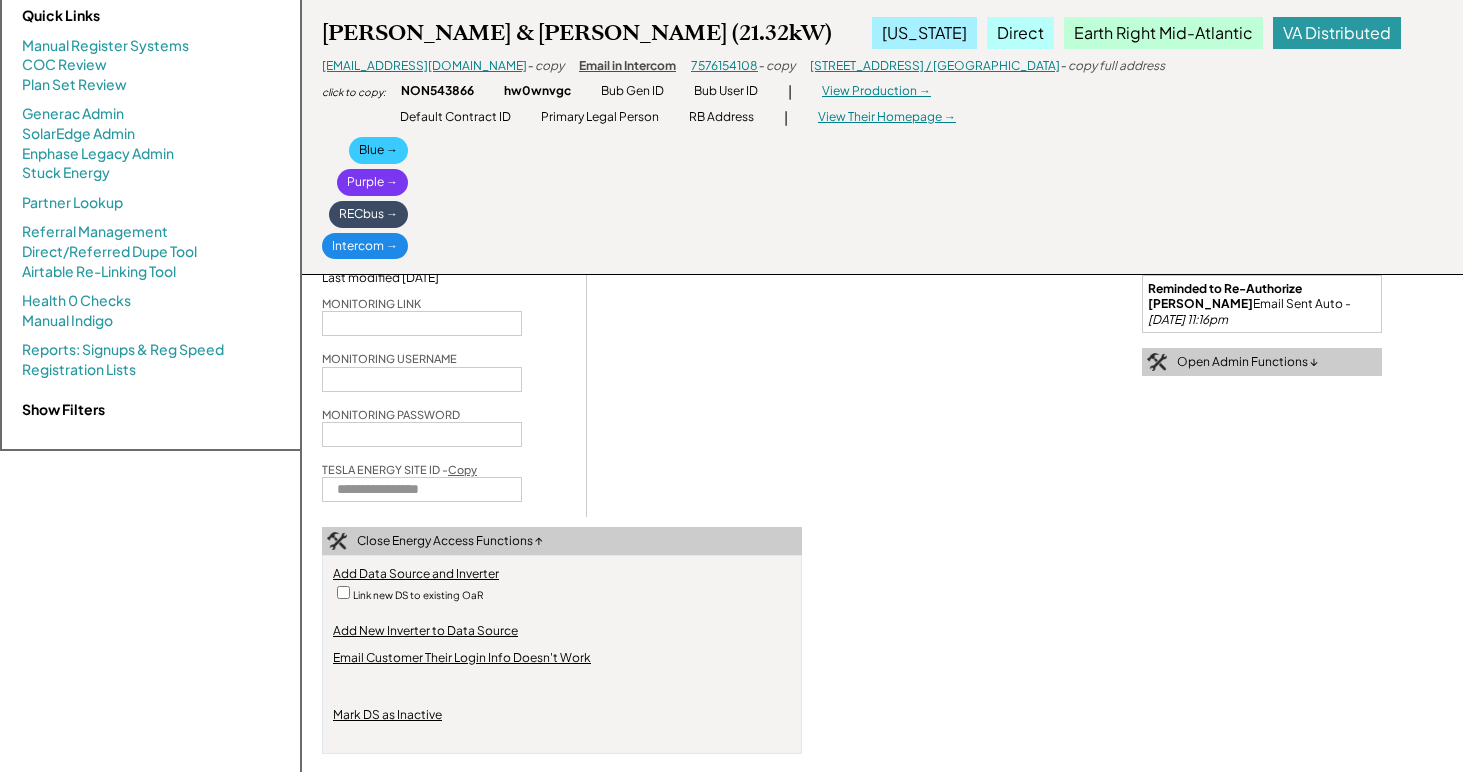scroll, scrollTop: 575, scrollLeft: 0, axis: vertical 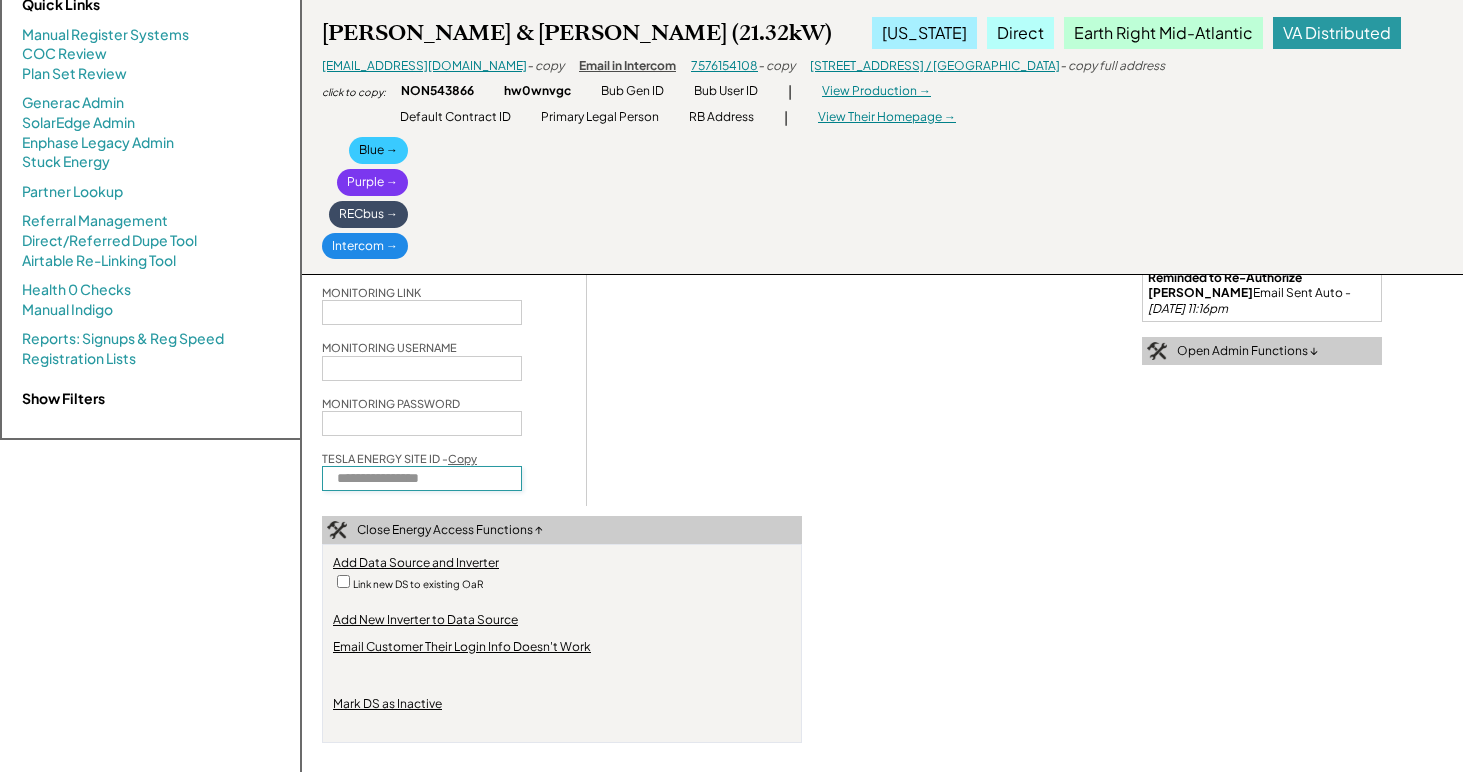 click at bounding box center [422, 478] 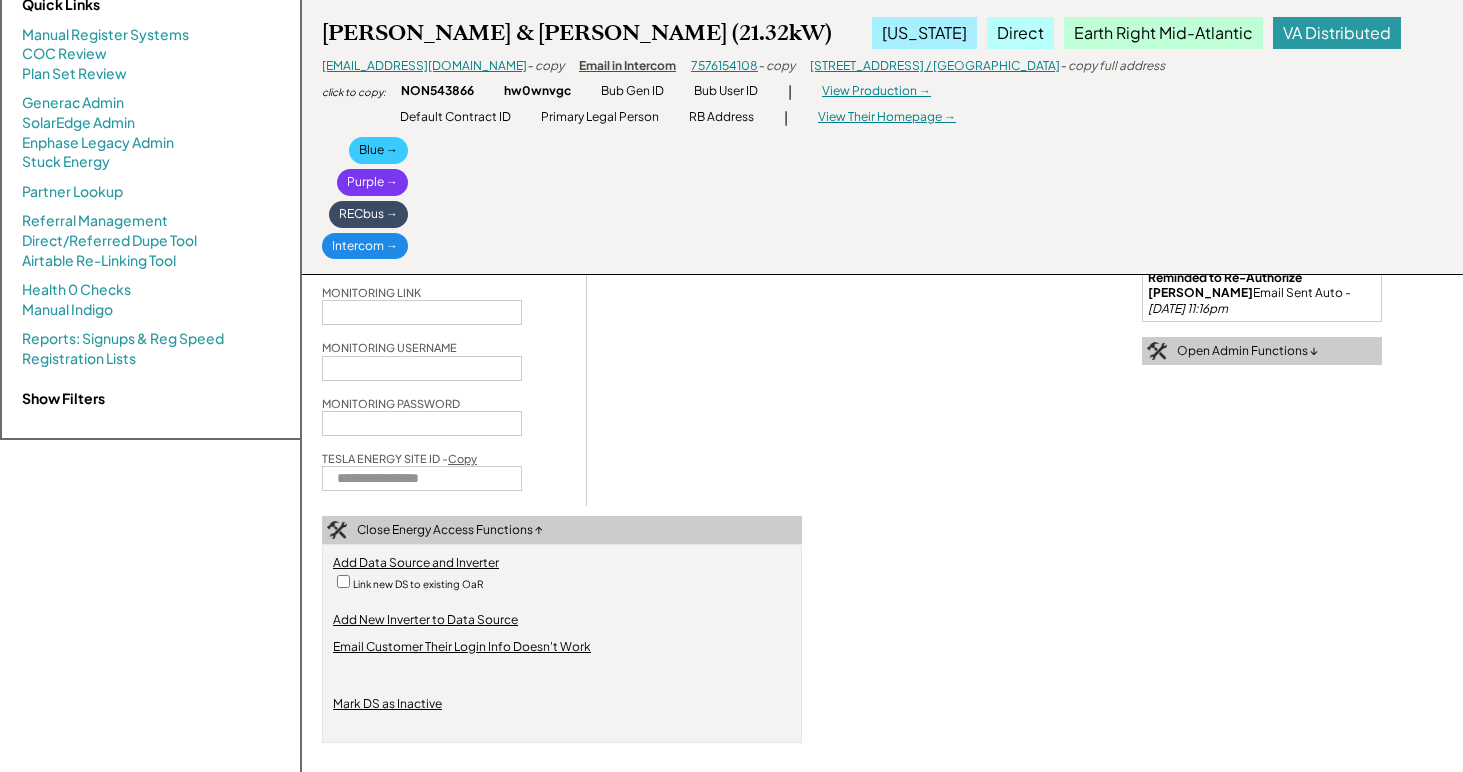 click on "**********" at bounding box center (562, 174) 